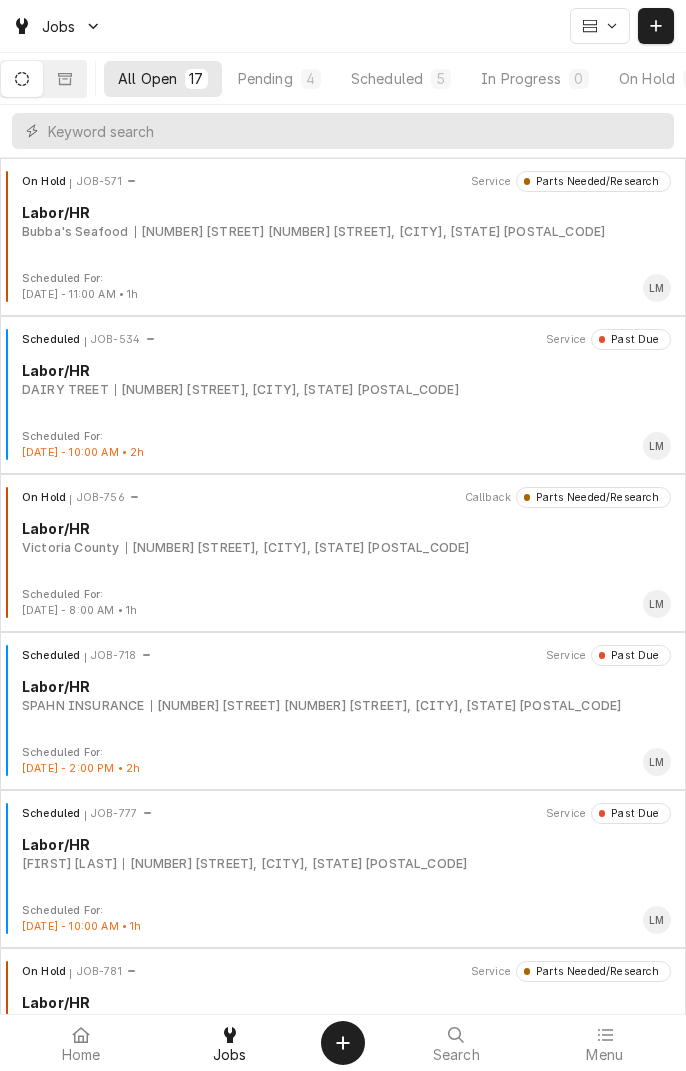 scroll, scrollTop: 0, scrollLeft: 0, axis: both 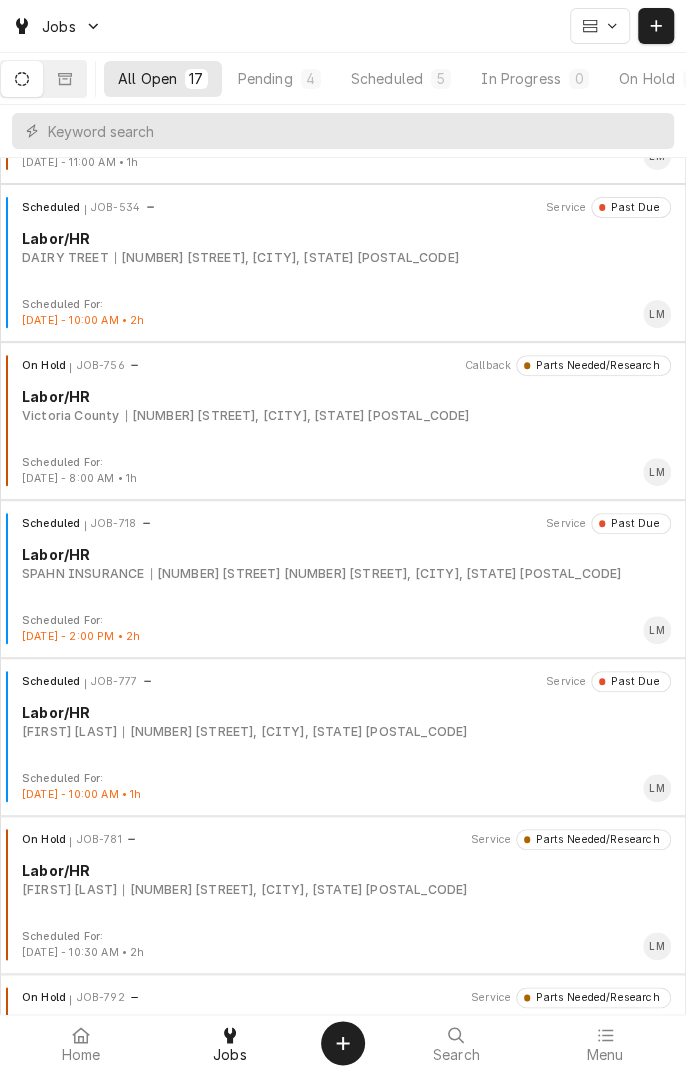 click on "1604 Houston Hwy, Victoria, TX 77901" at bounding box center [295, 890] 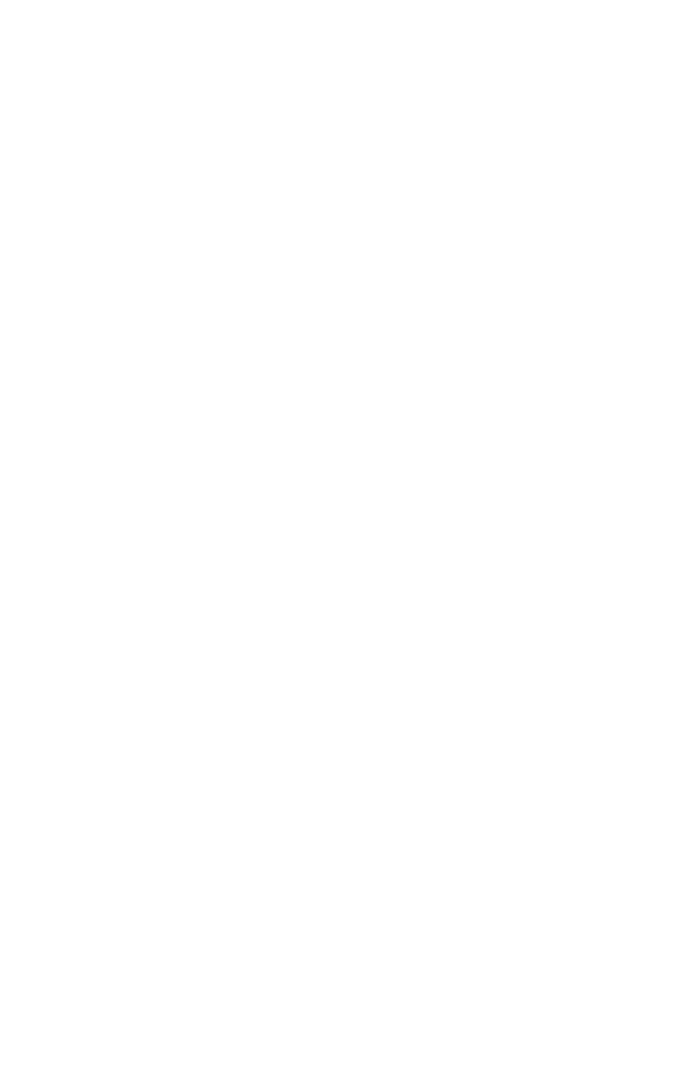 scroll, scrollTop: 0, scrollLeft: 0, axis: both 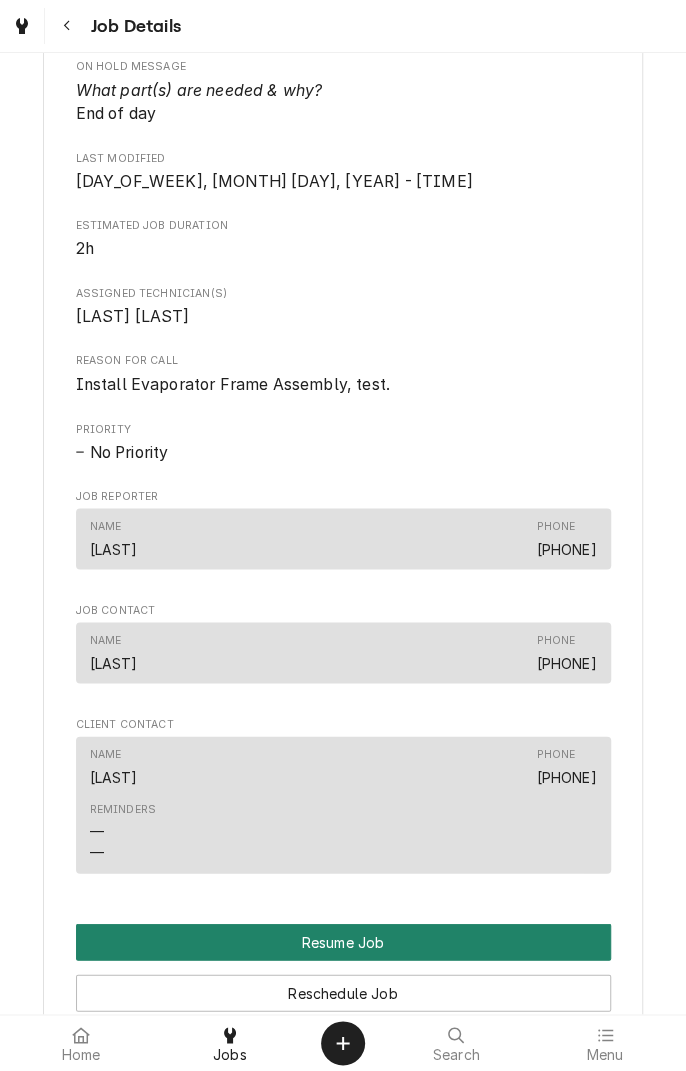 click on "Resume Job" at bounding box center (343, 941) 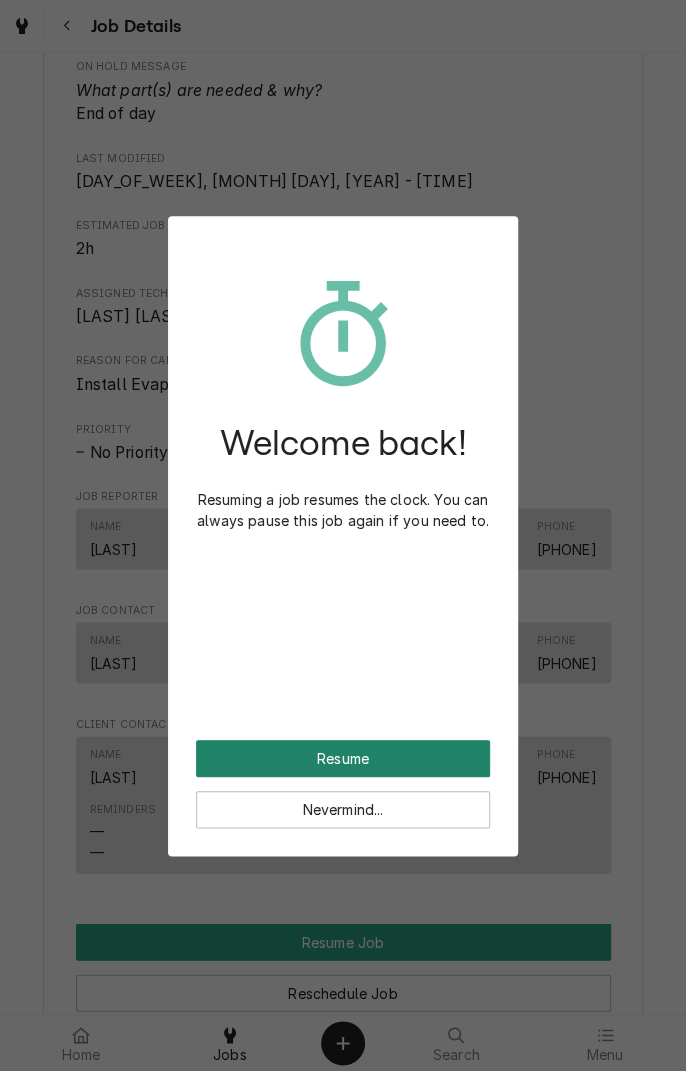 click on "Resume" at bounding box center (343, 758) 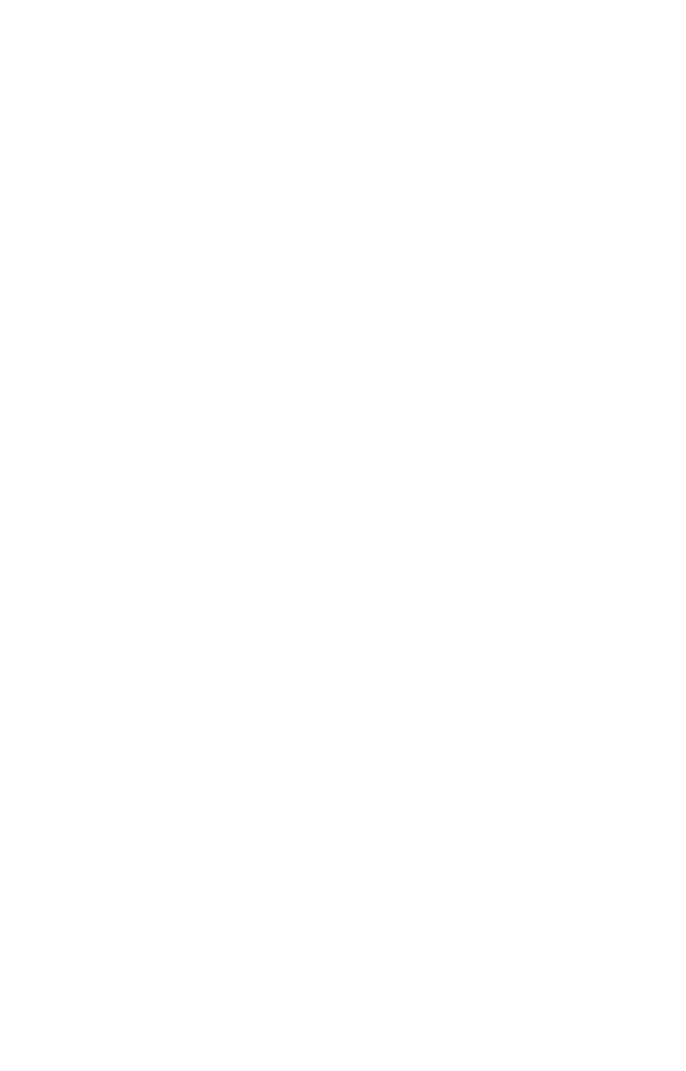scroll, scrollTop: 0, scrollLeft: 0, axis: both 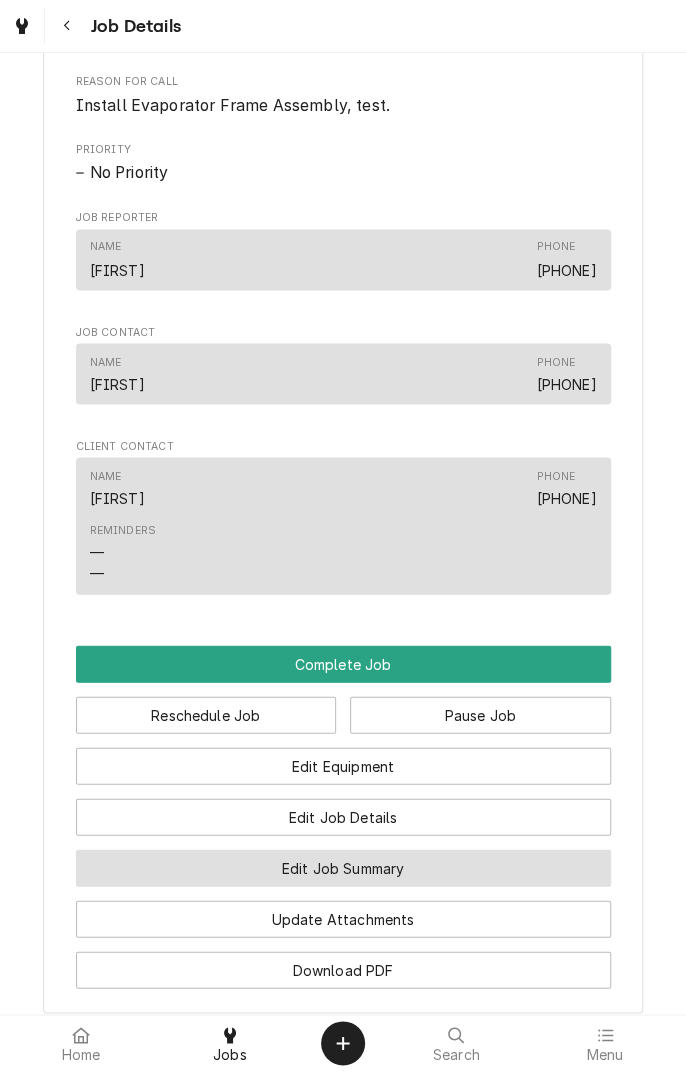 click on "Edit Job Summary" at bounding box center (343, 867) 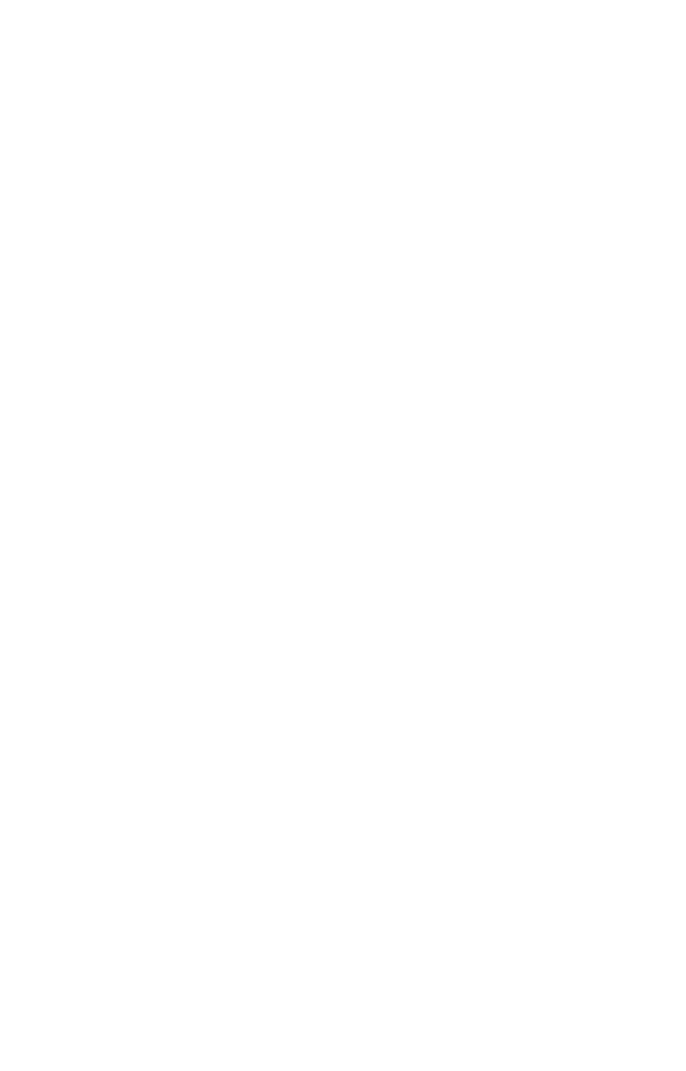 scroll, scrollTop: 0, scrollLeft: 0, axis: both 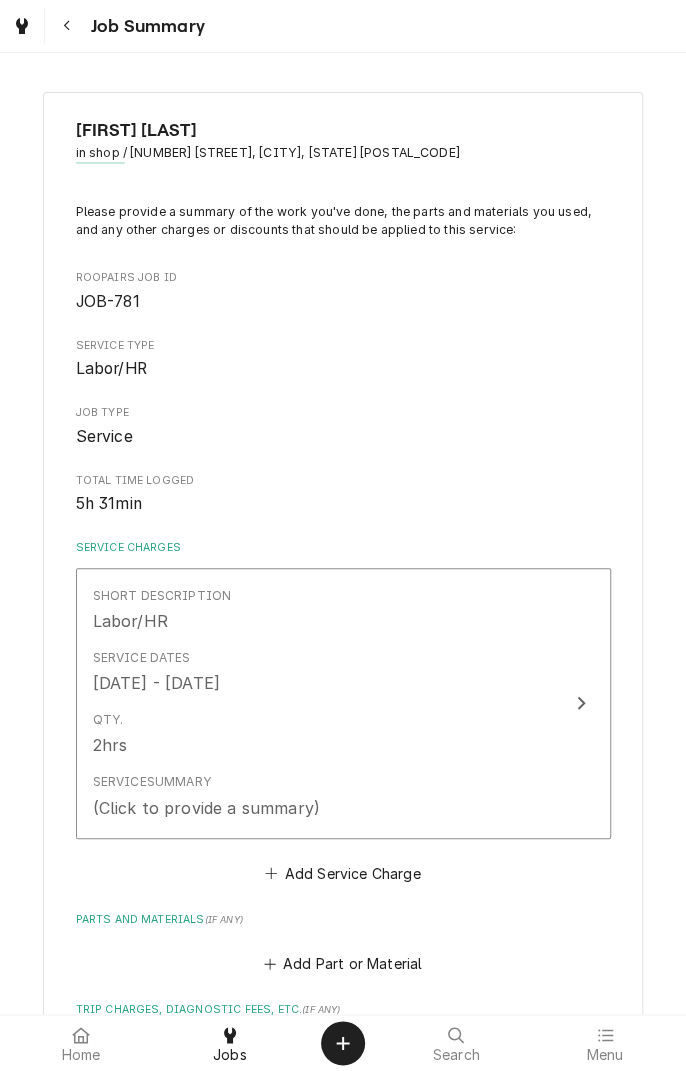 click on "Service  Summary (Click to provide a summary)" at bounding box center [322, 796] 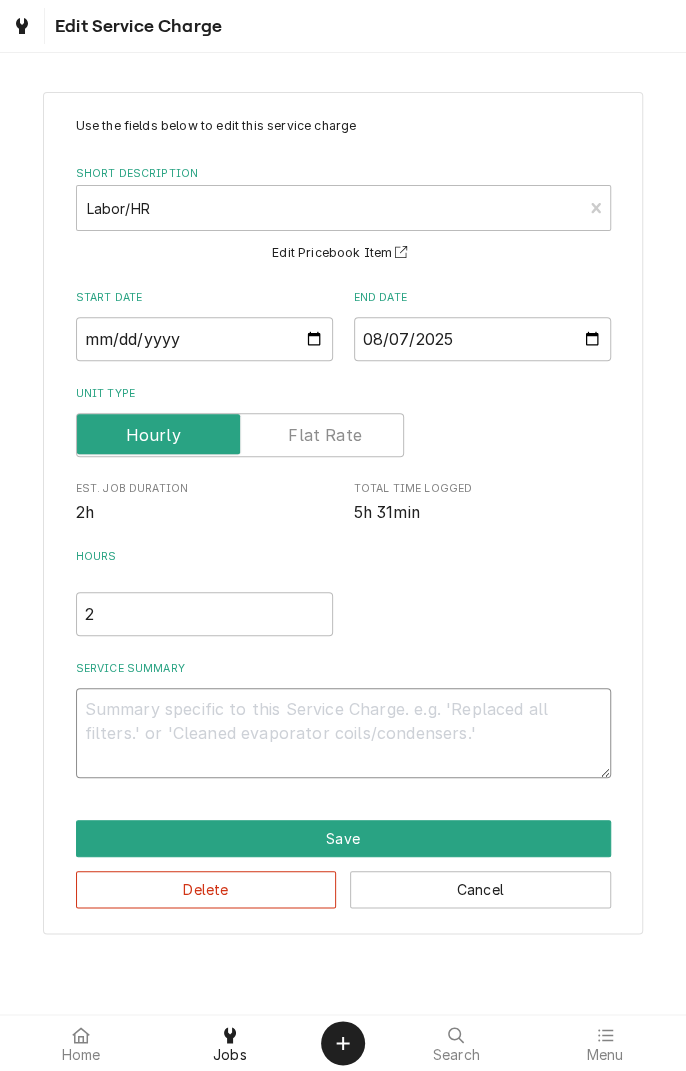 click on "Service Summary" at bounding box center [343, 733] 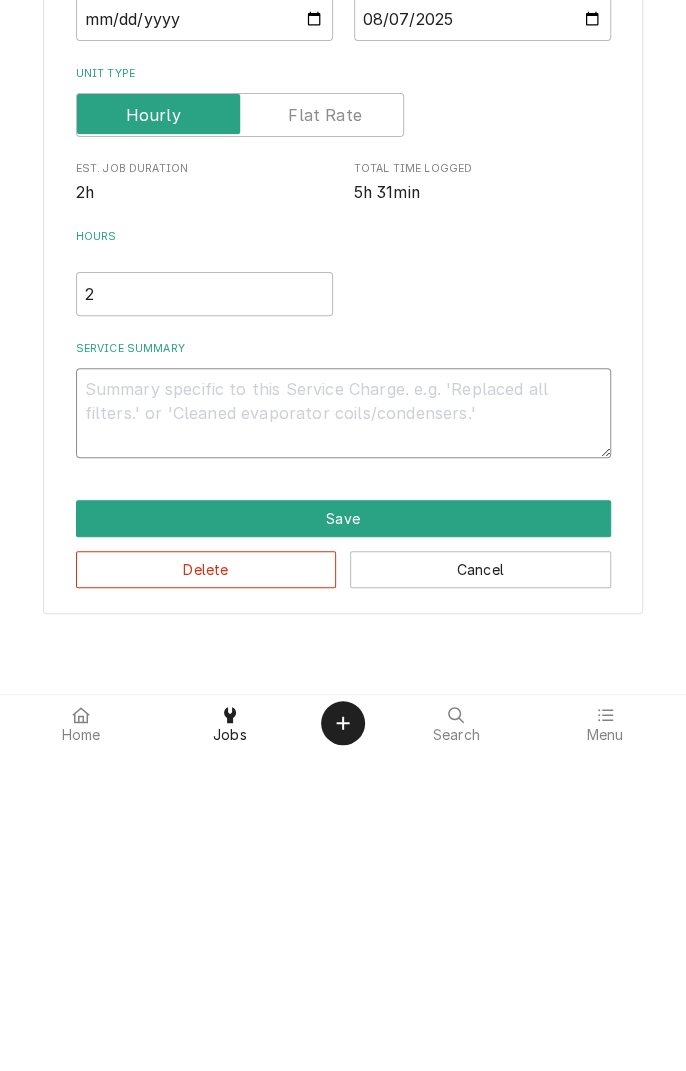 type on "U" 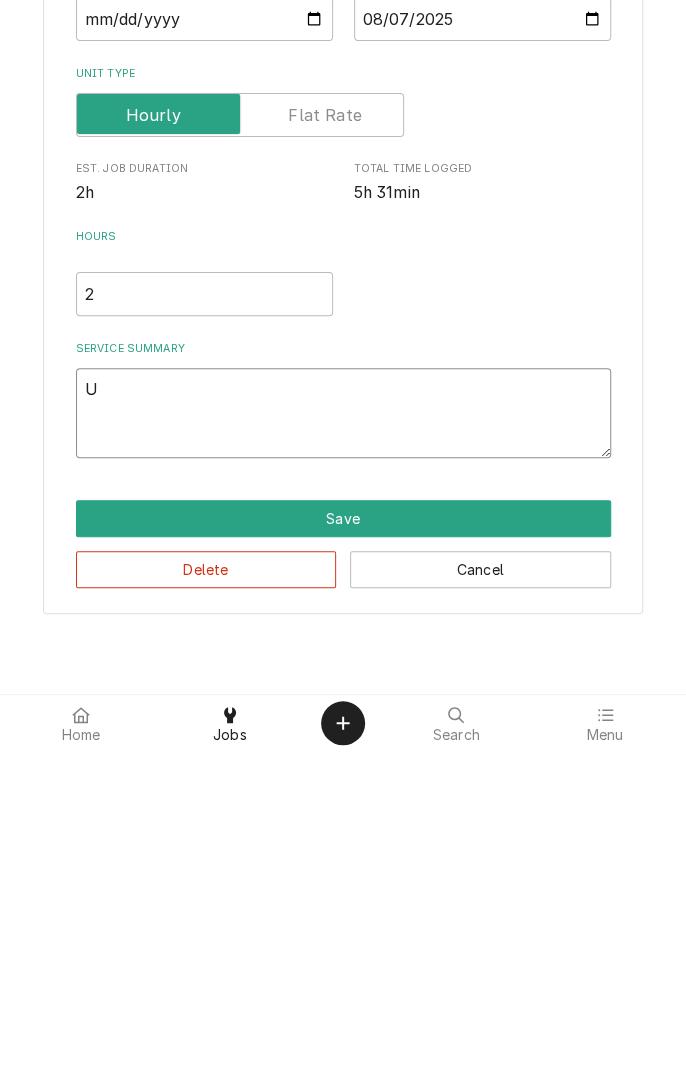 type on "x" 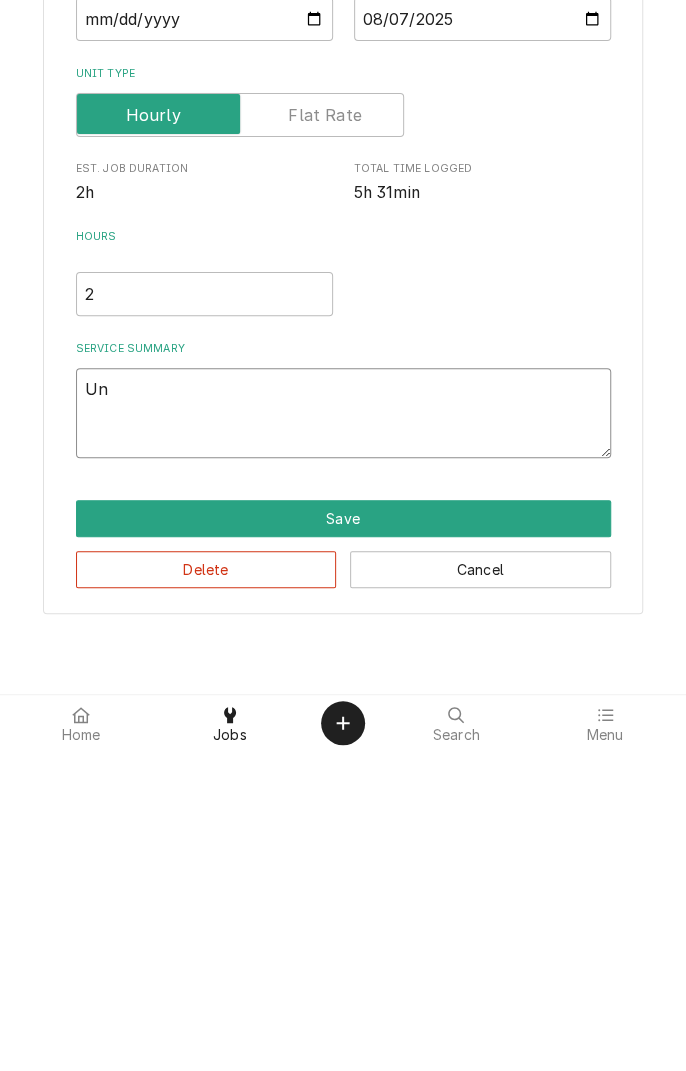type on "x" 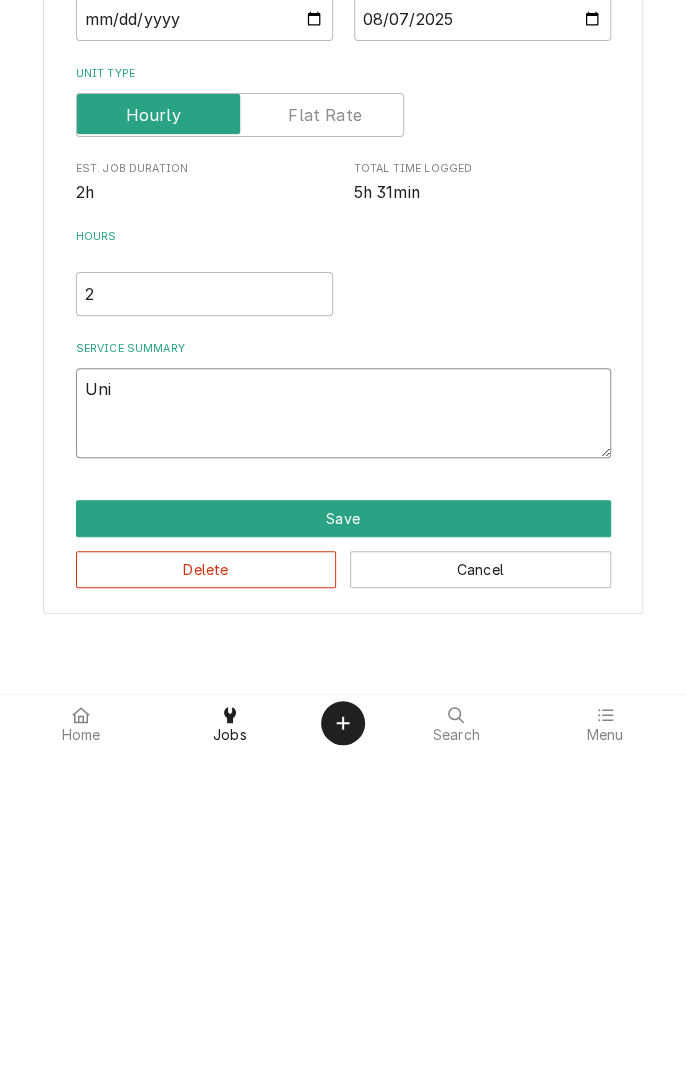 type on "x" 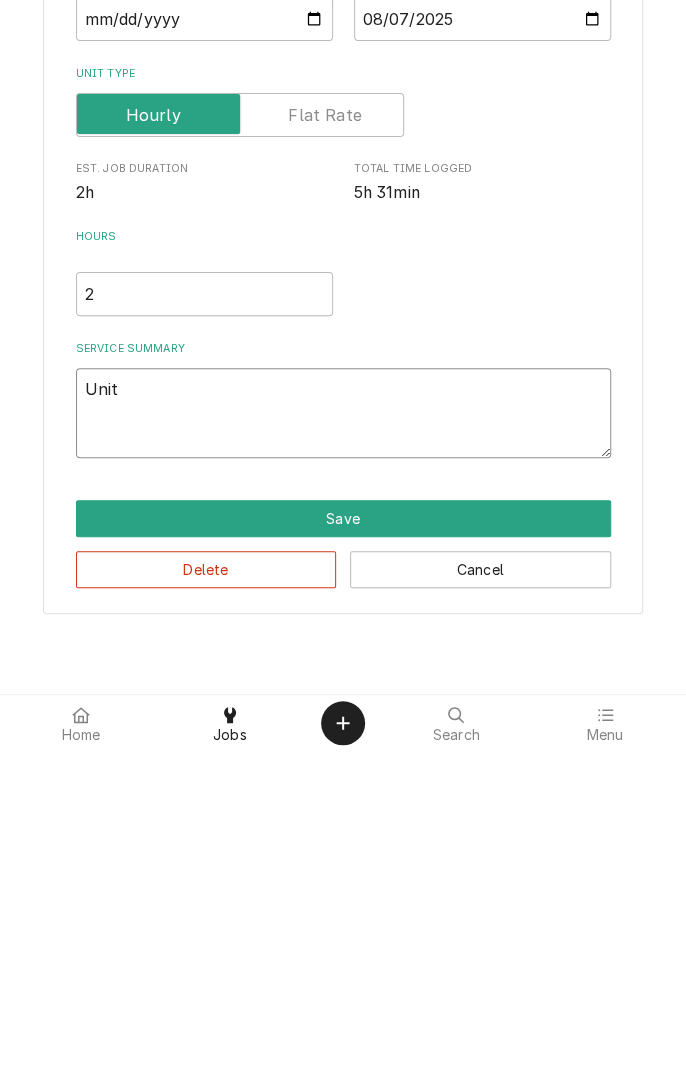 type on "x" 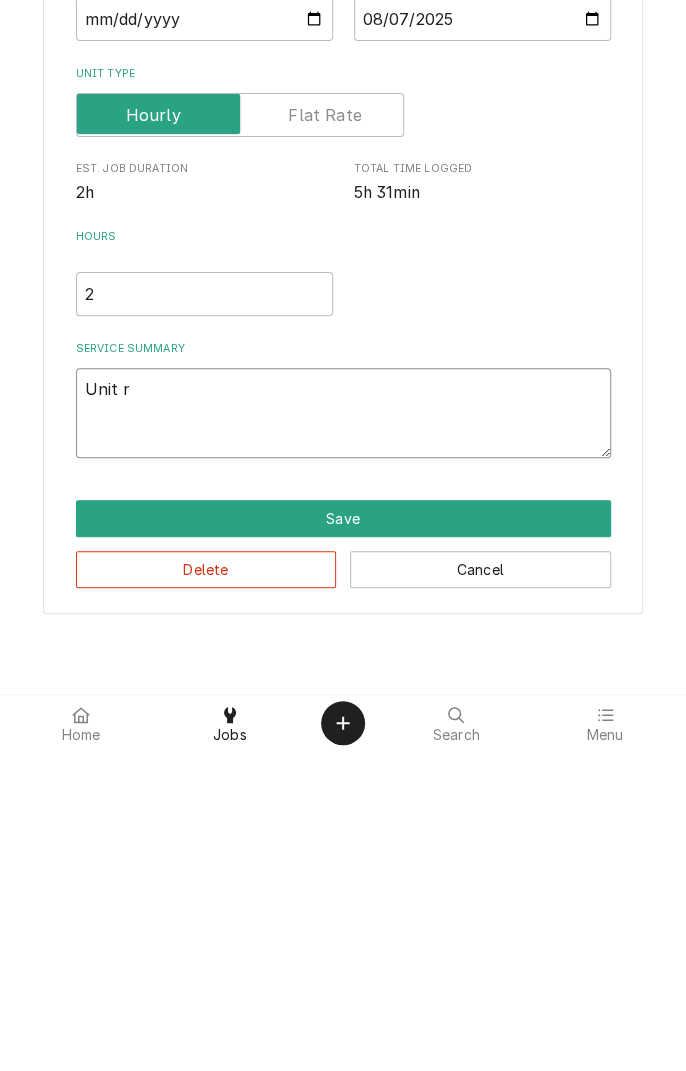 type on "x" 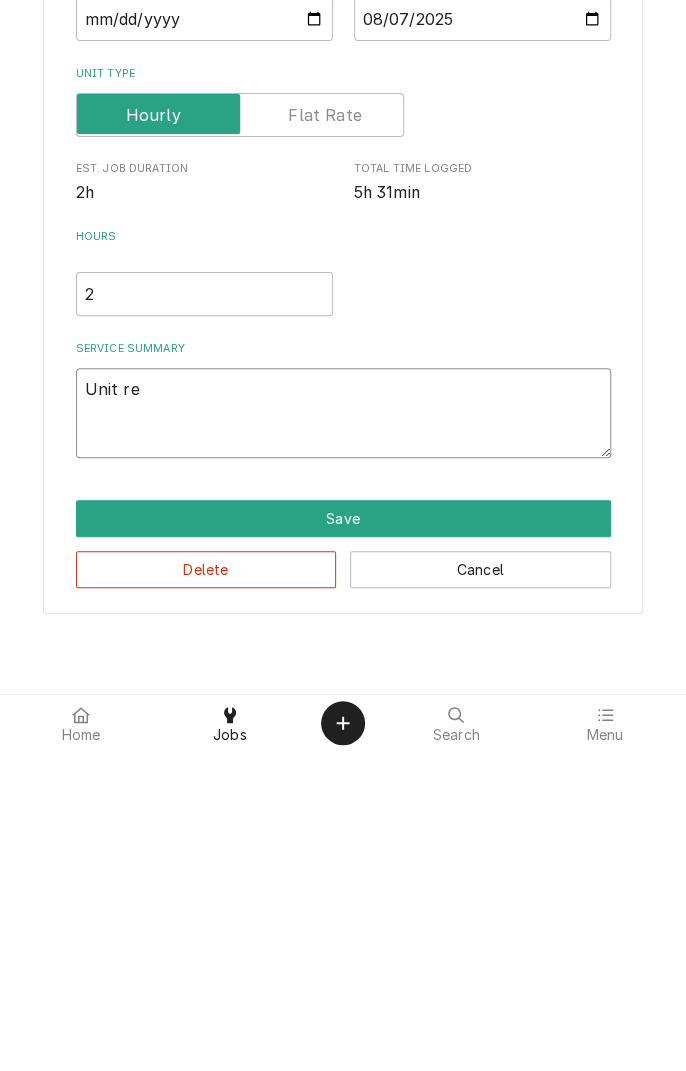 type on "x" 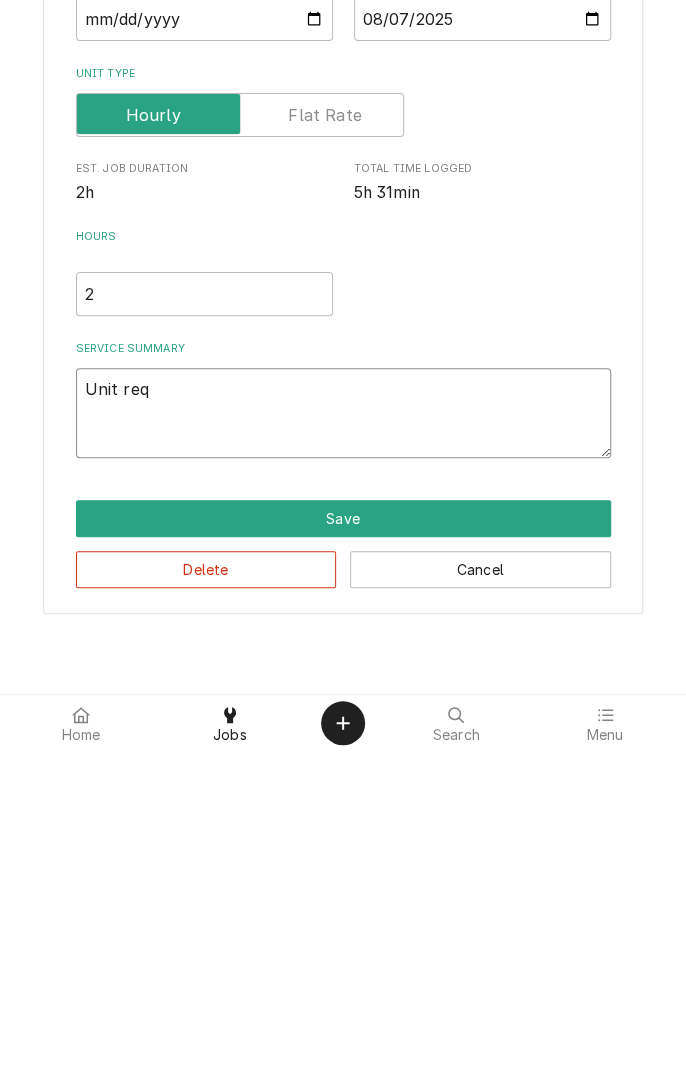 type on "x" 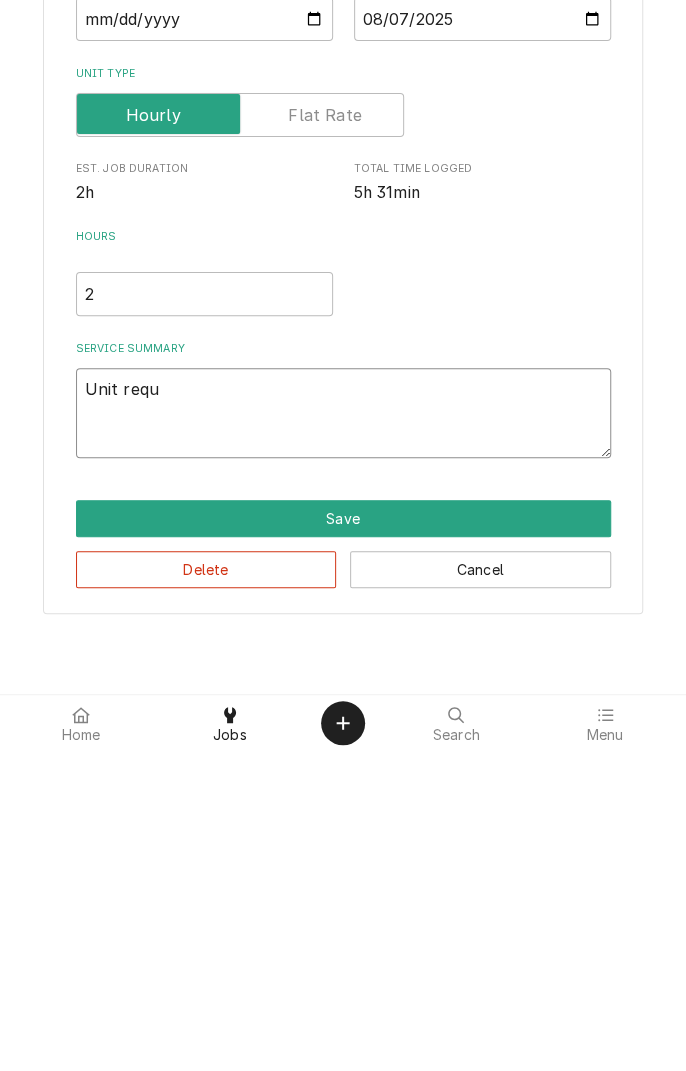 type on "x" 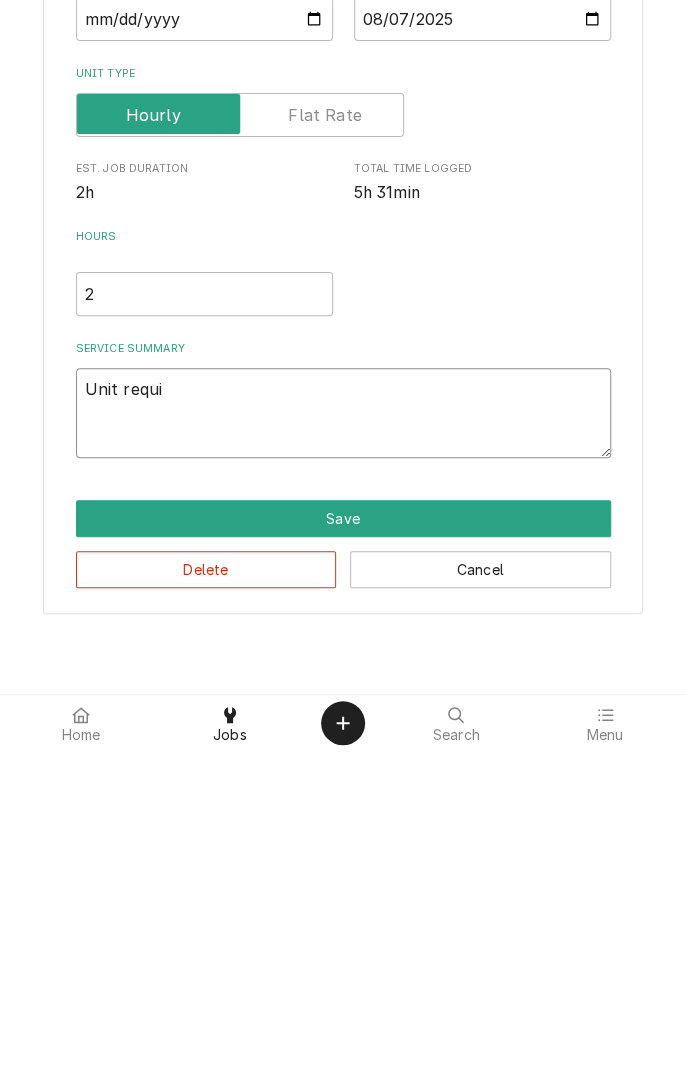 type on "x" 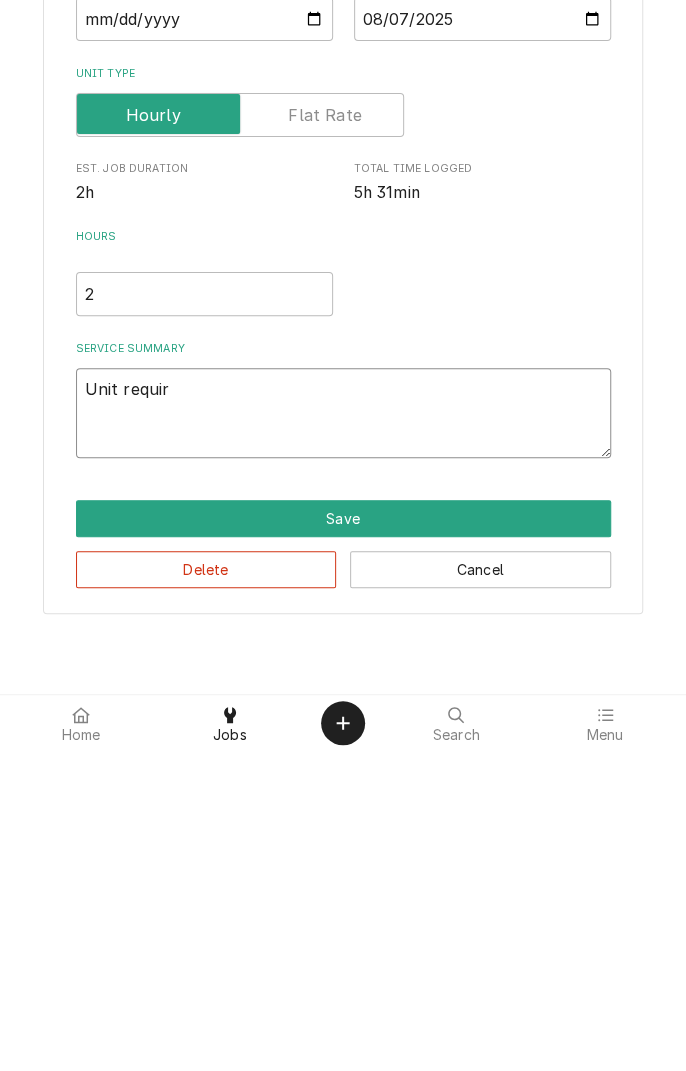 type on "x" 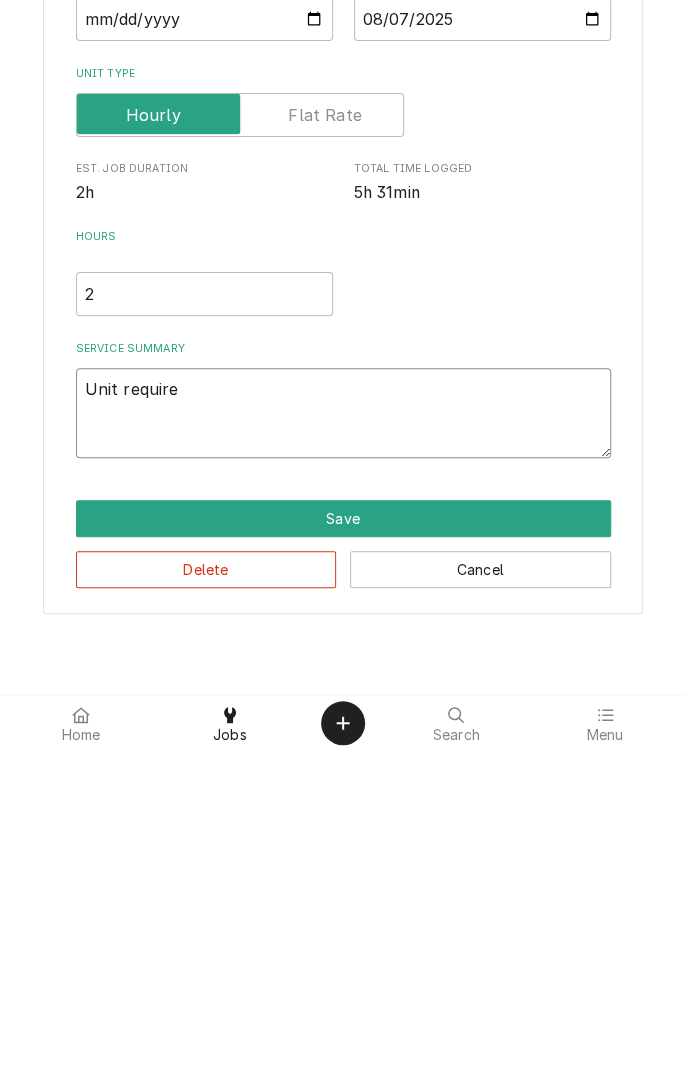 type on "x" 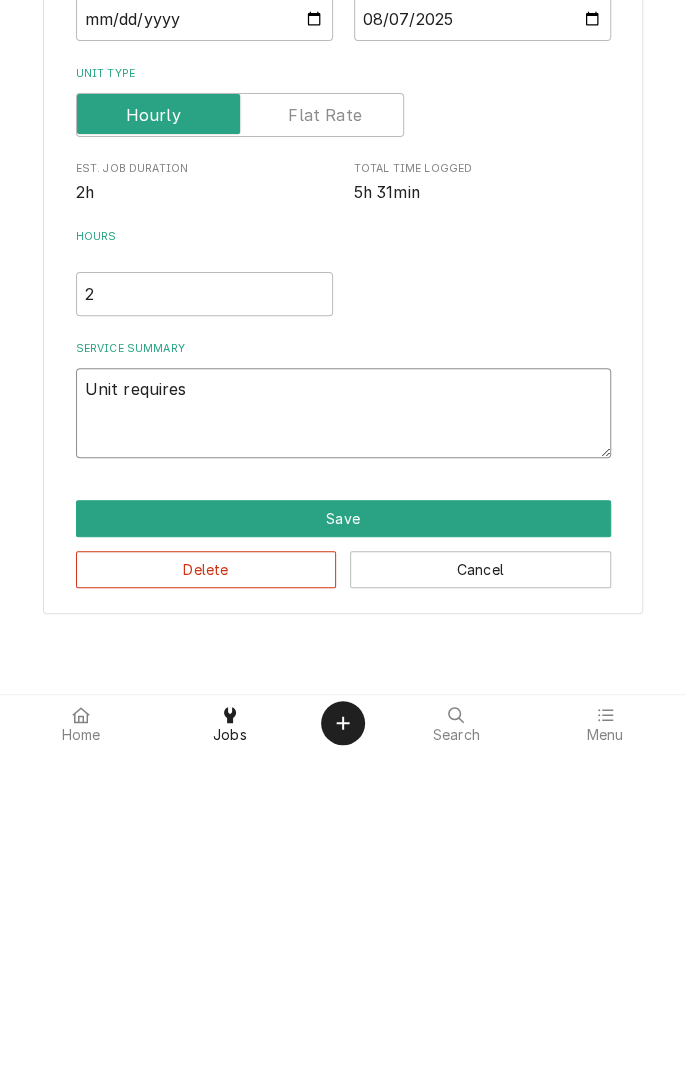 type on "x" 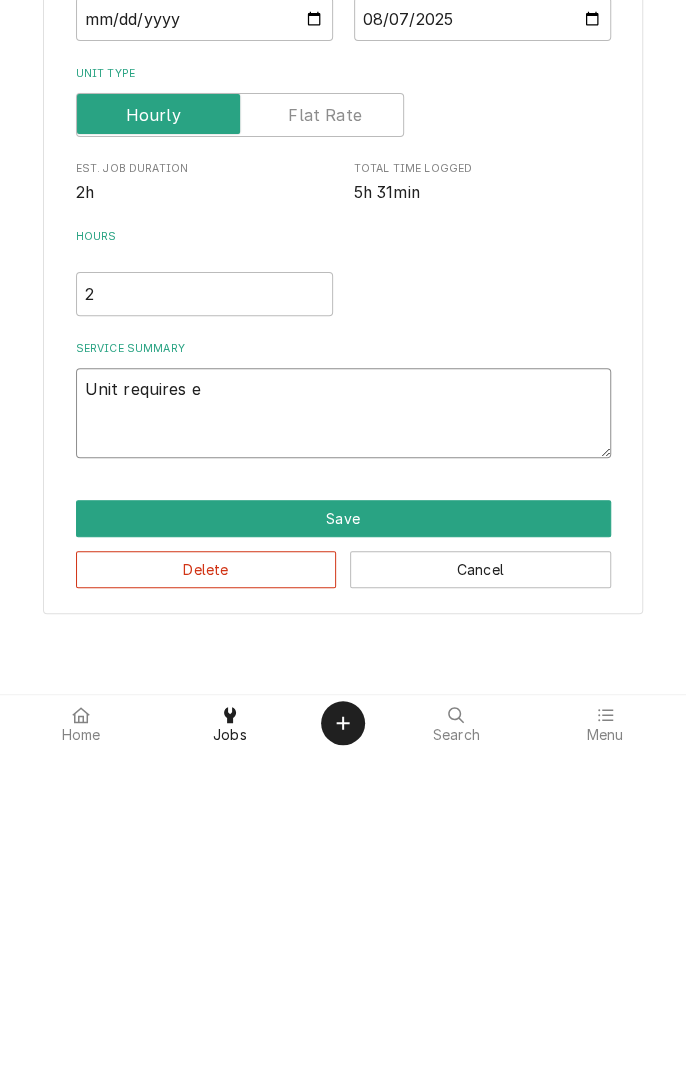 type on "x" 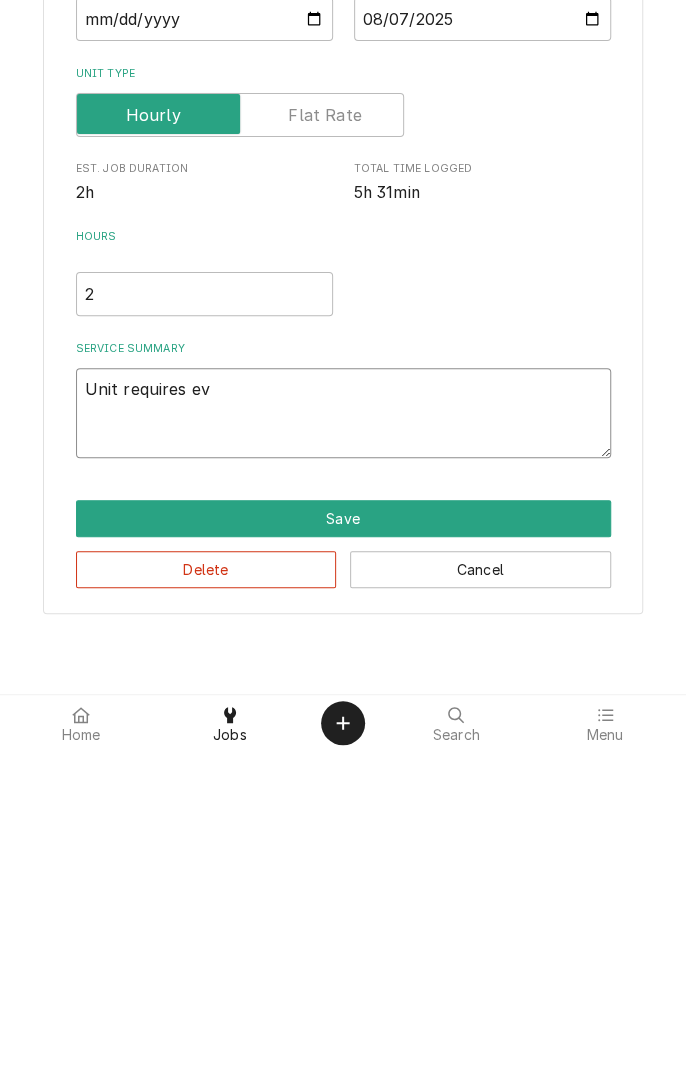 type on "x" 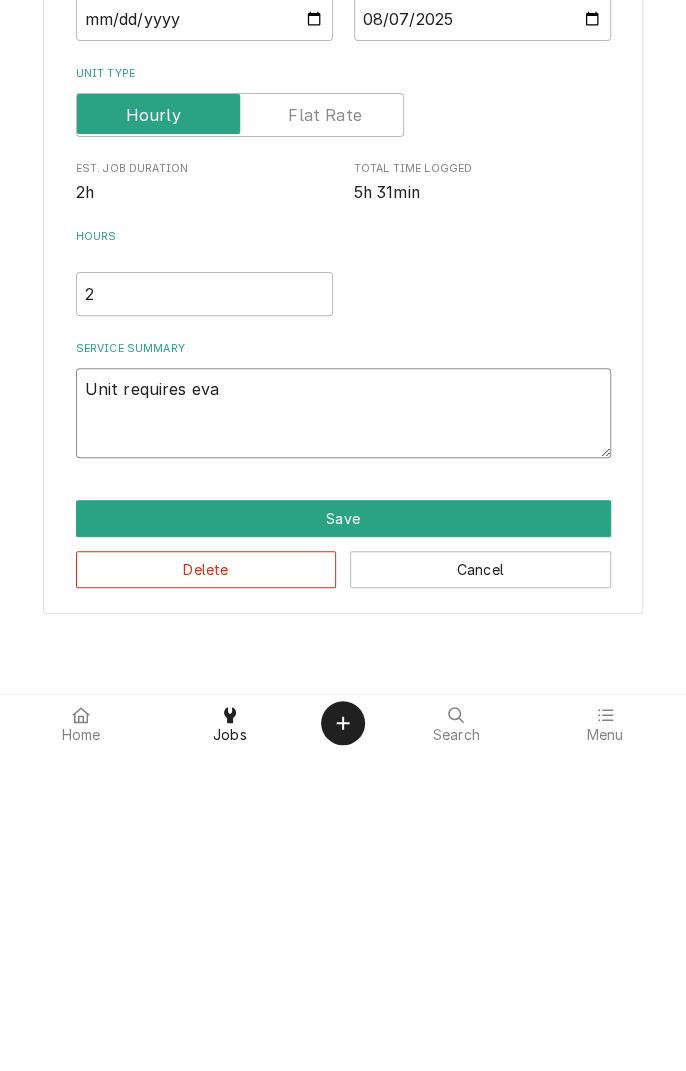 type on "x" 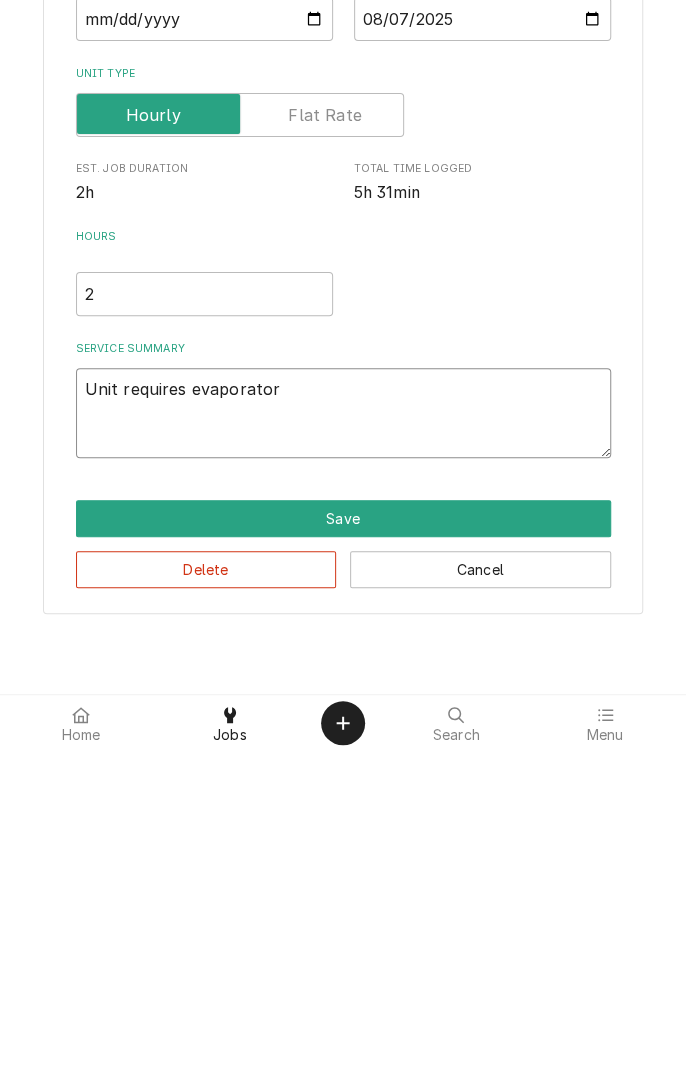 type on "x" 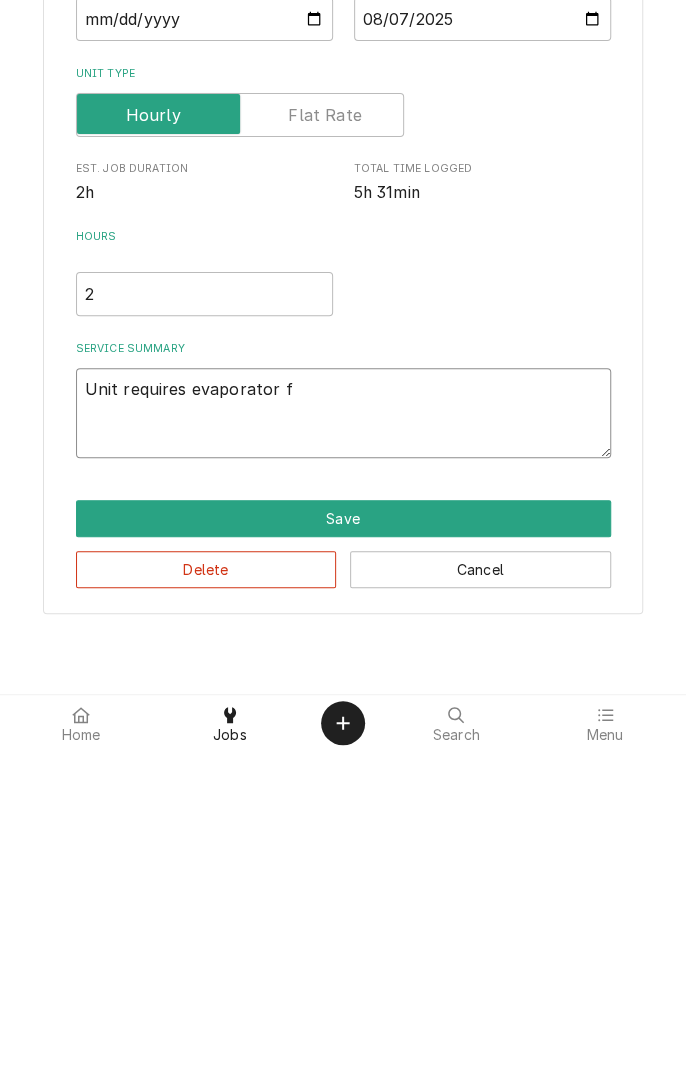 type on "x" 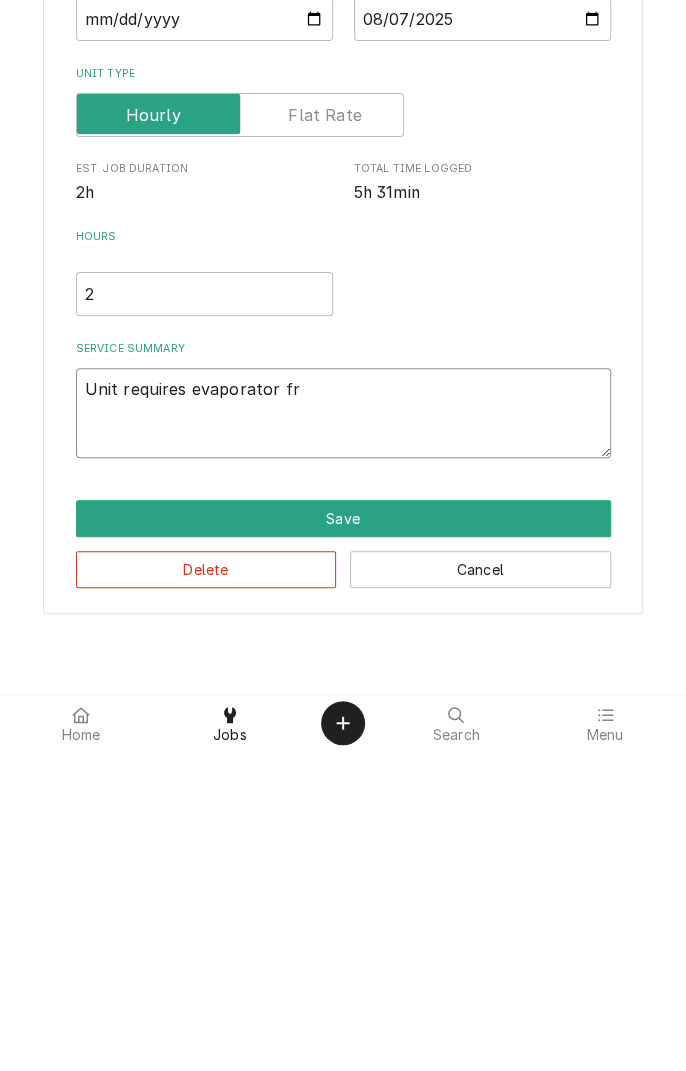 type on "x" 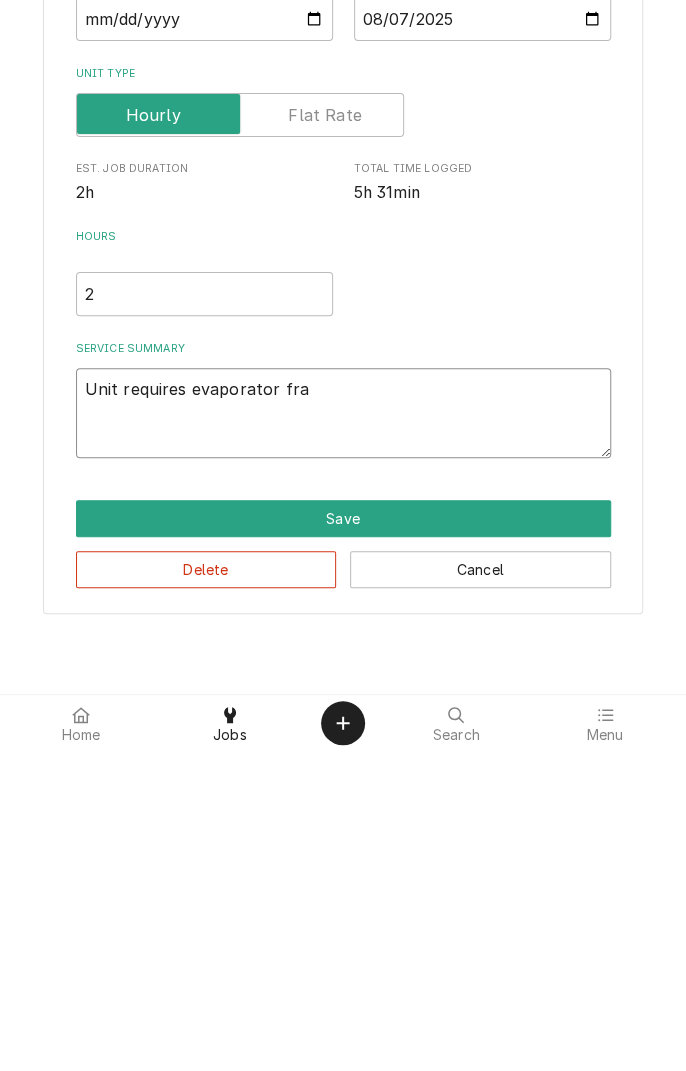 type on "x" 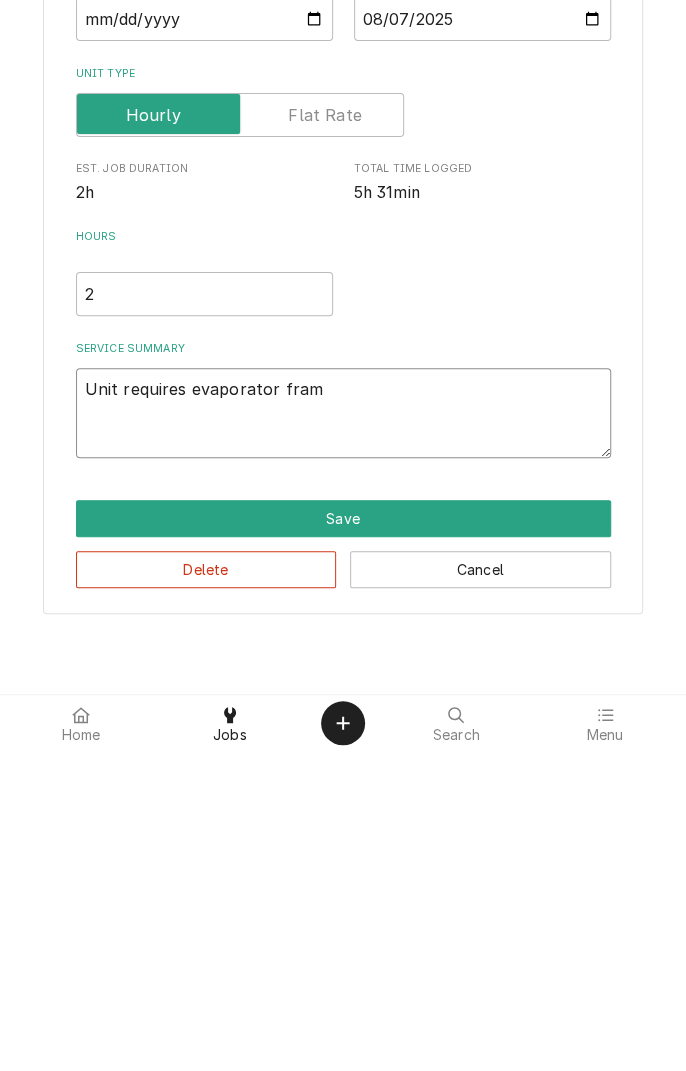 type on "x" 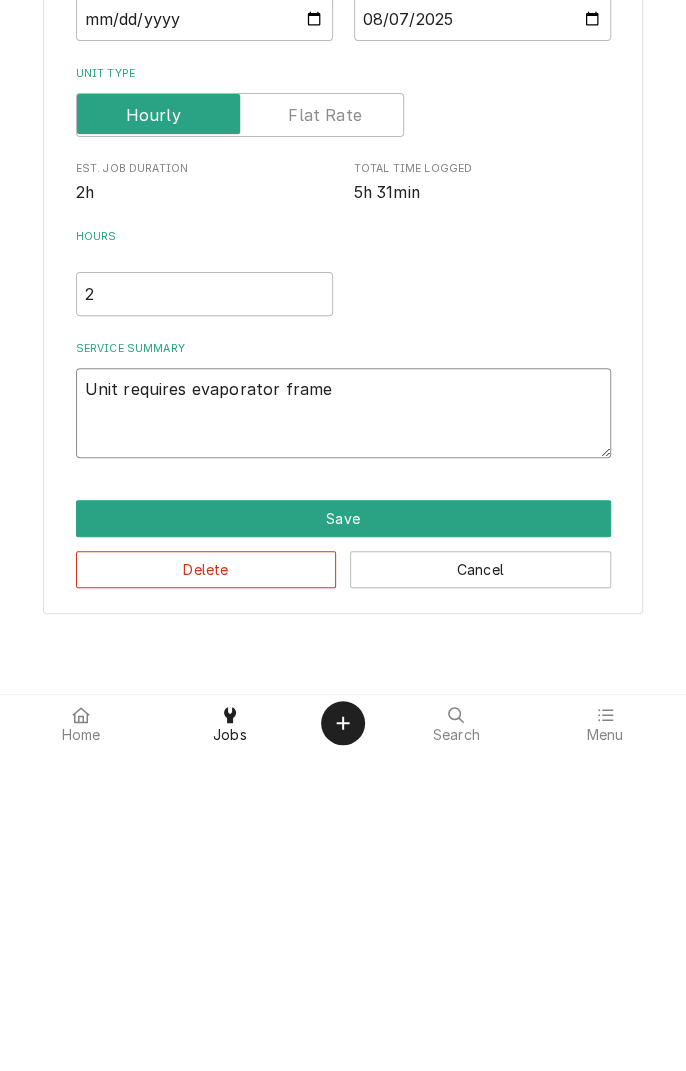 type on "x" 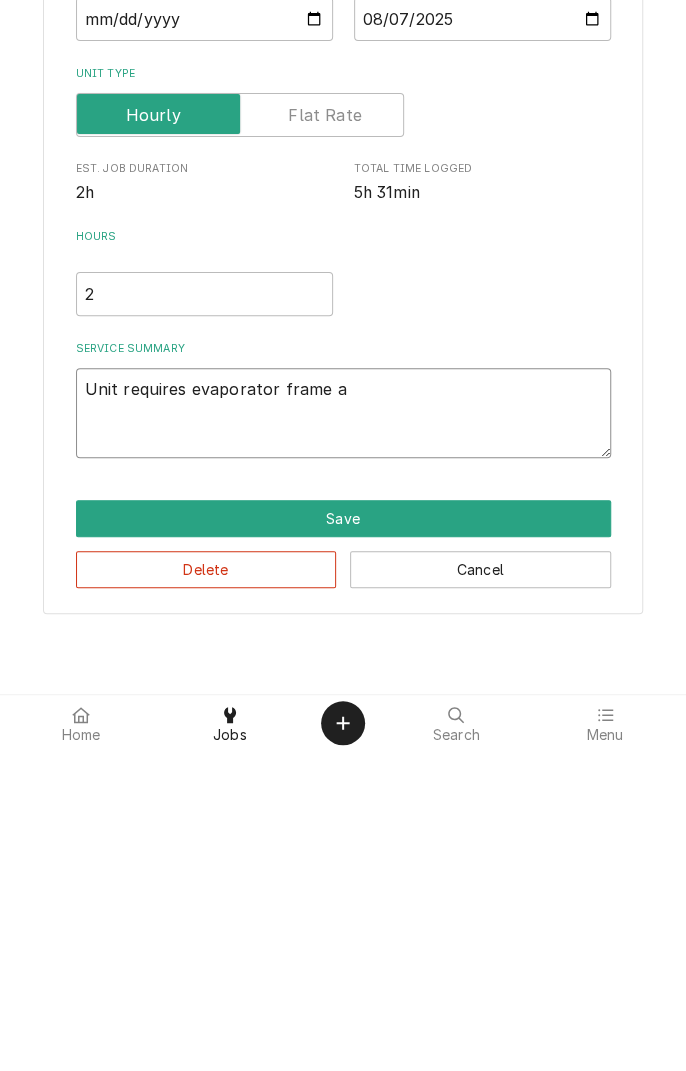 type on "x" 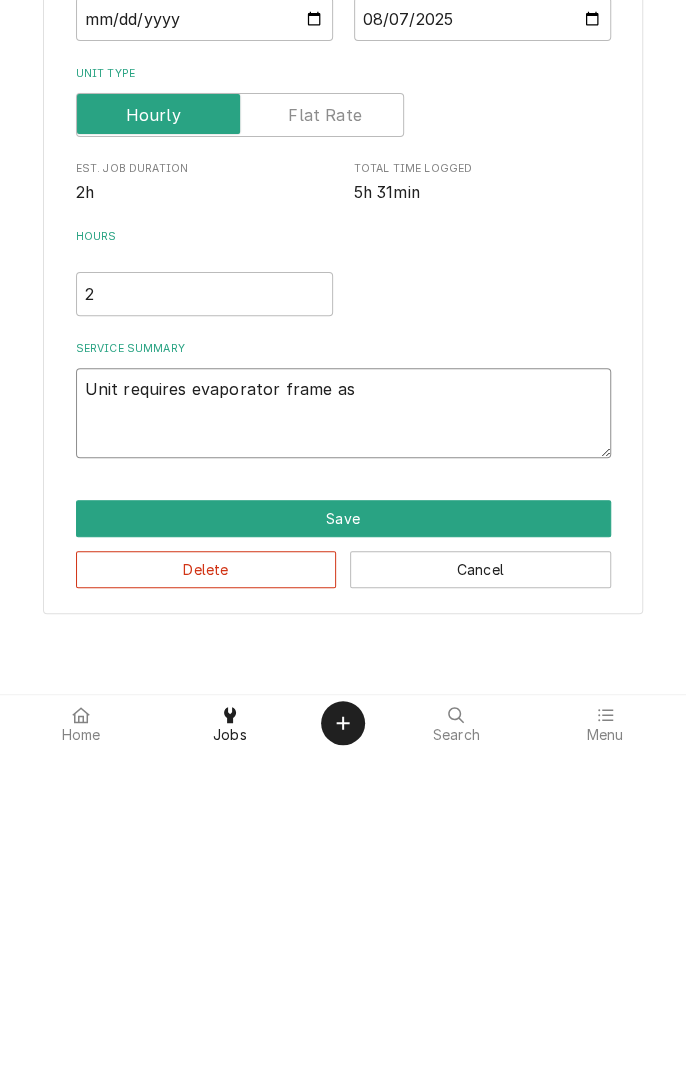 type on "x" 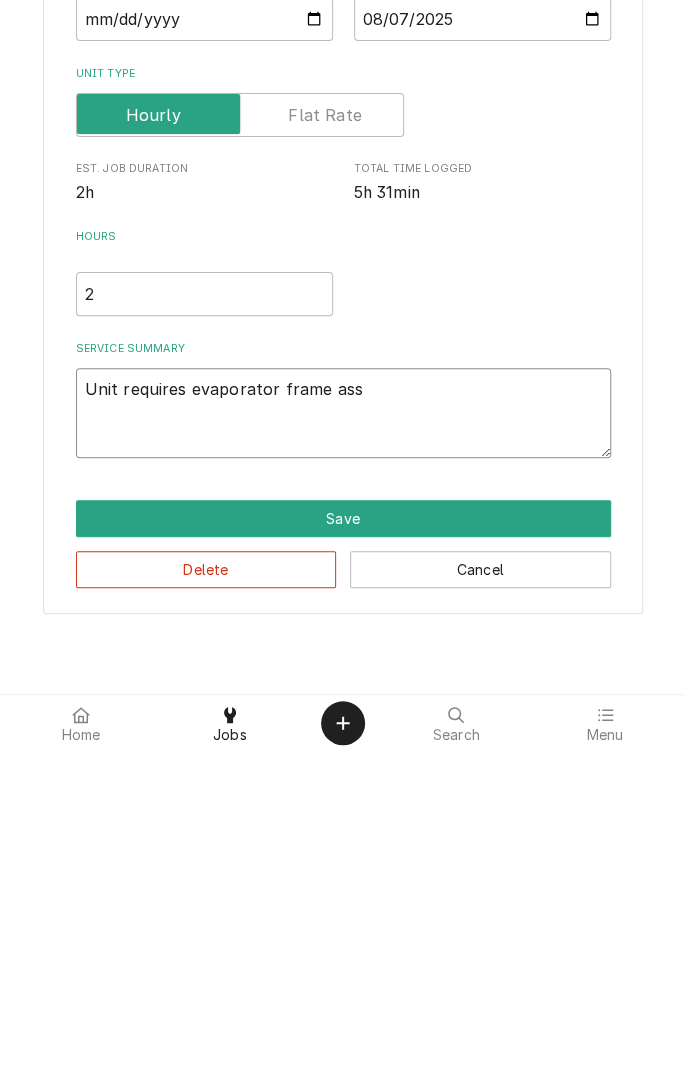 type on "x" 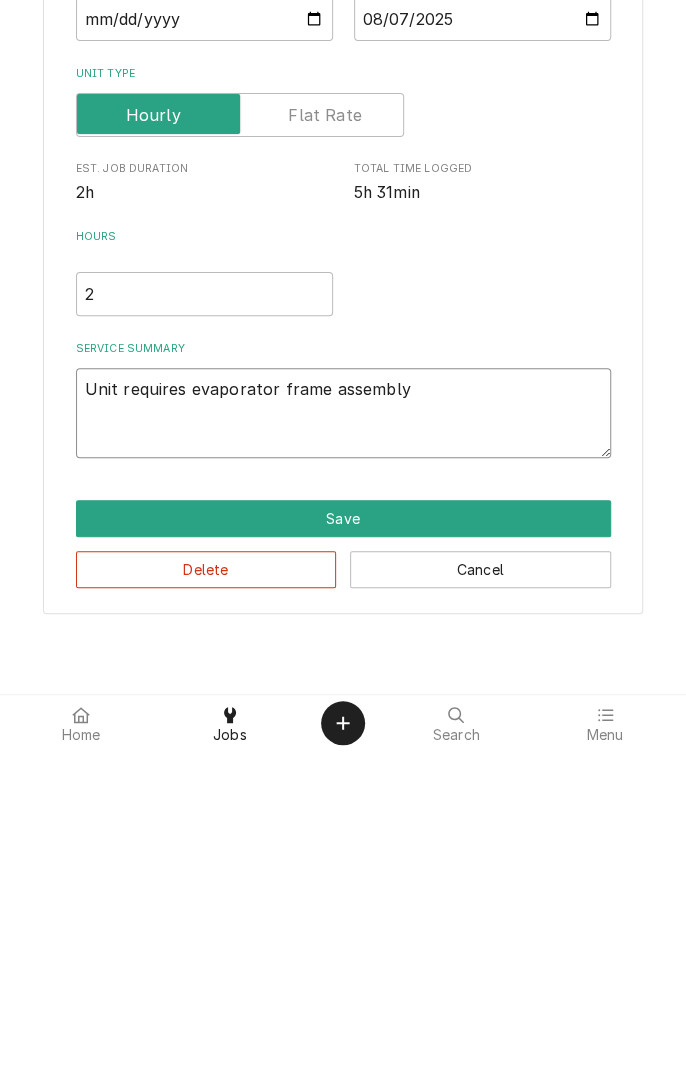 type on "x" 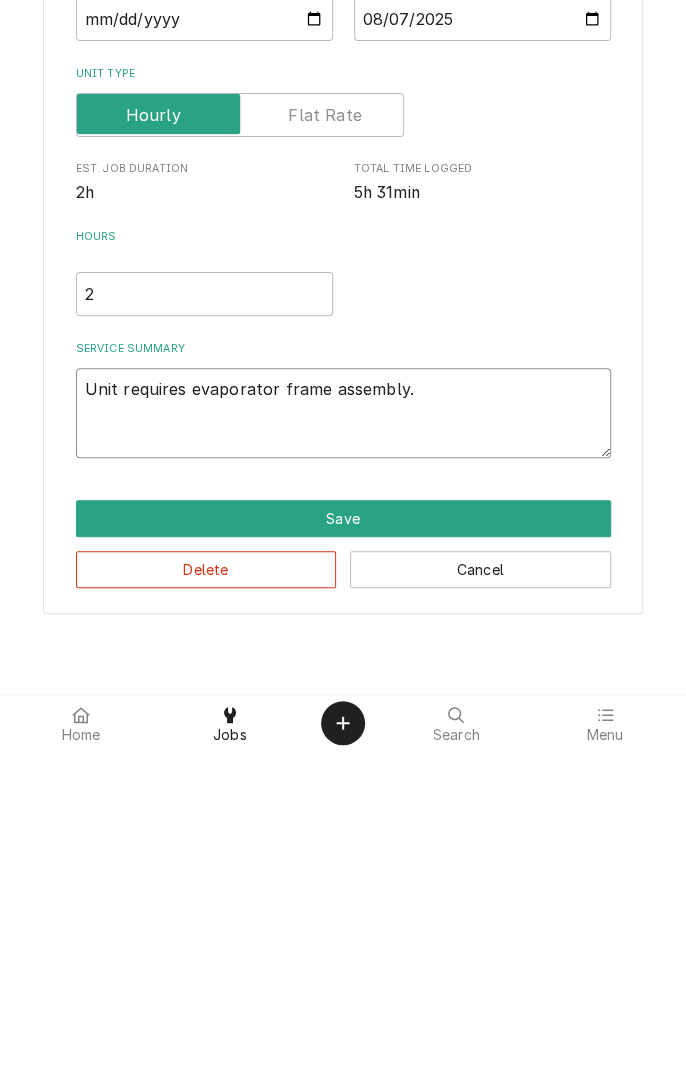 type on "x" 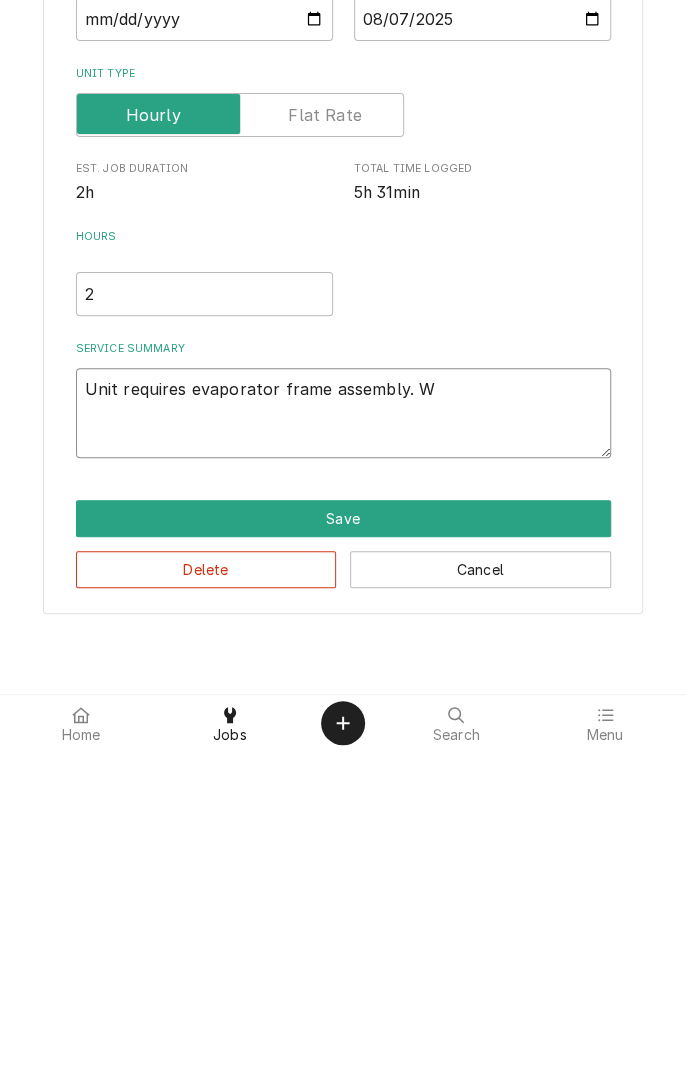 type on "x" 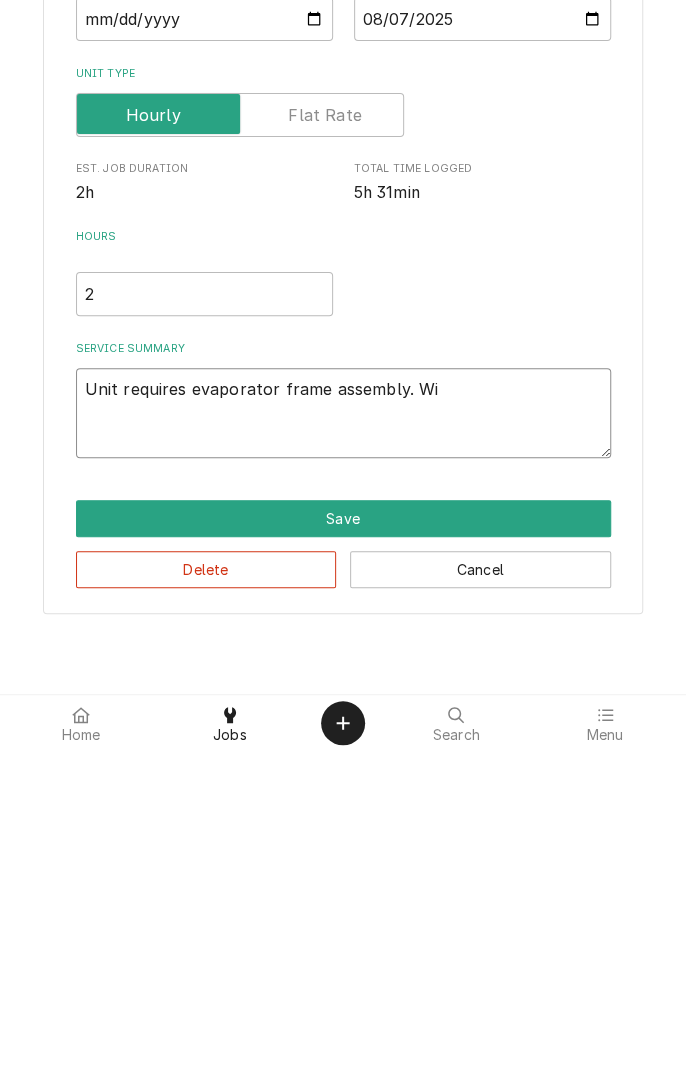 type on "x" 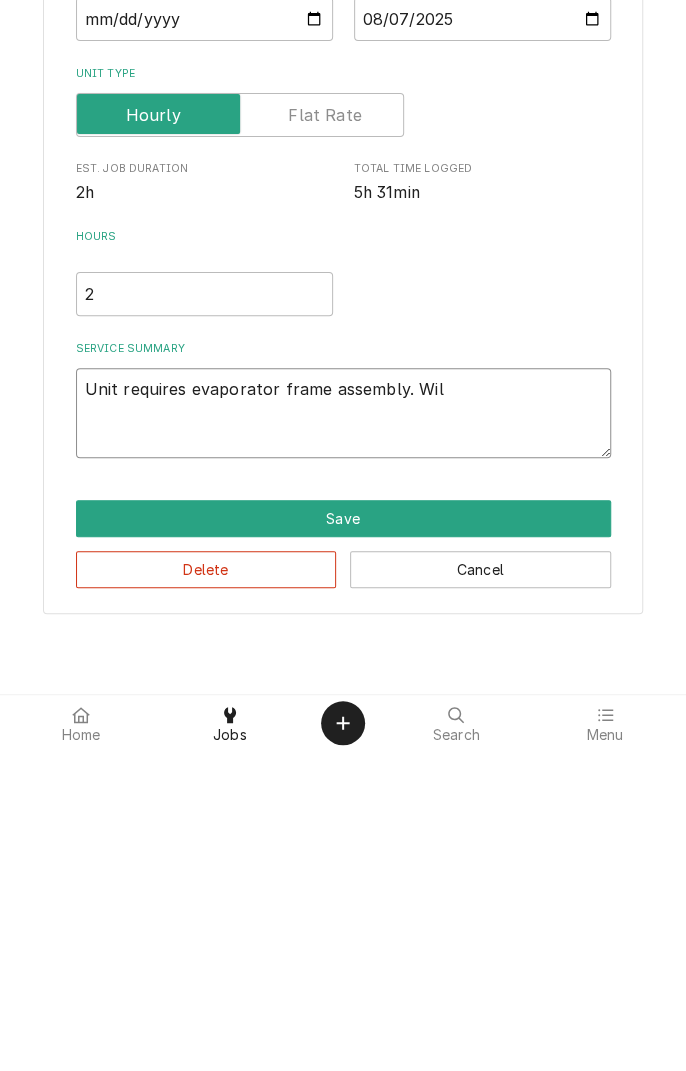 type on "x" 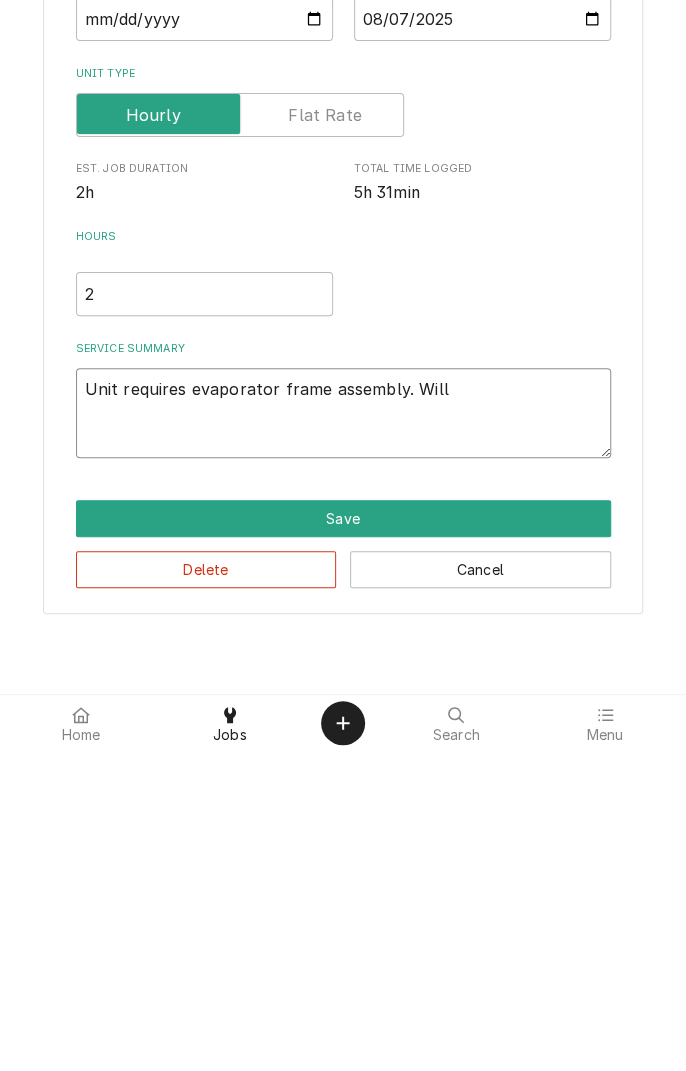 type on "x" 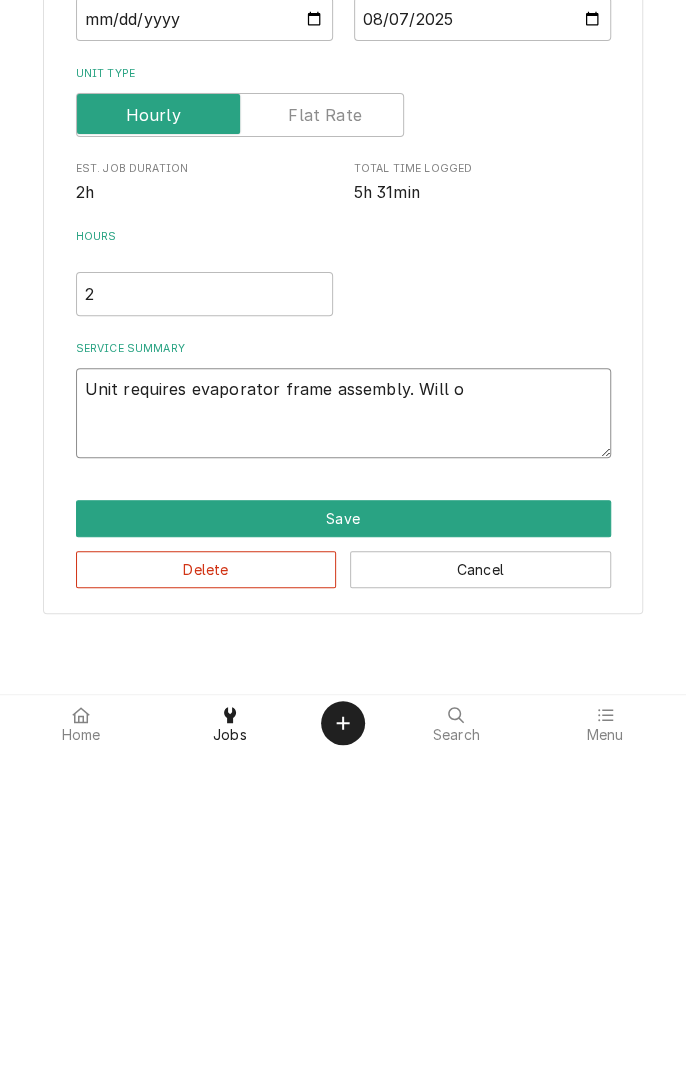 type on "x" 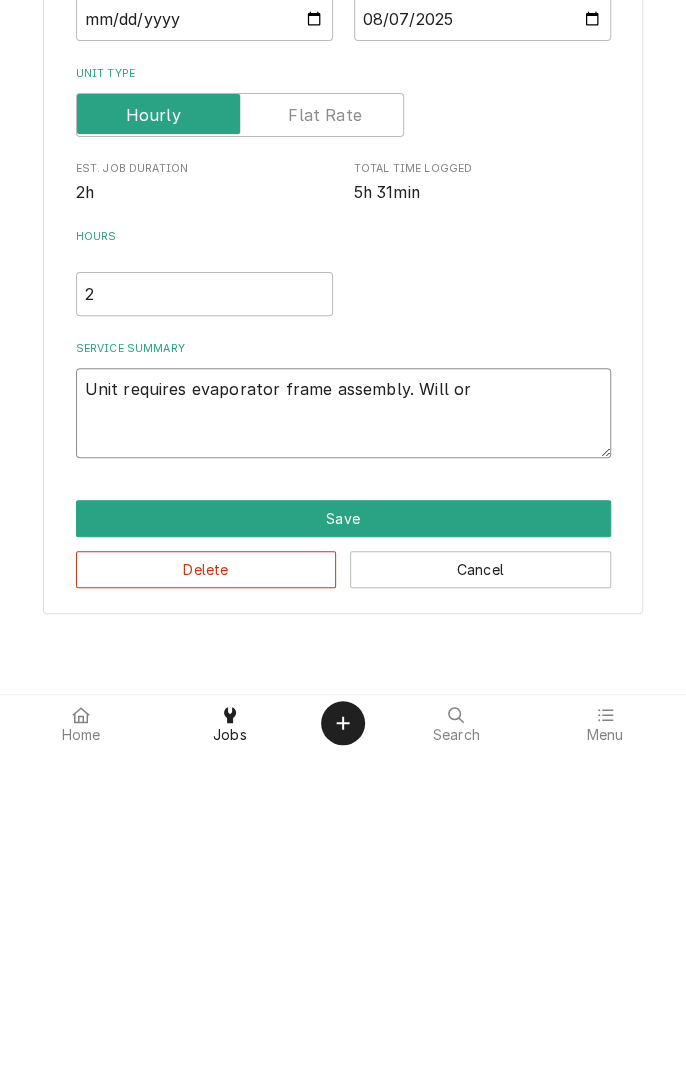 type on "x" 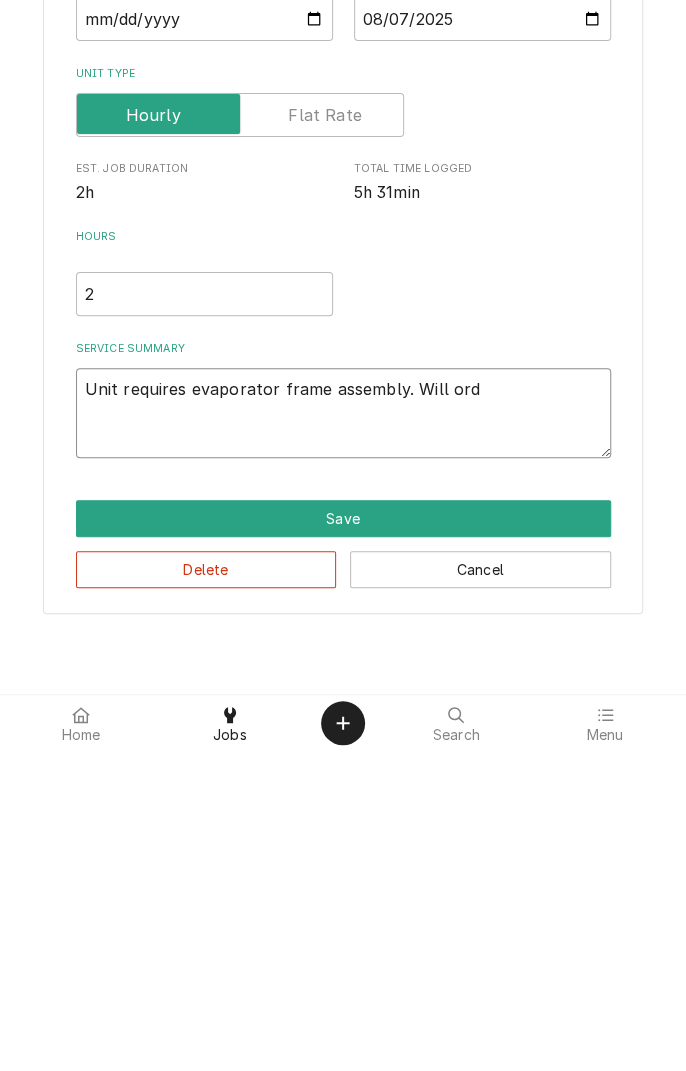 type on "x" 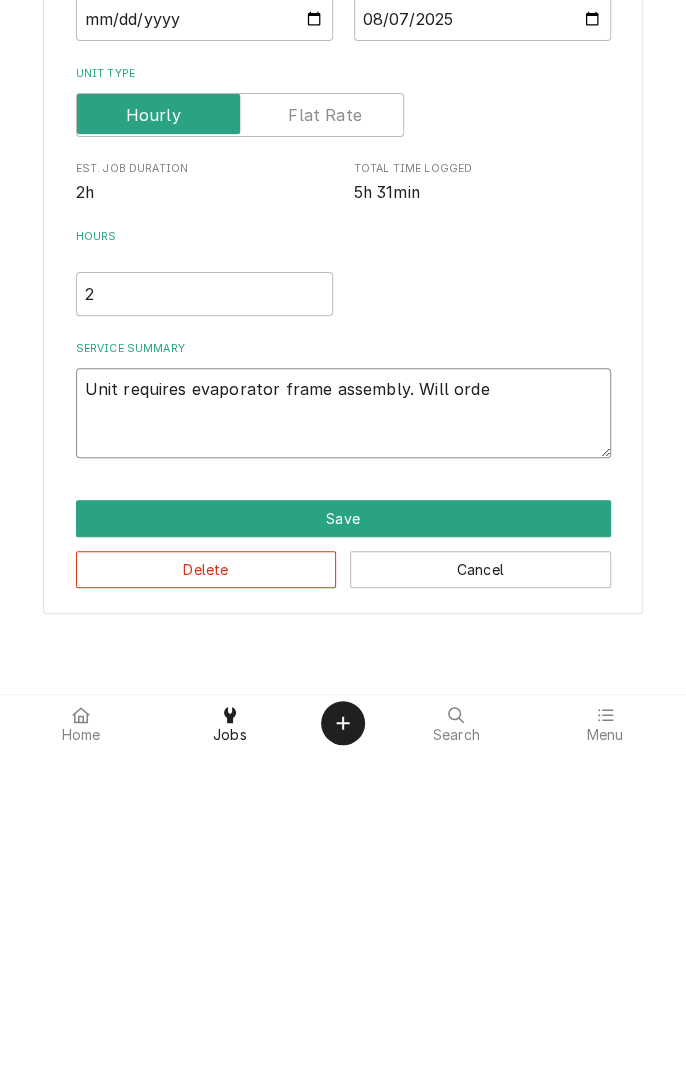 type on "x" 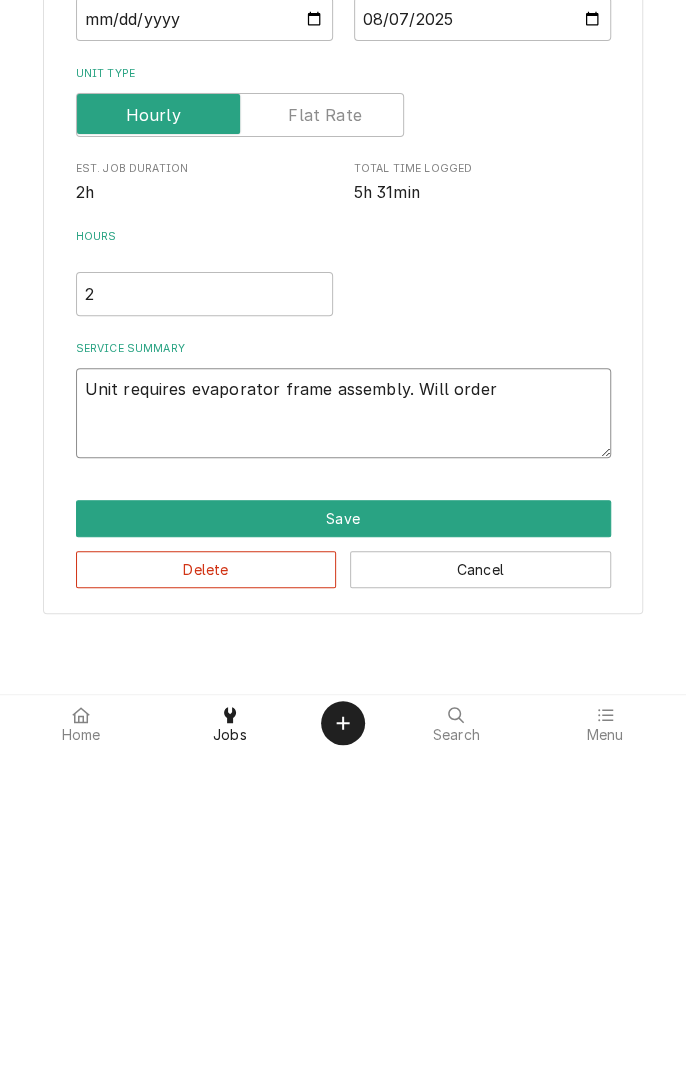 type on "x" 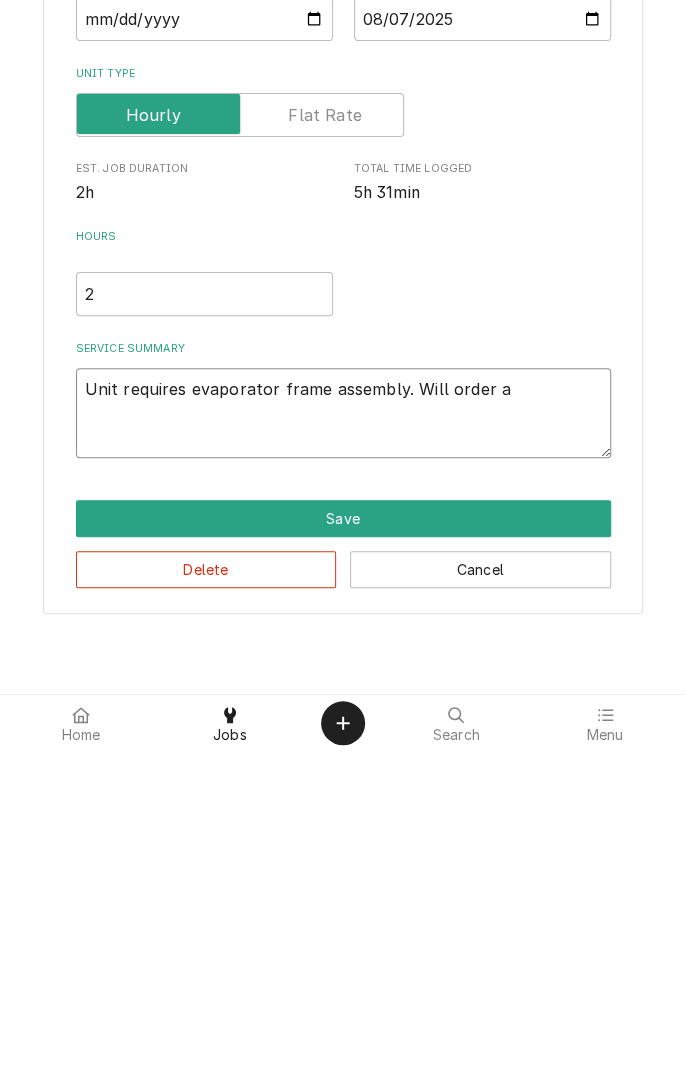 type on "x" 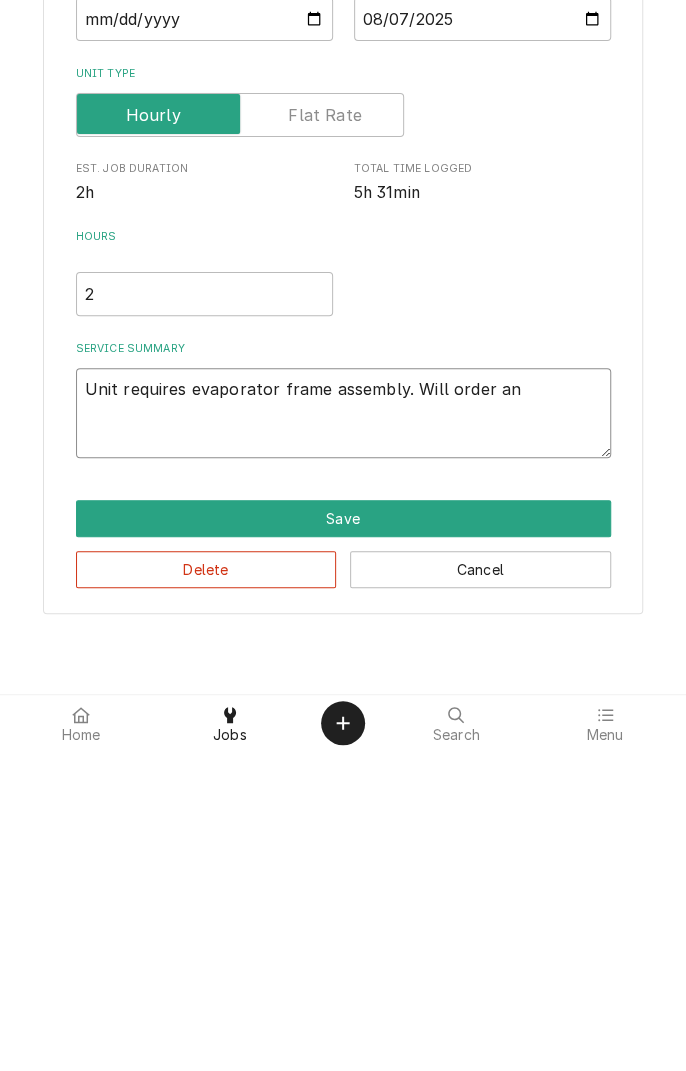 type on "x" 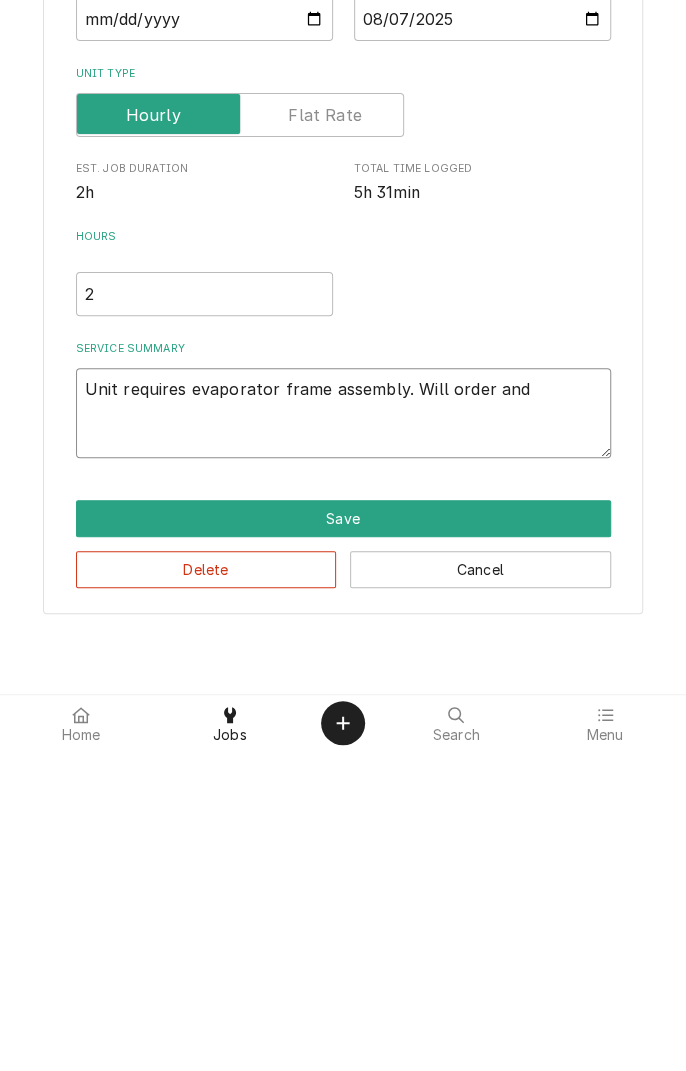 type on "x" 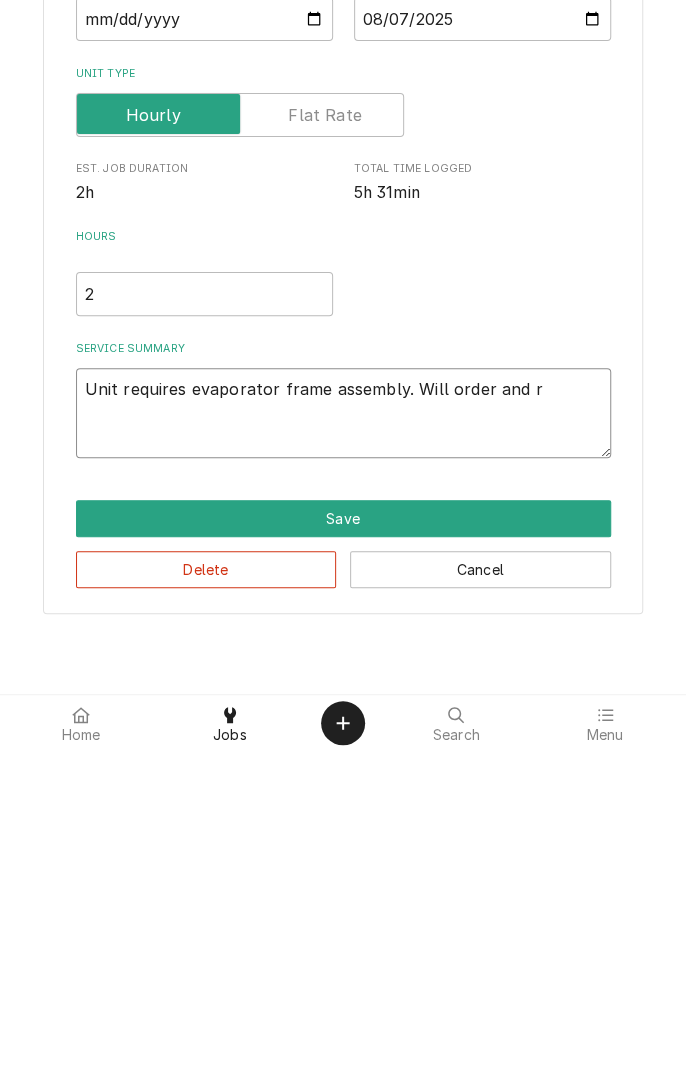 type on "x" 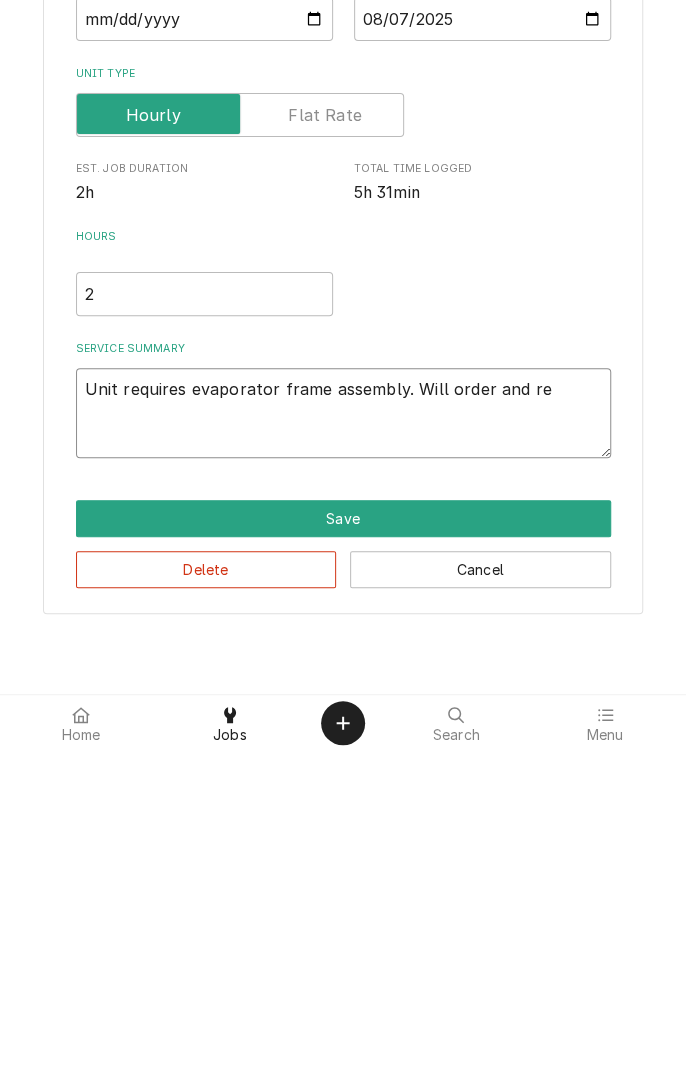type on "x" 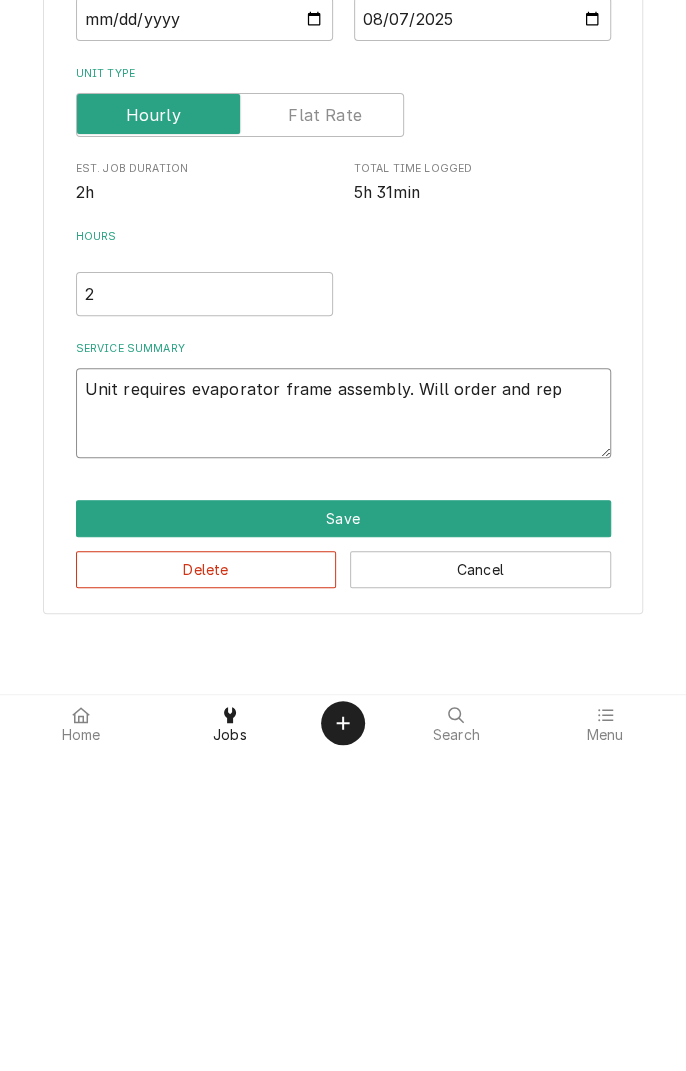 type on "x" 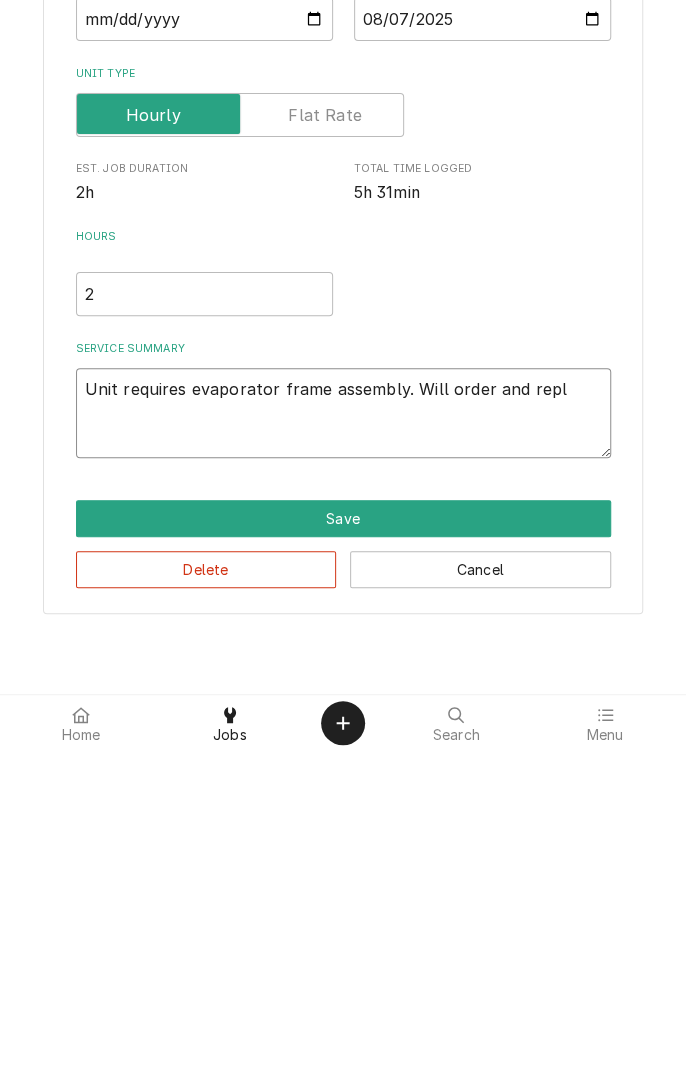 type on "x" 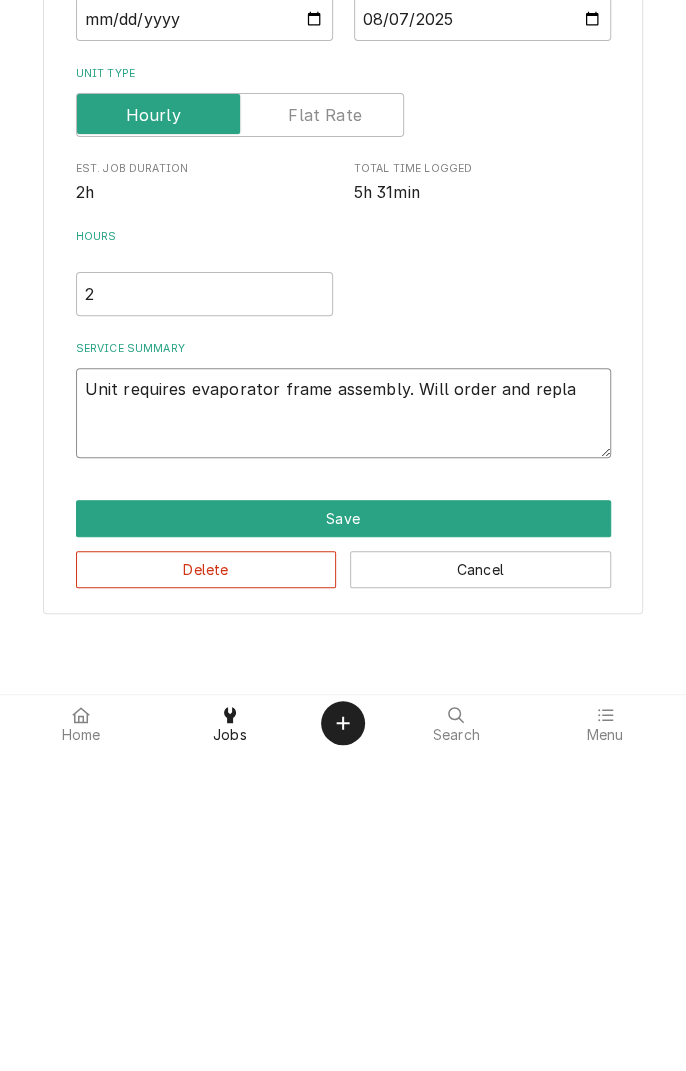 type on "x" 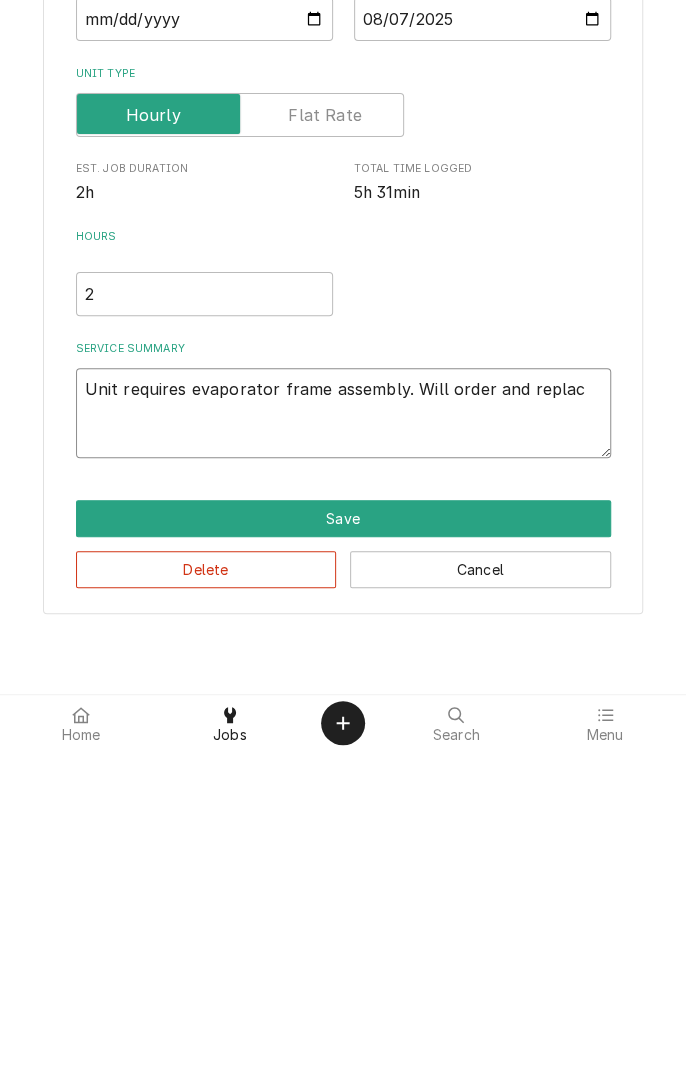 type on "x" 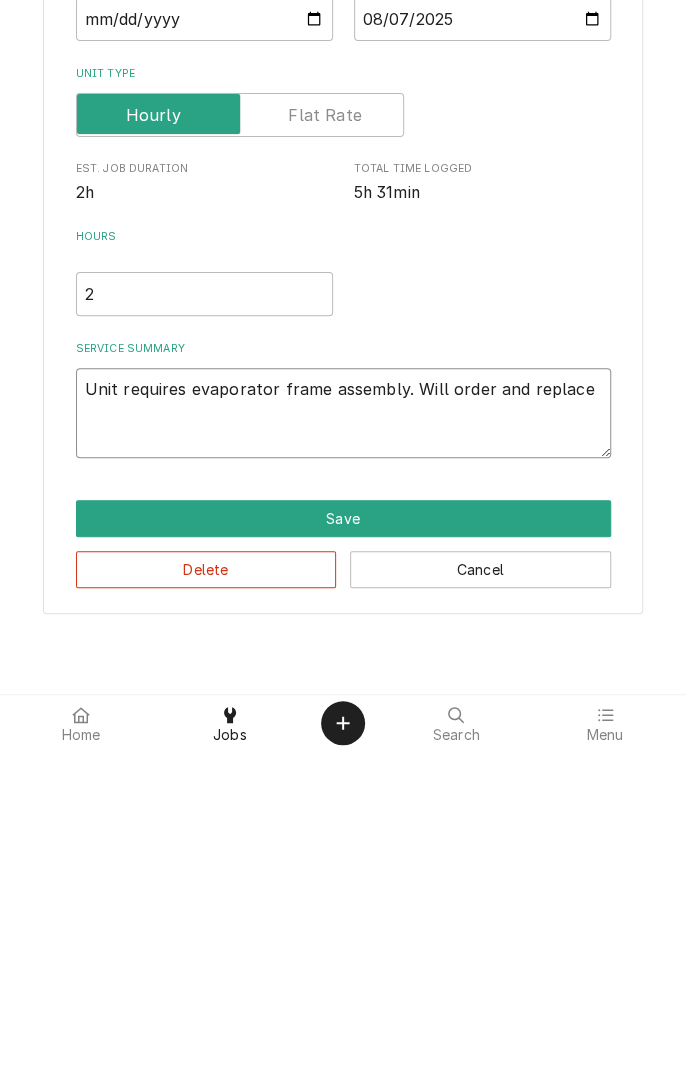 type on "x" 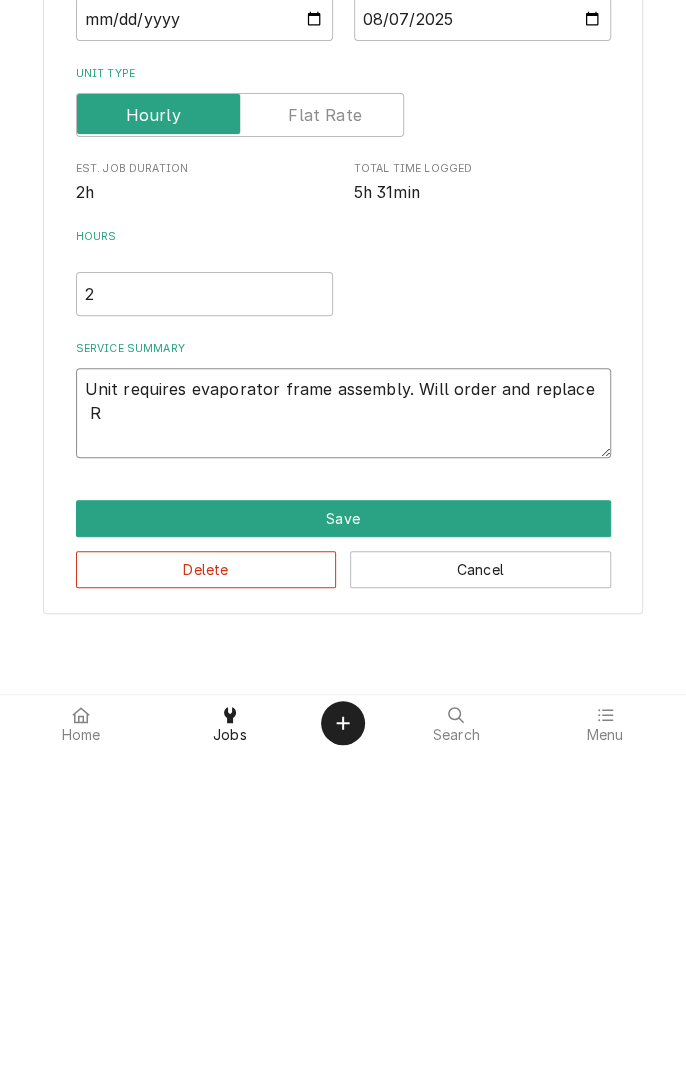 type on "x" 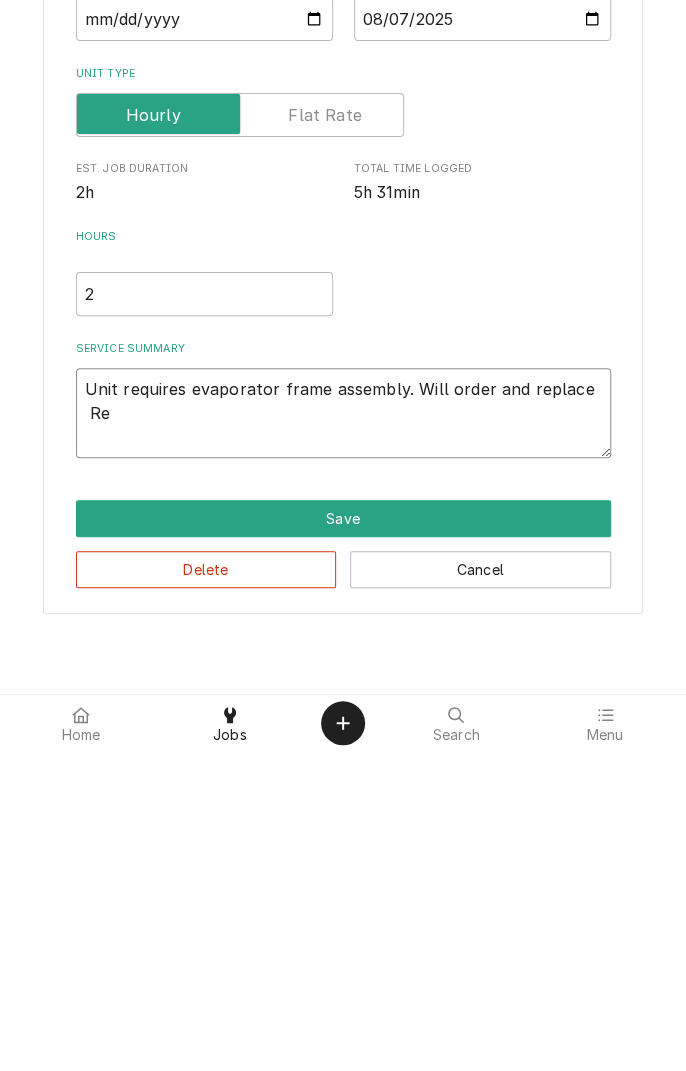type on "x" 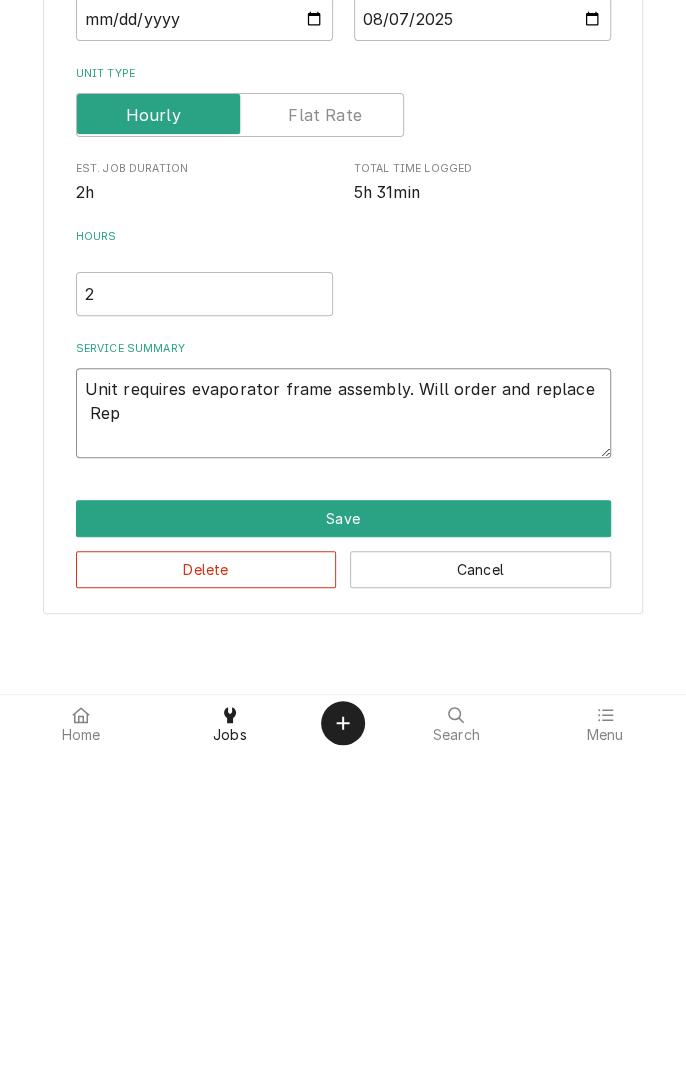 type on "x" 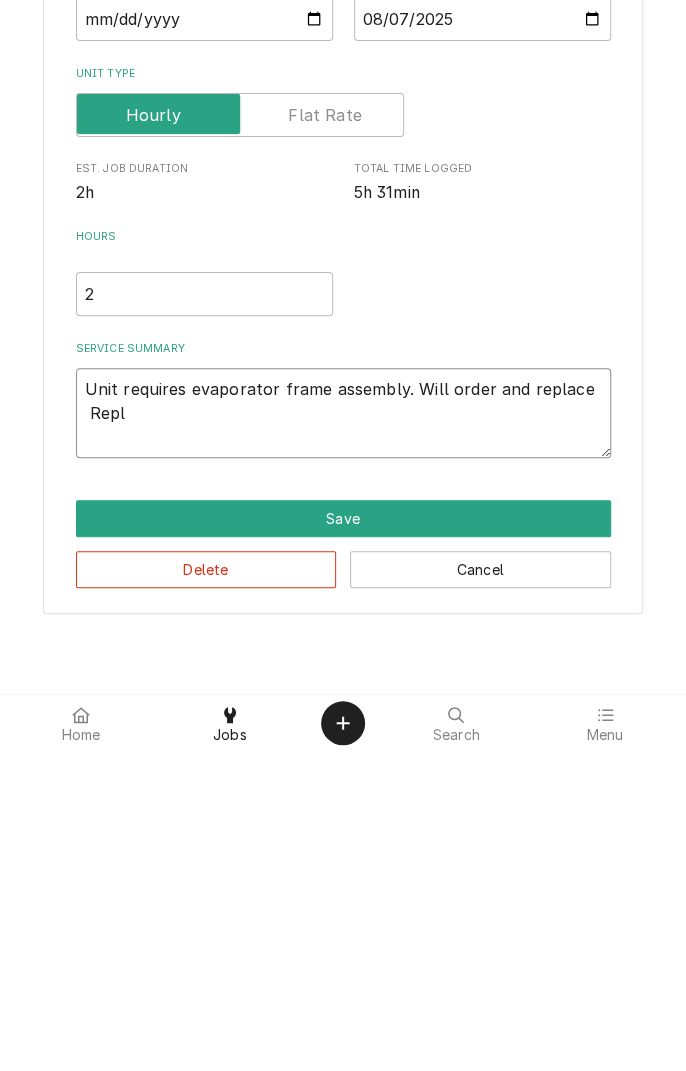 type on "x" 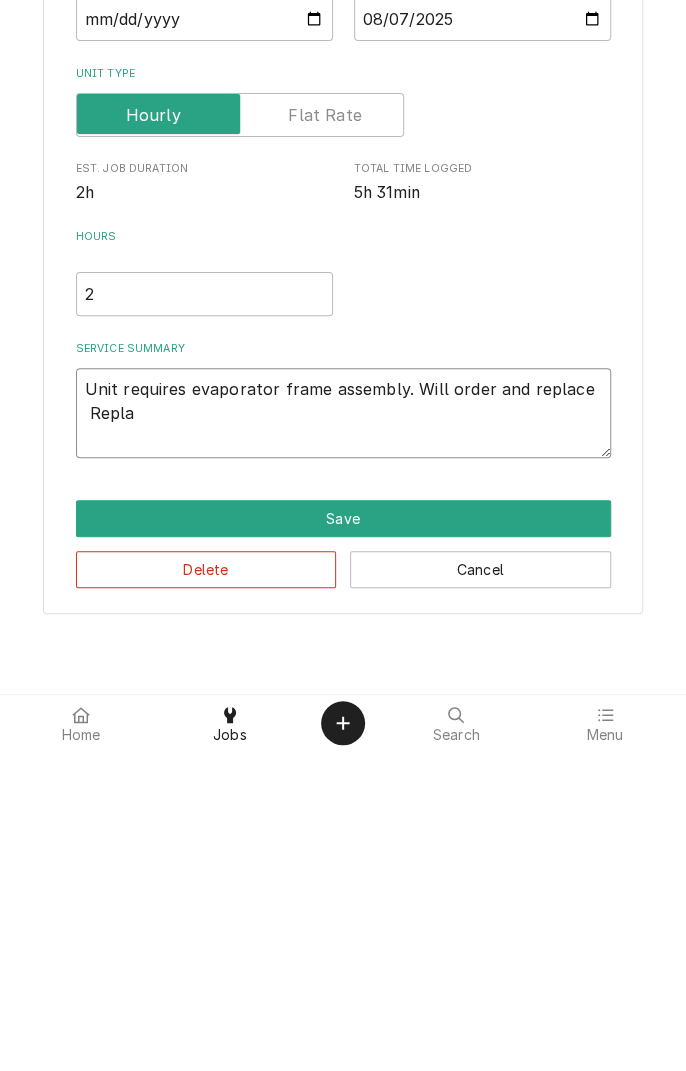 type on "x" 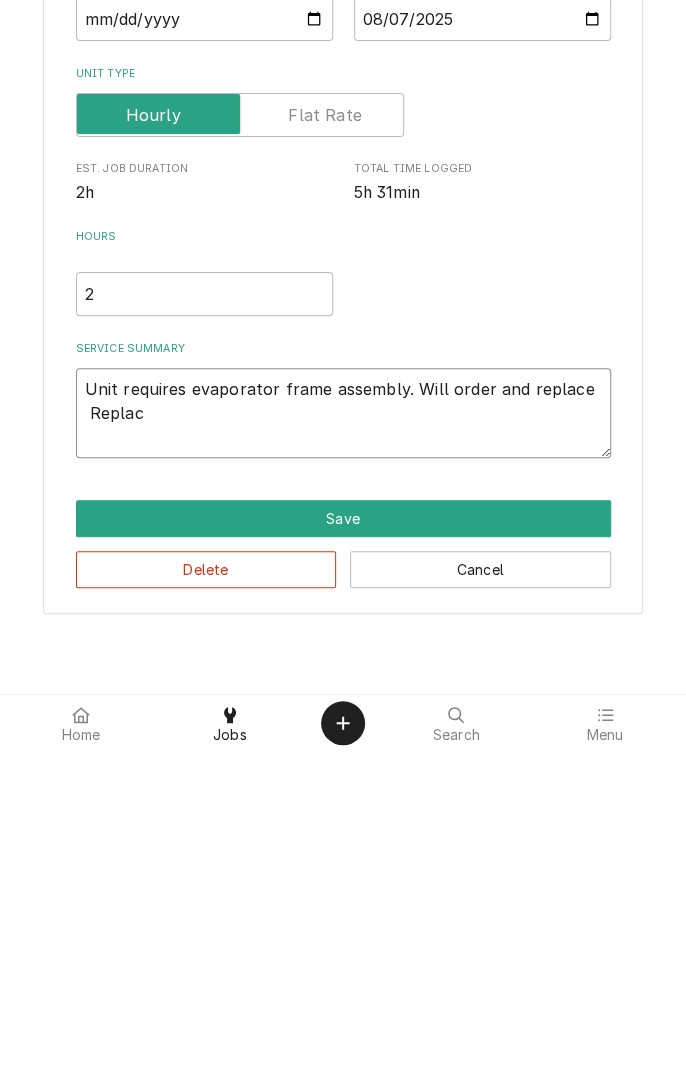 type on "x" 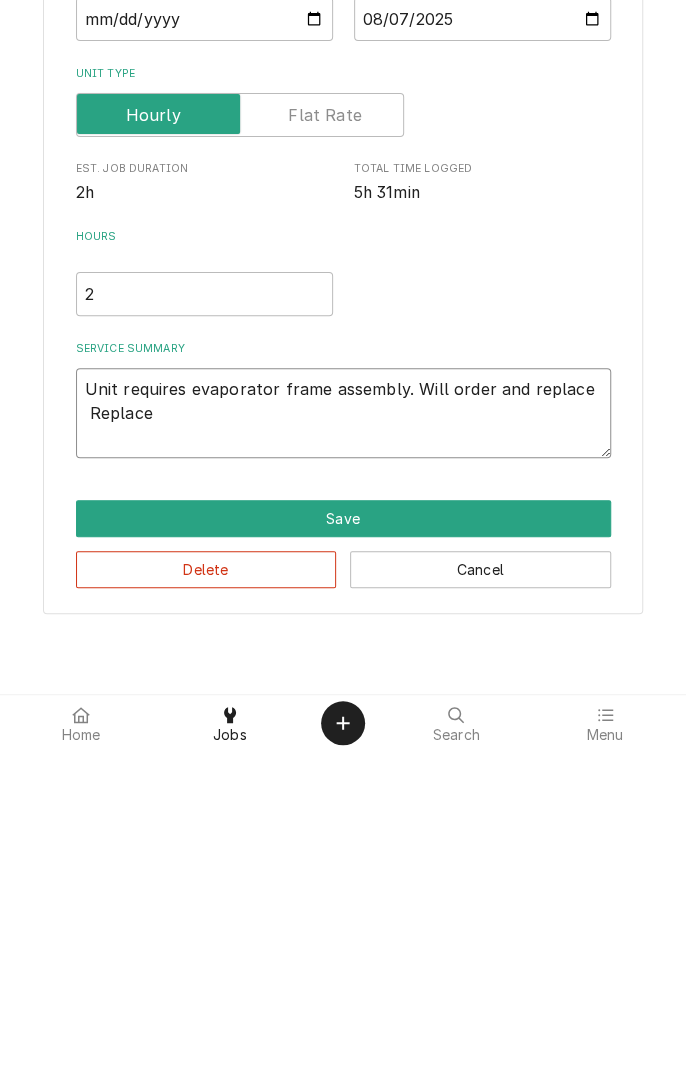 type on "x" 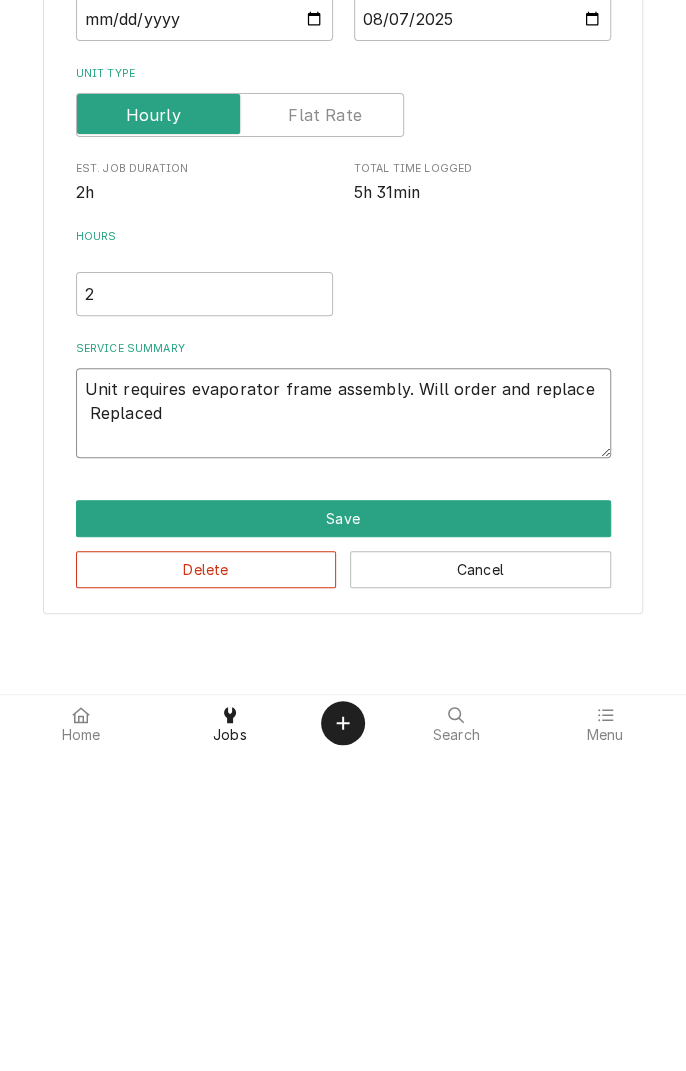 type on "x" 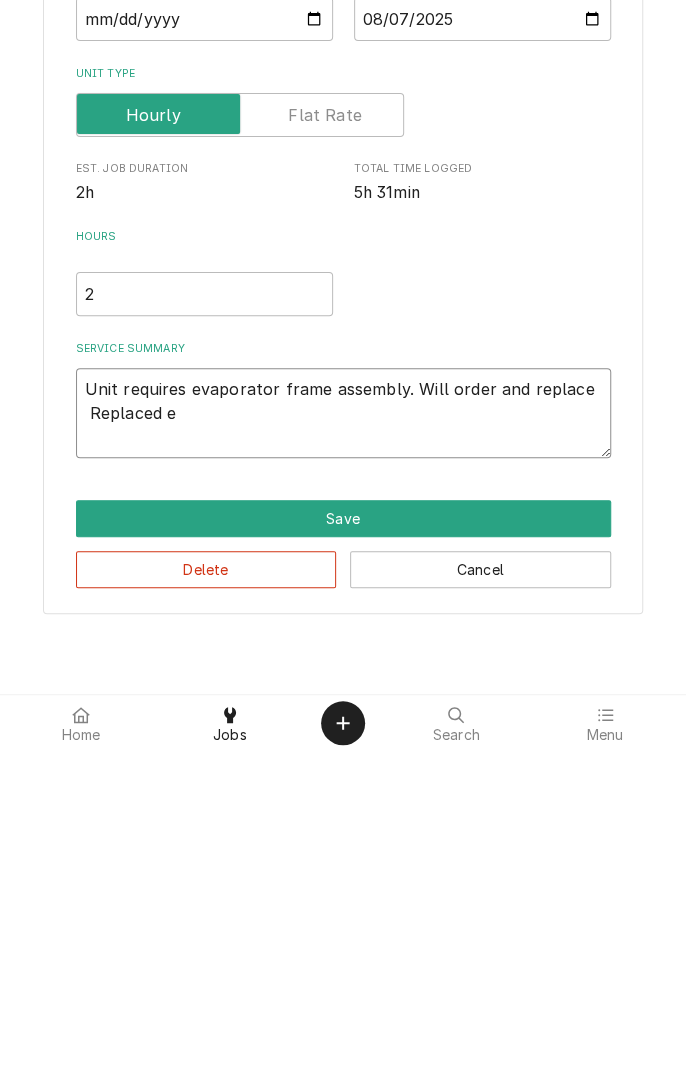 type on "x" 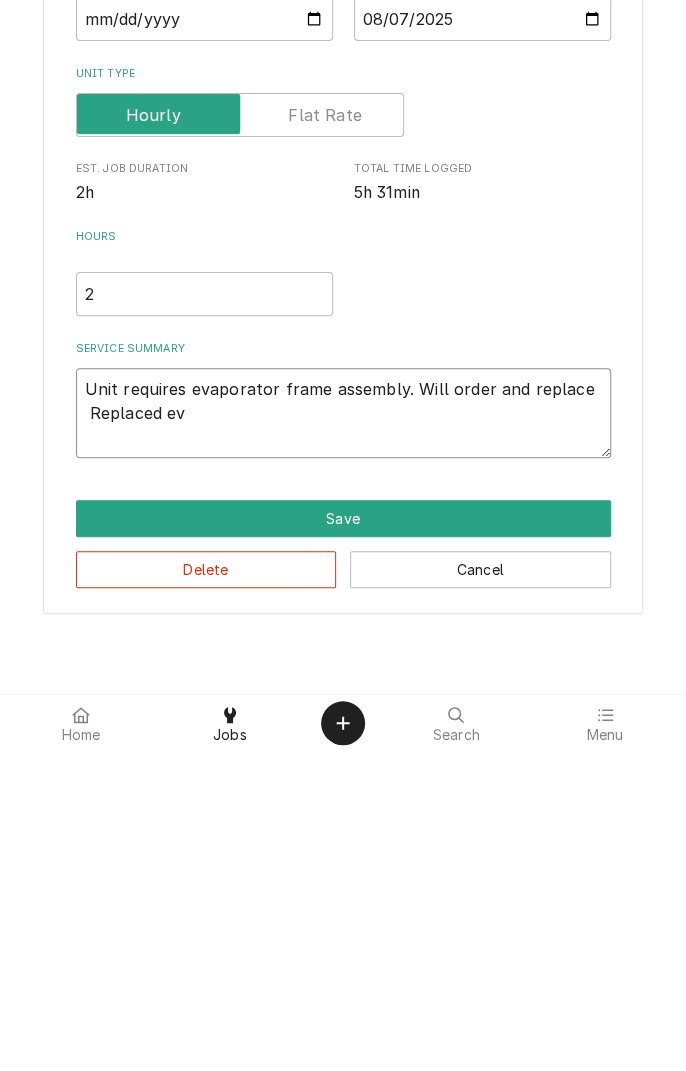 type on "x" 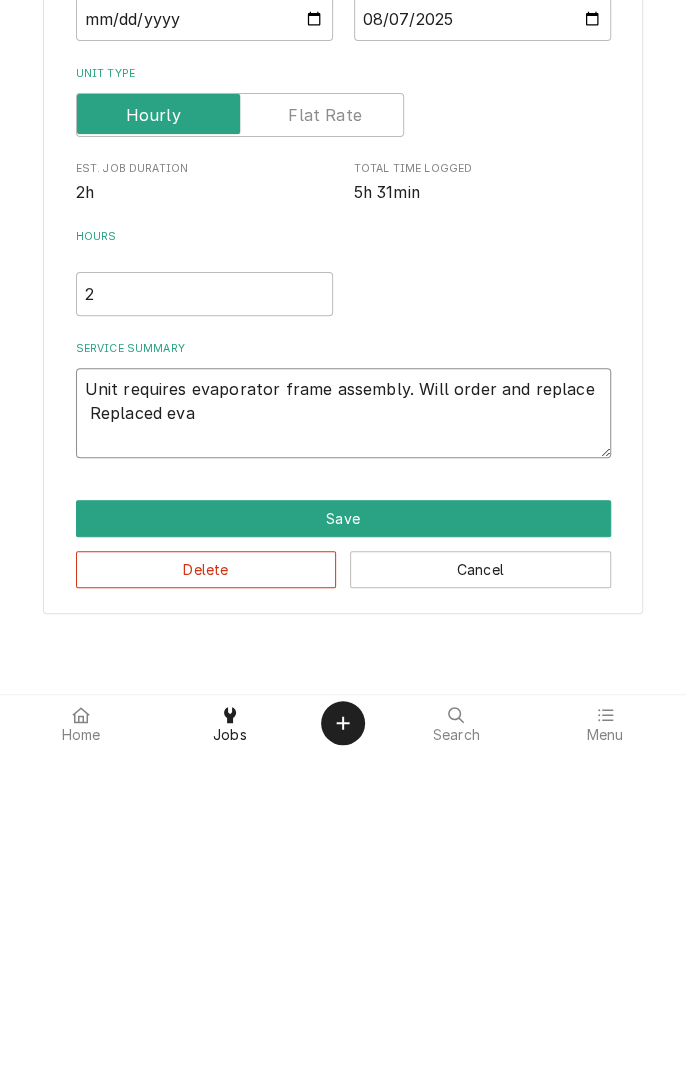 type on "x" 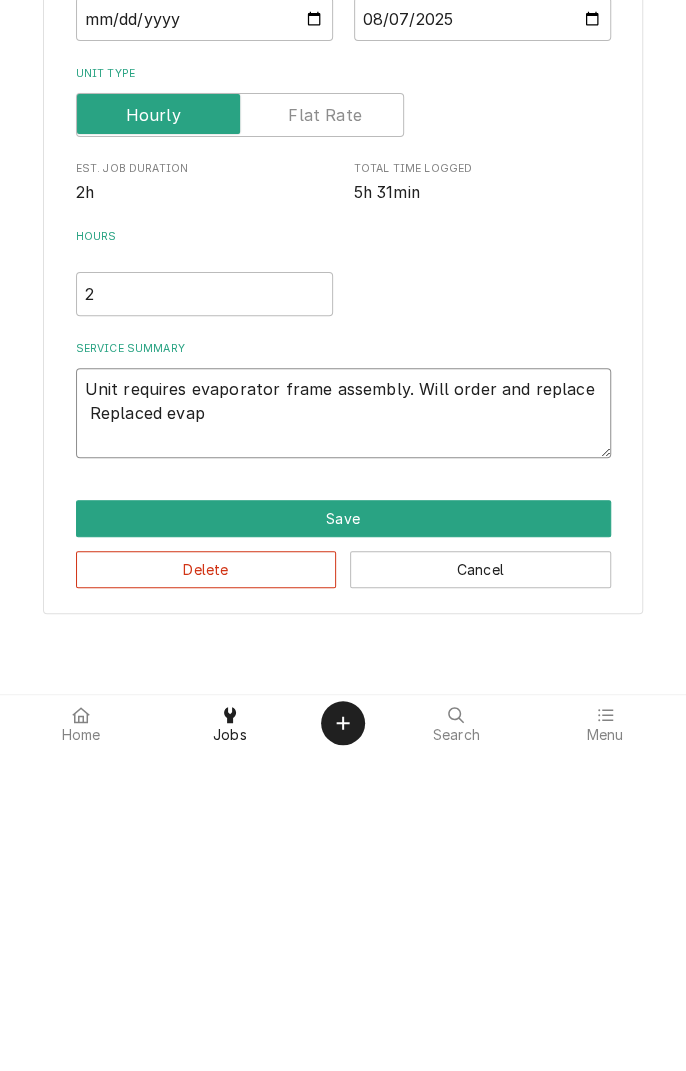 type on "x" 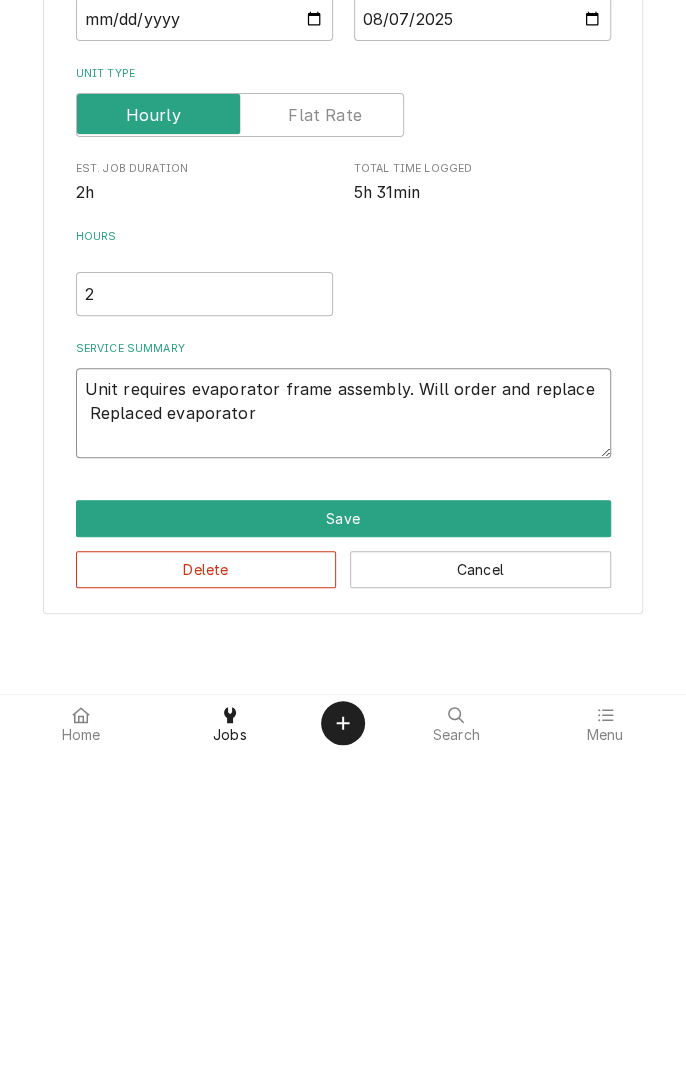 type on "x" 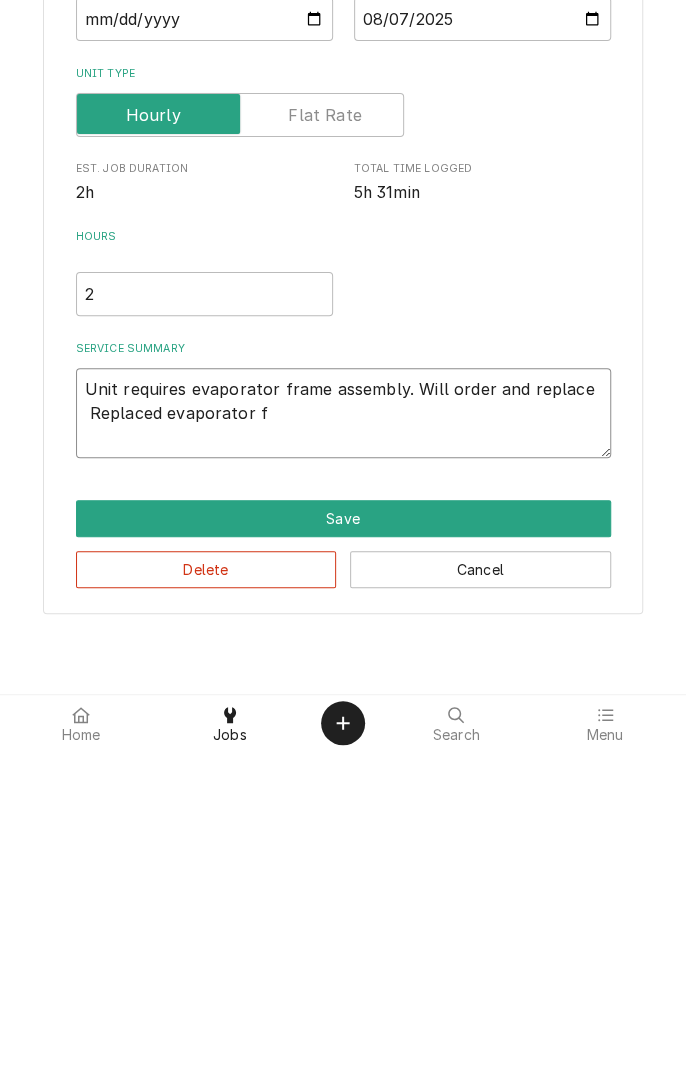 type on "x" 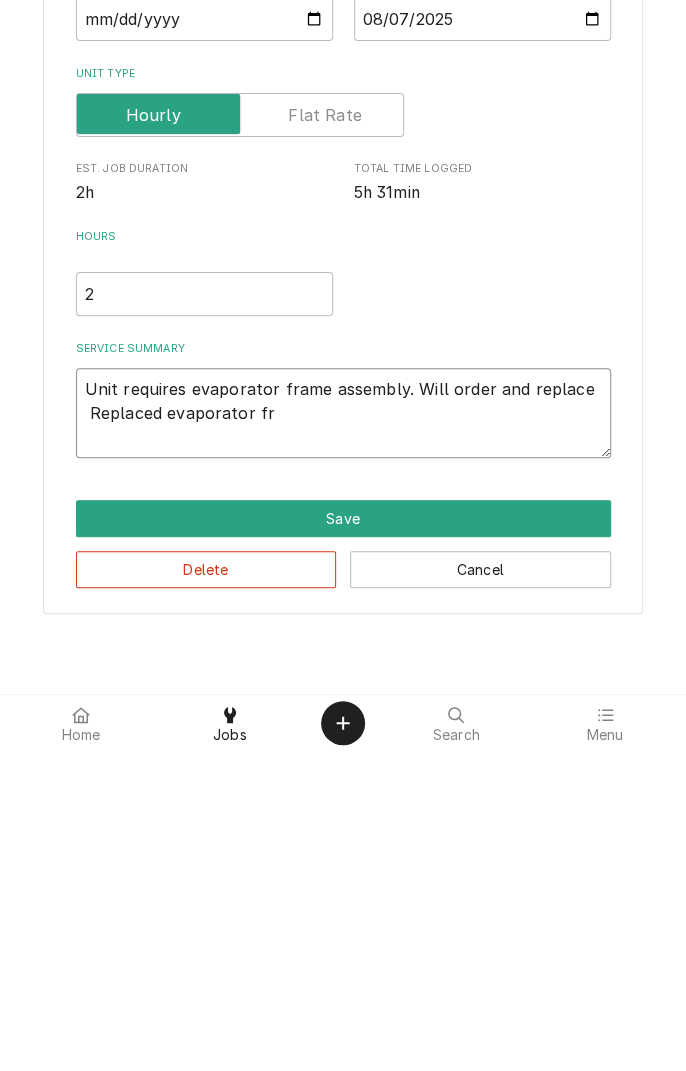 type on "x" 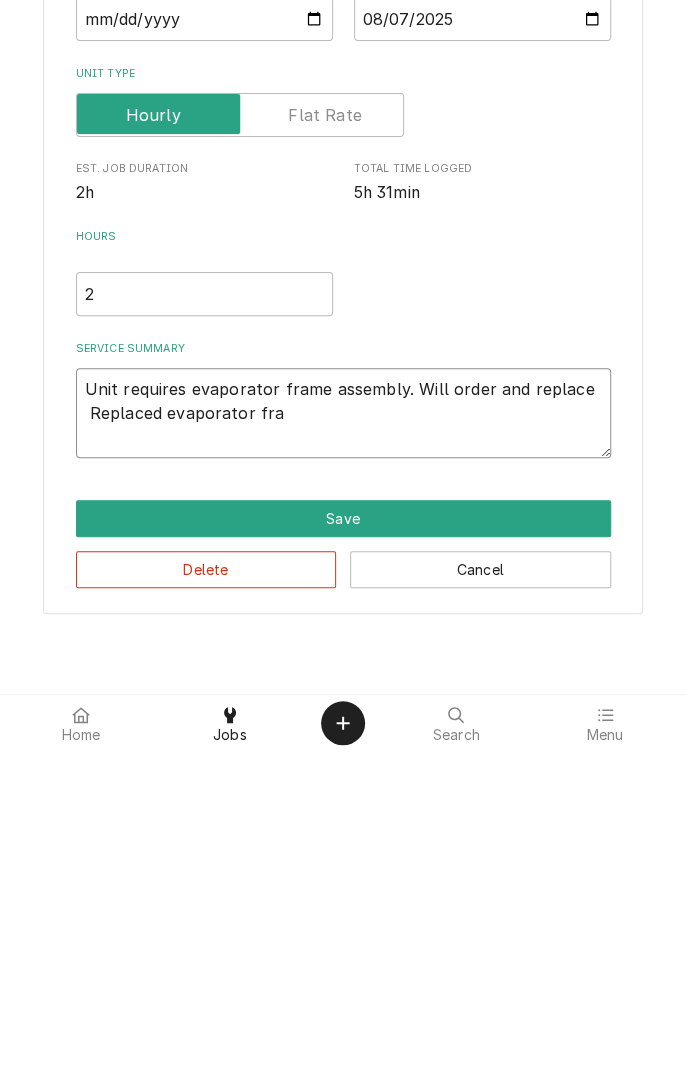 type on "x" 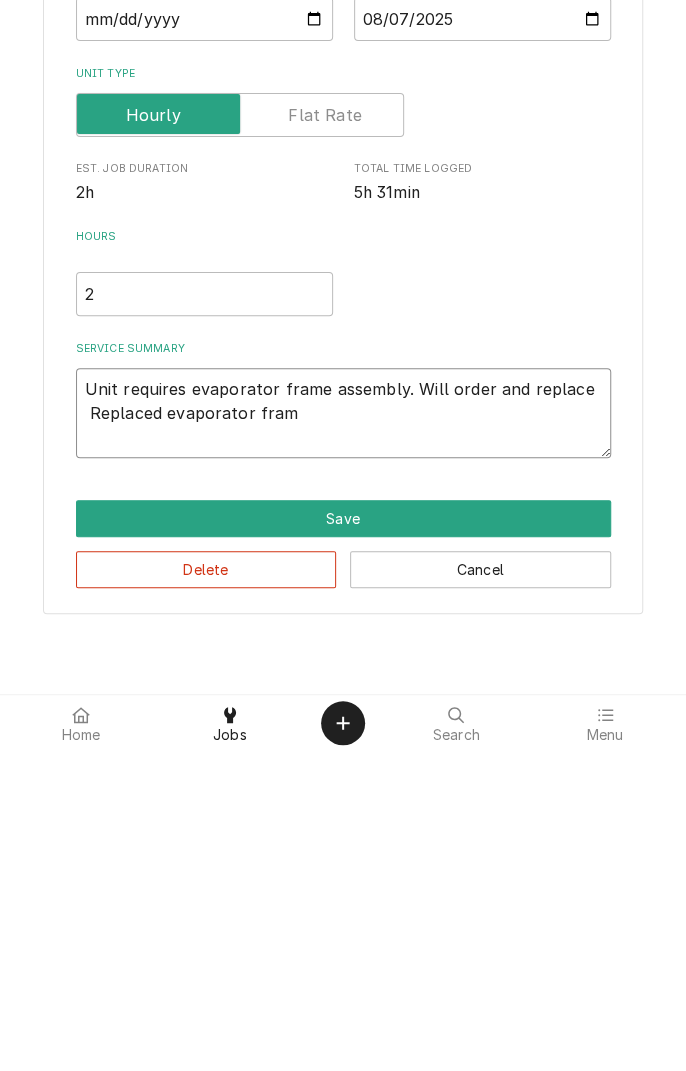 type on "x" 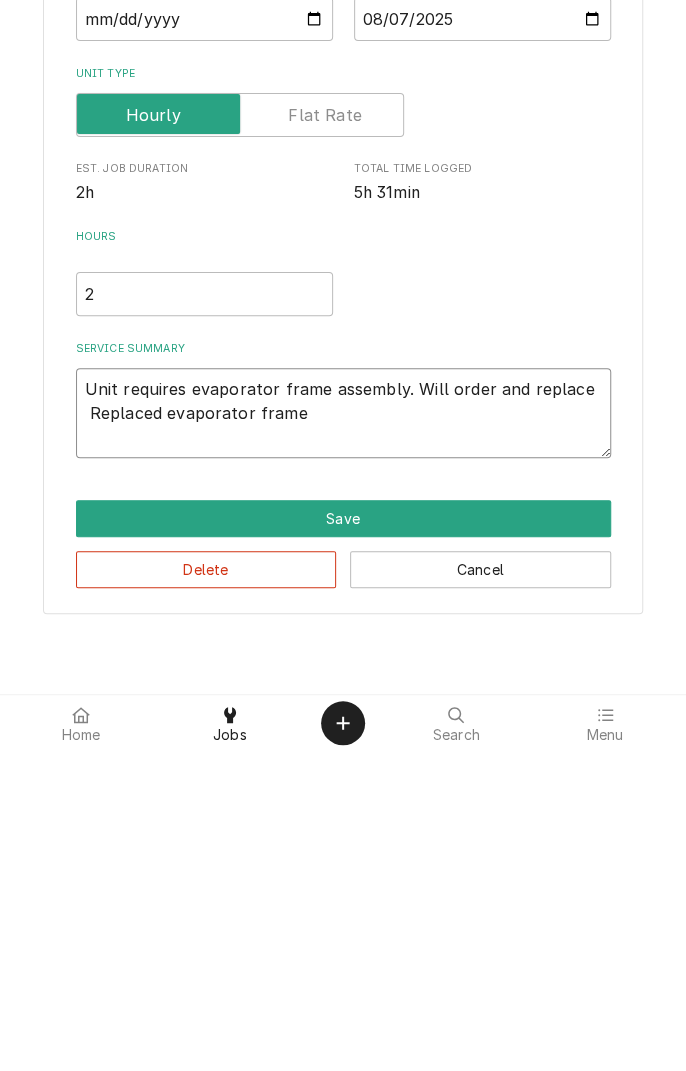 type on "x" 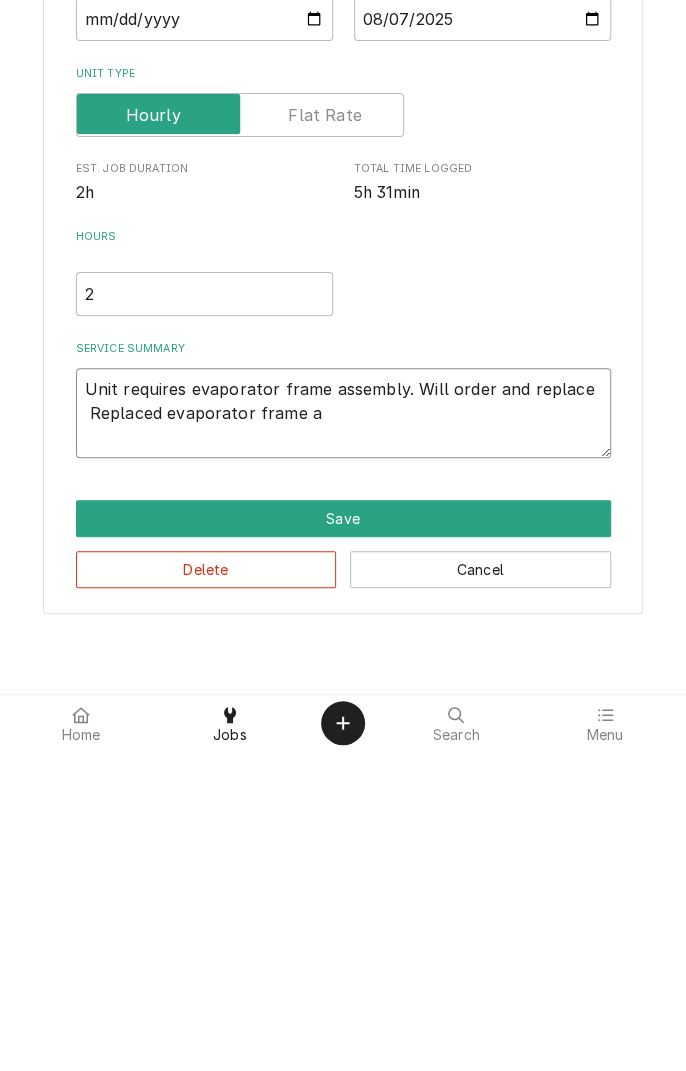 type on "x" 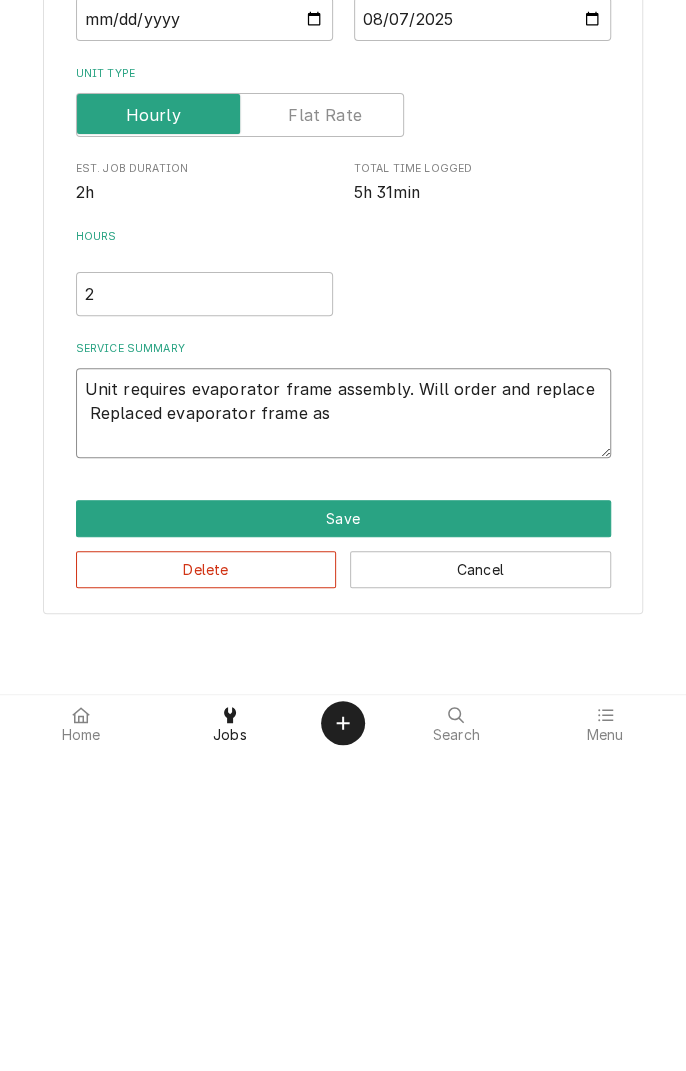 type on "x" 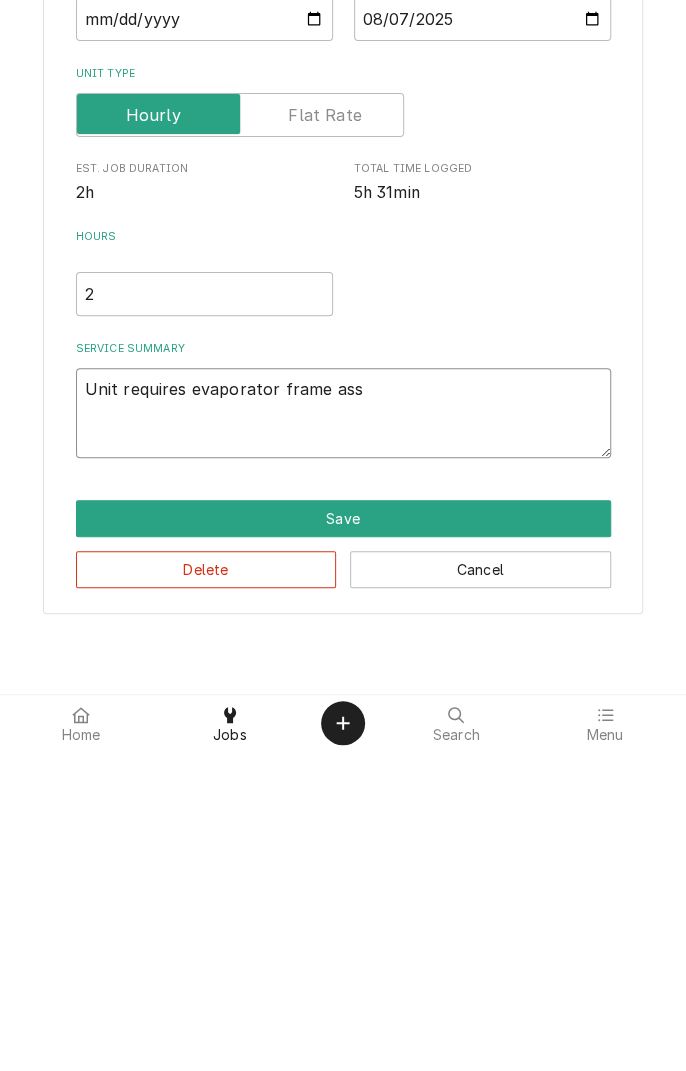 type on "x" 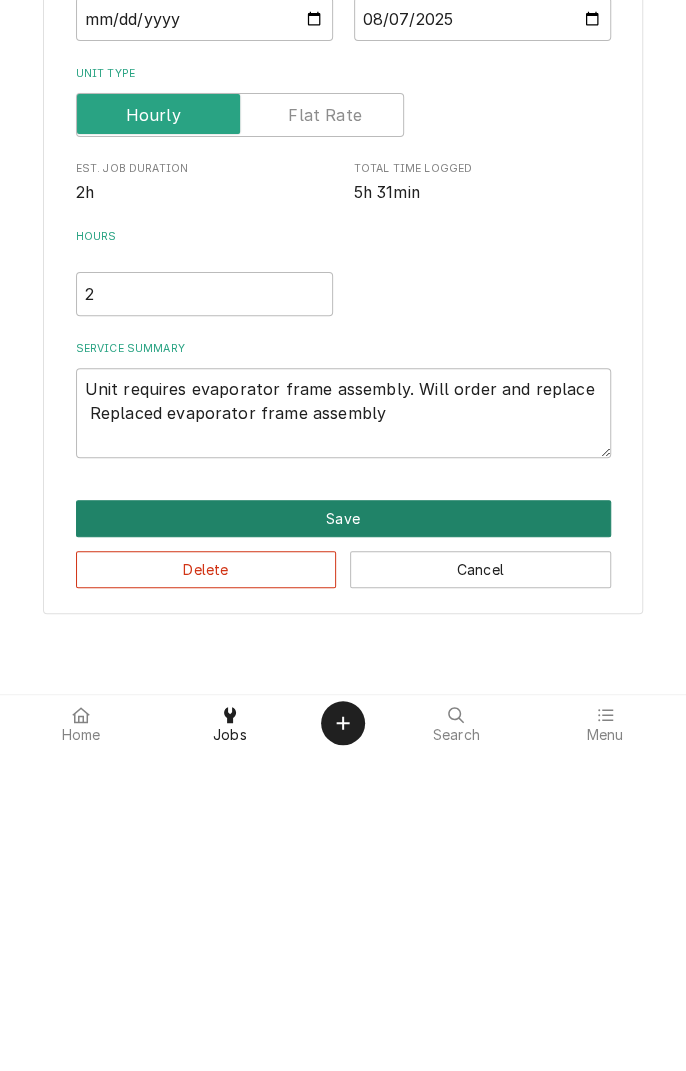 click on "Save" at bounding box center [343, 838] 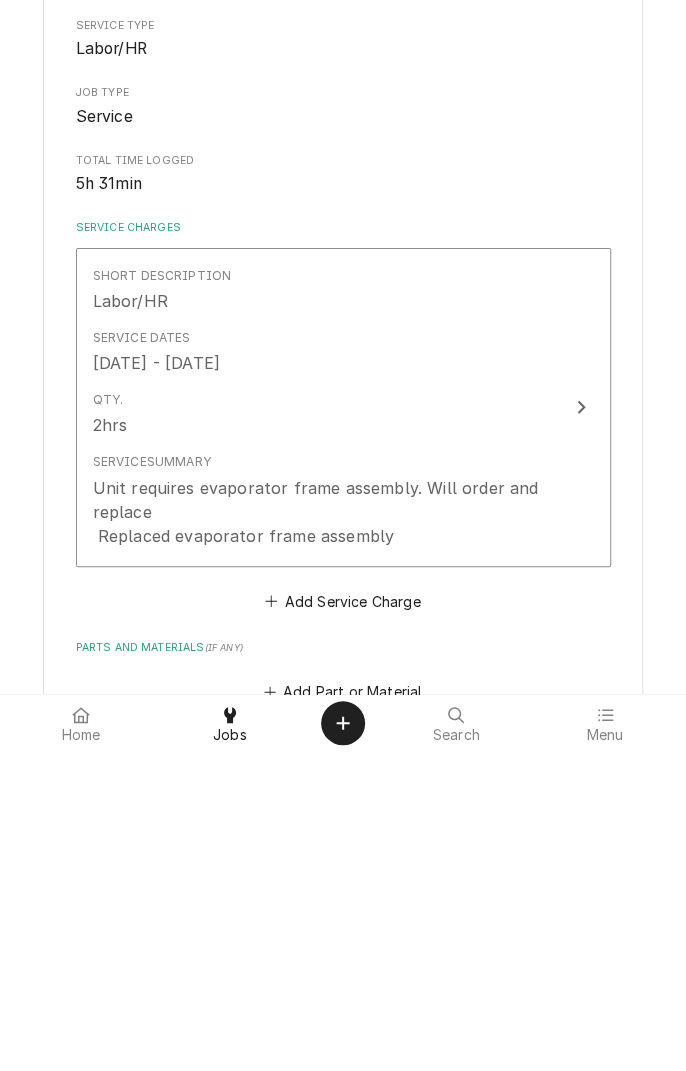 type on "x" 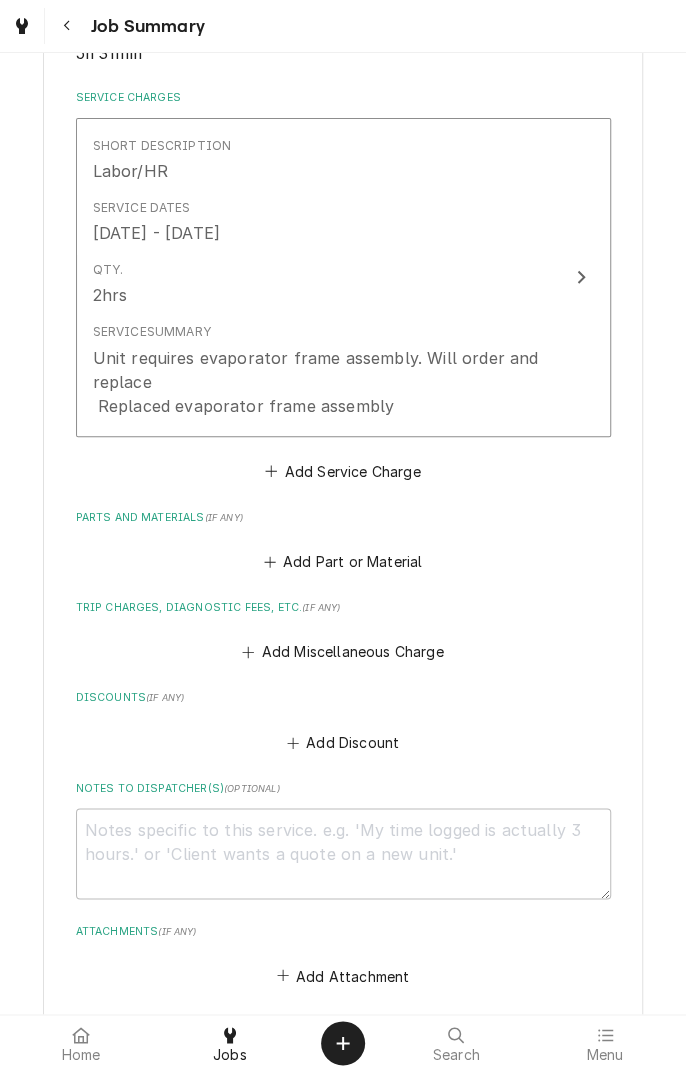 scroll, scrollTop: 455, scrollLeft: 0, axis: vertical 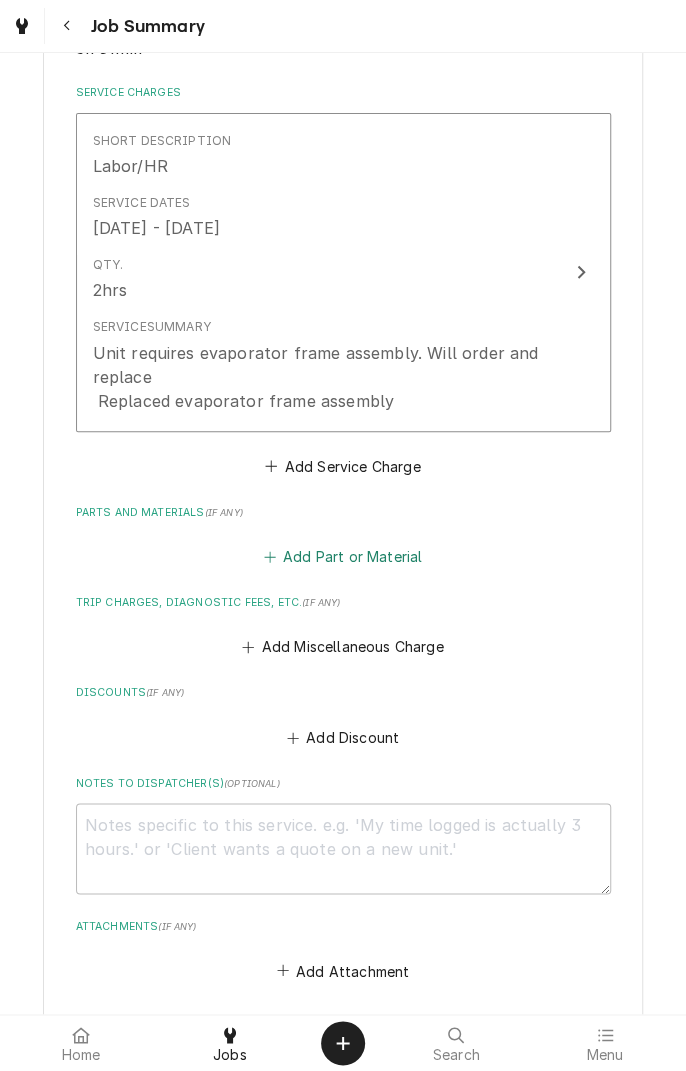 click on "Add Part or Material" at bounding box center [342, 557] 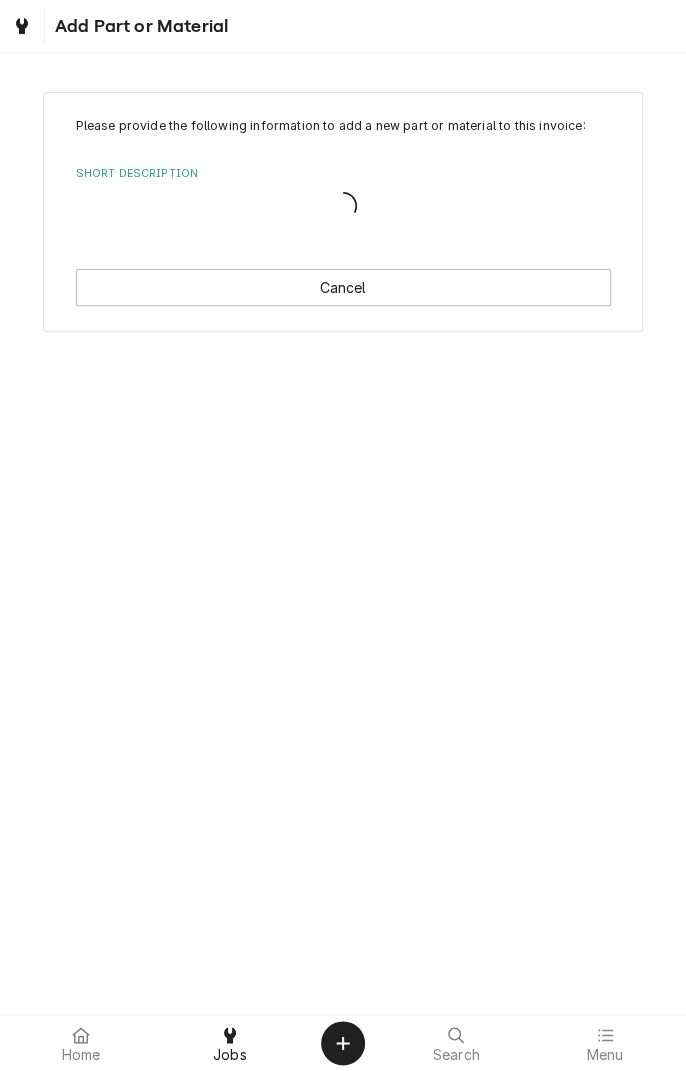 scroll, scrollTop: 0, scrollLeft: 0, axis: both 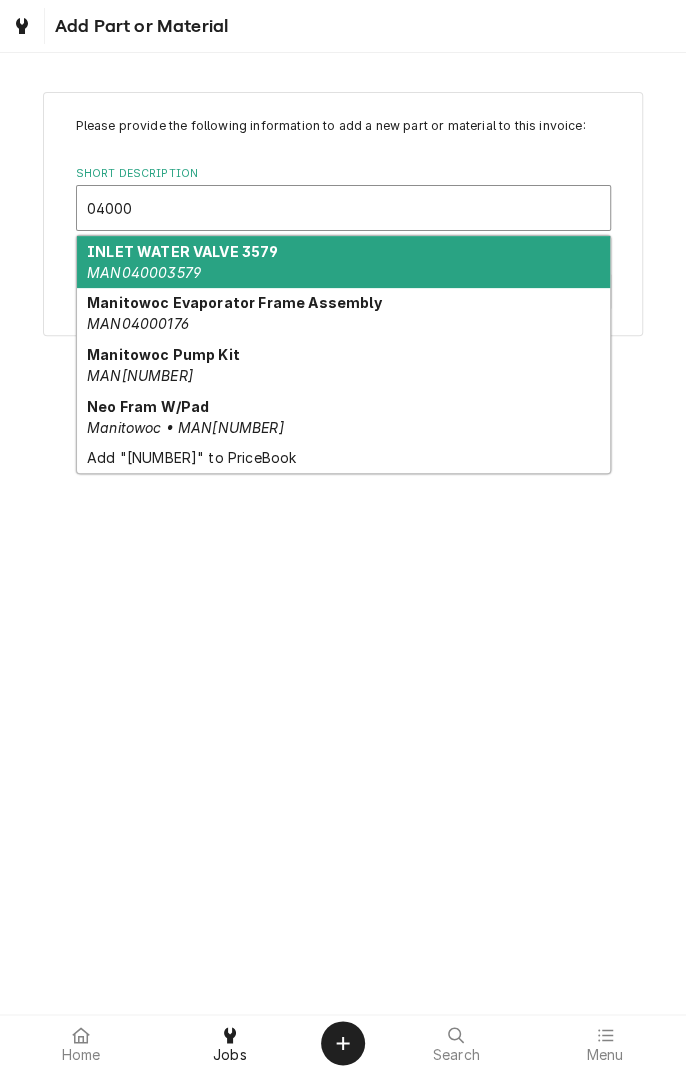 click on "Manitowoc Evaporator Frame Assembly MAN04000176" at bounding box center (343, 314) 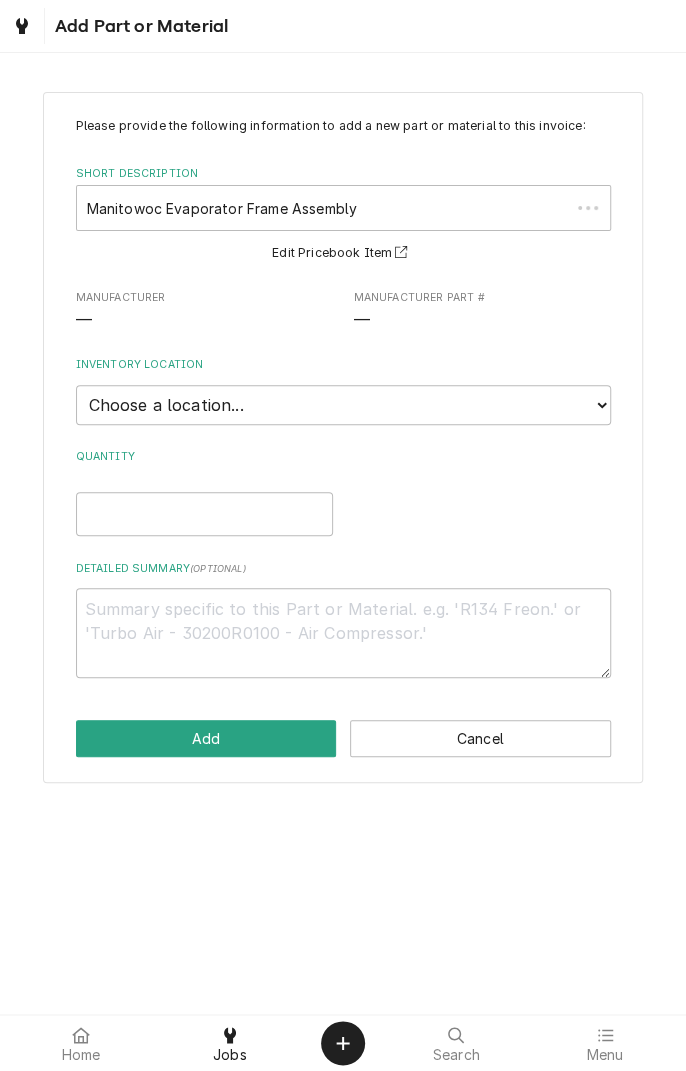 type on "x" 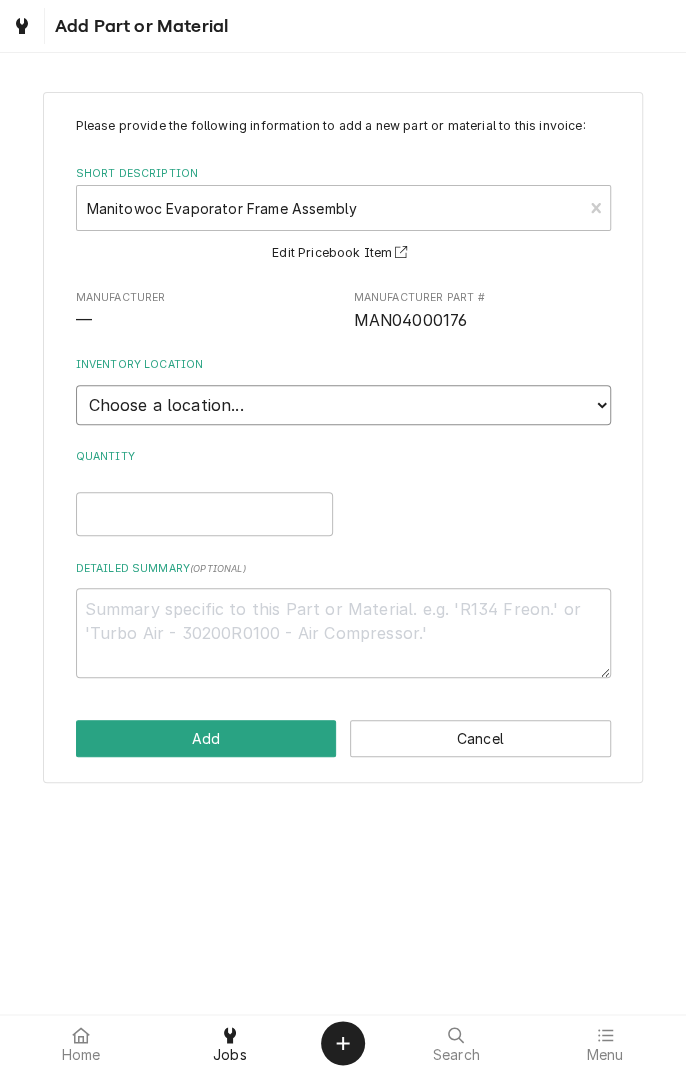 click on "Choose a location... Gino's Truck Jason's Truck Skips Service Warehouse" at bounding box center [343, 405] 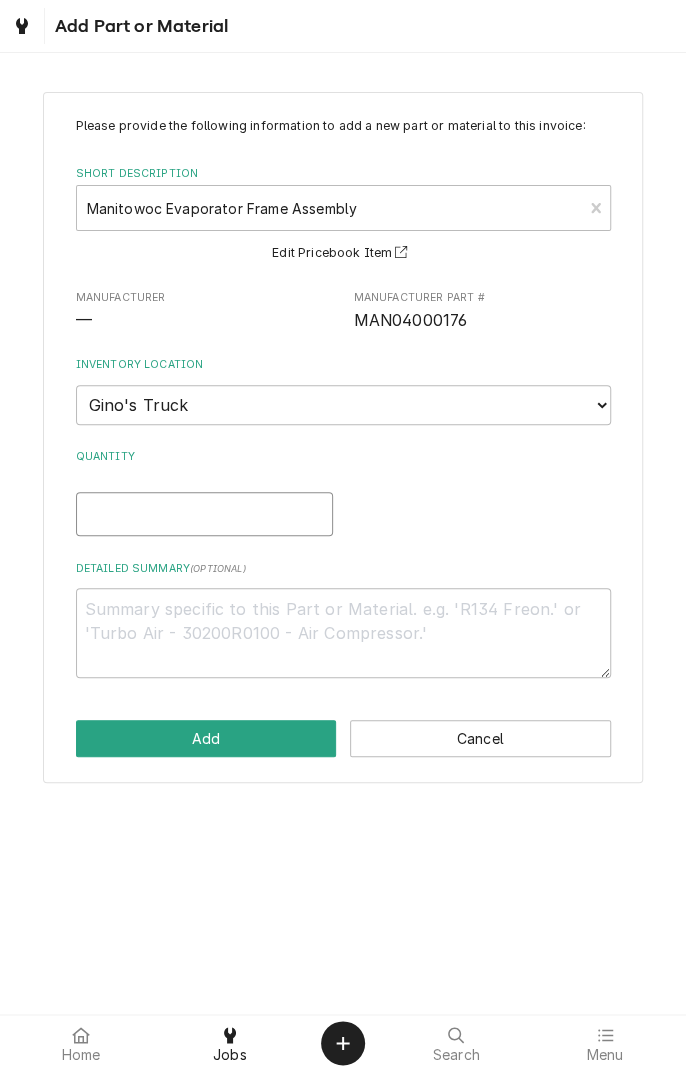 click on "Quantity" at bounding box center [204, 514] 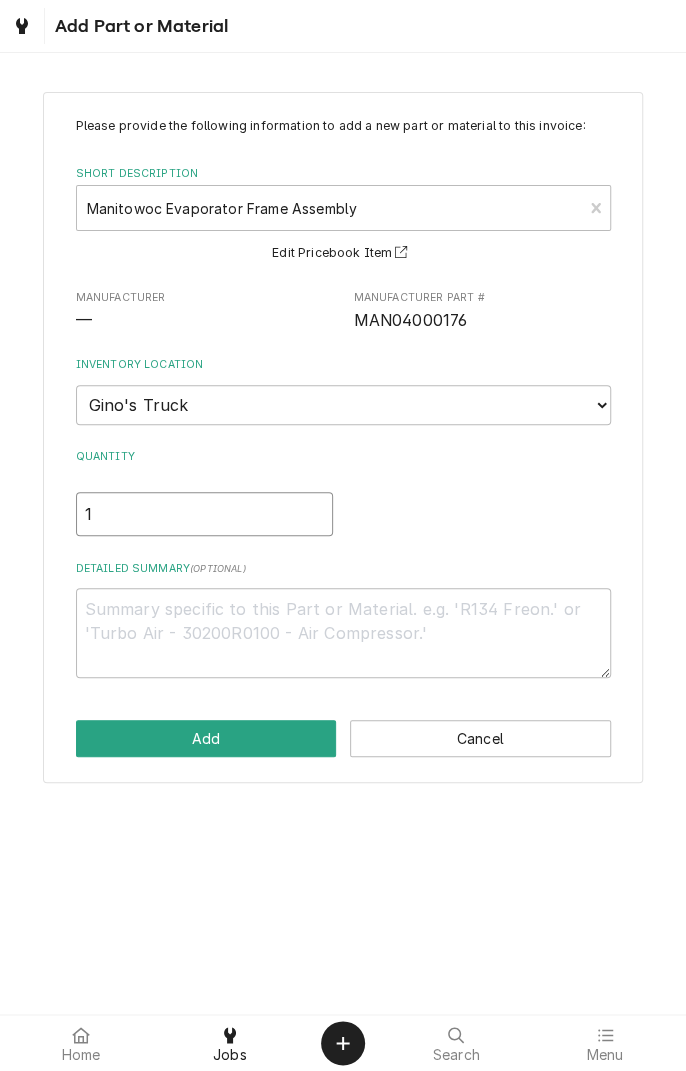 type on "x" 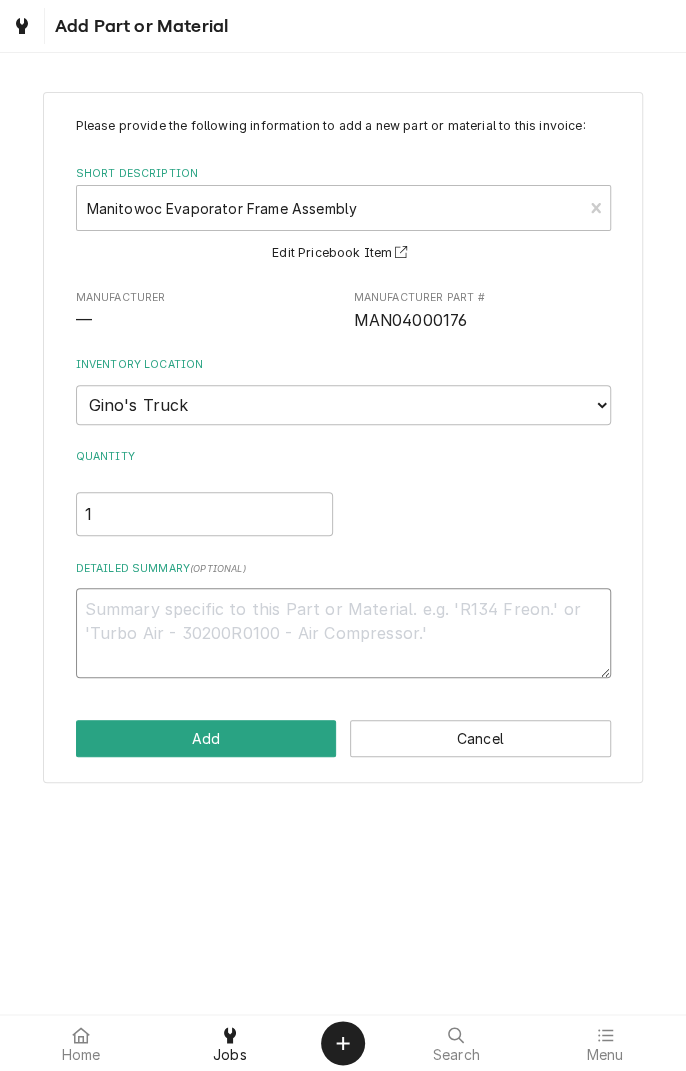 click on "Detailed Summary  ( optional )" at bounding box center [343, 633] 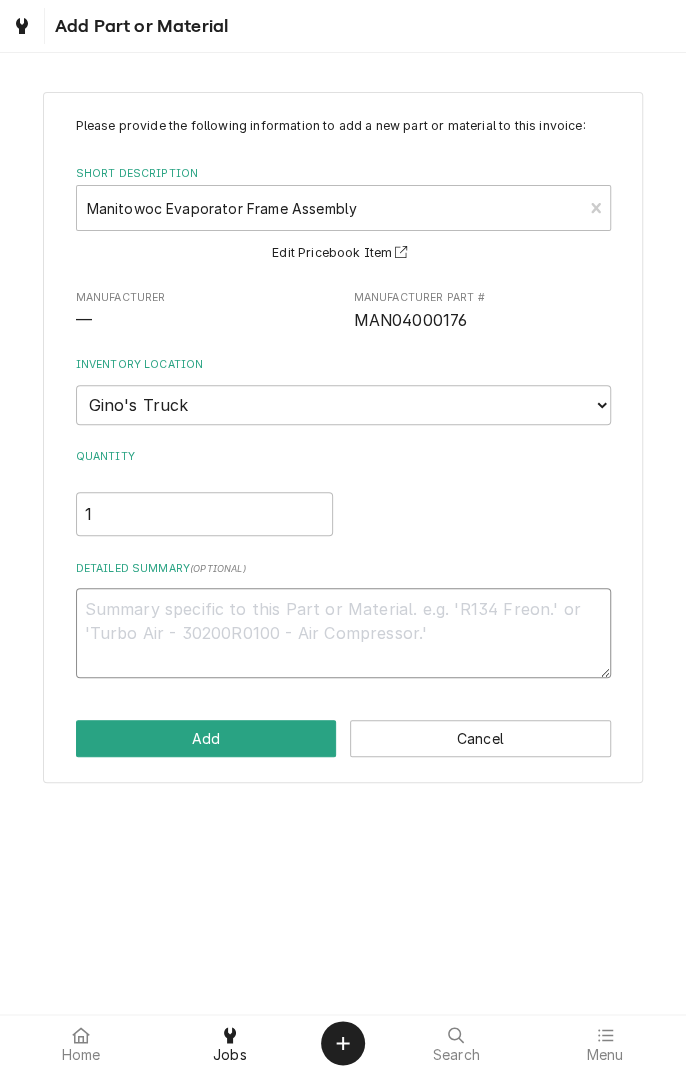 type on "F" 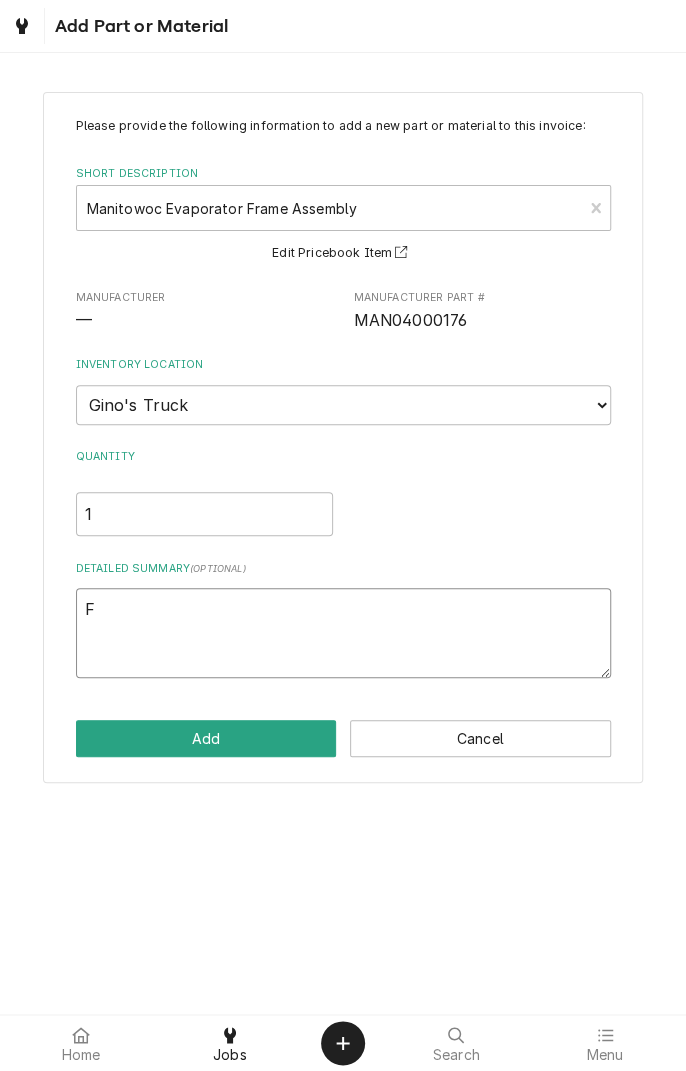 type on "x" 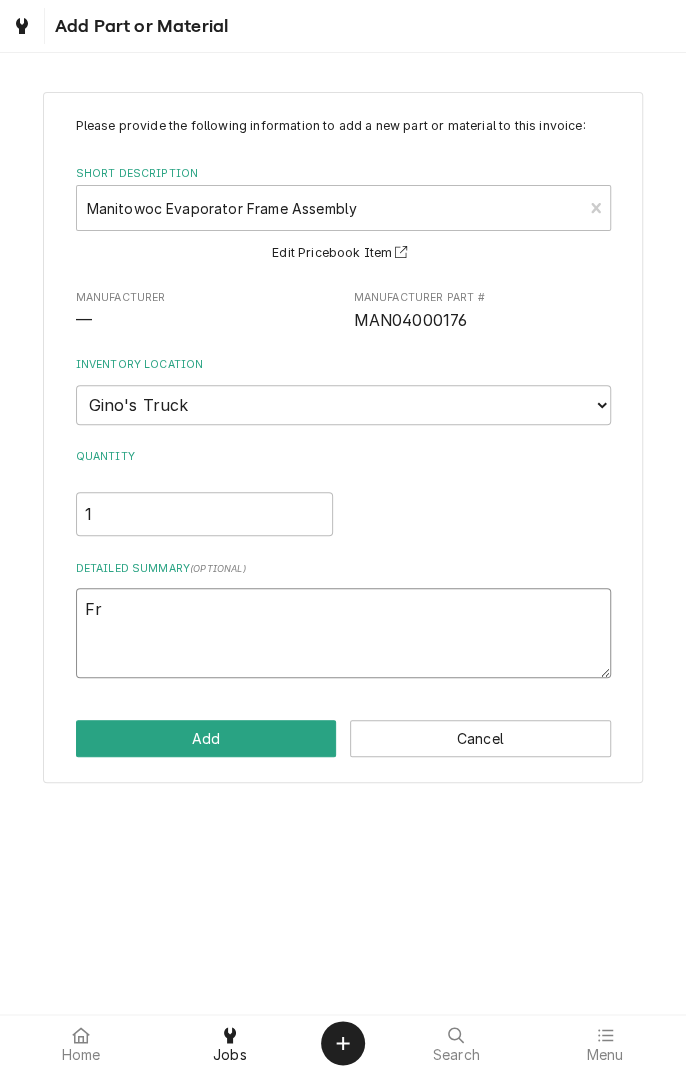 type on "x" 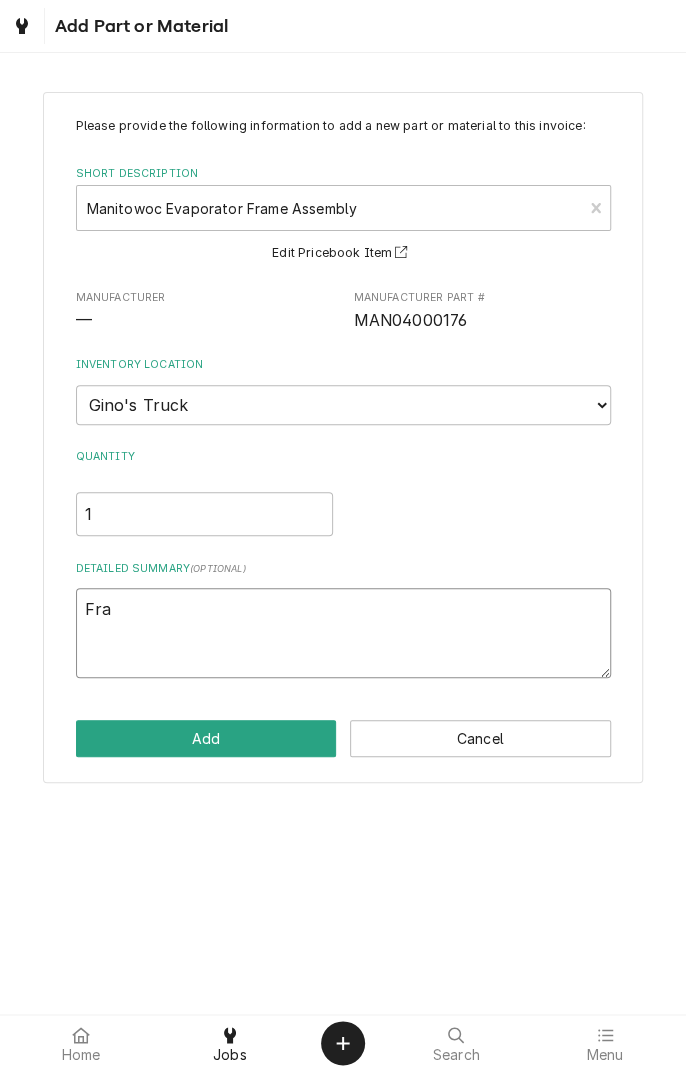 type on "x" 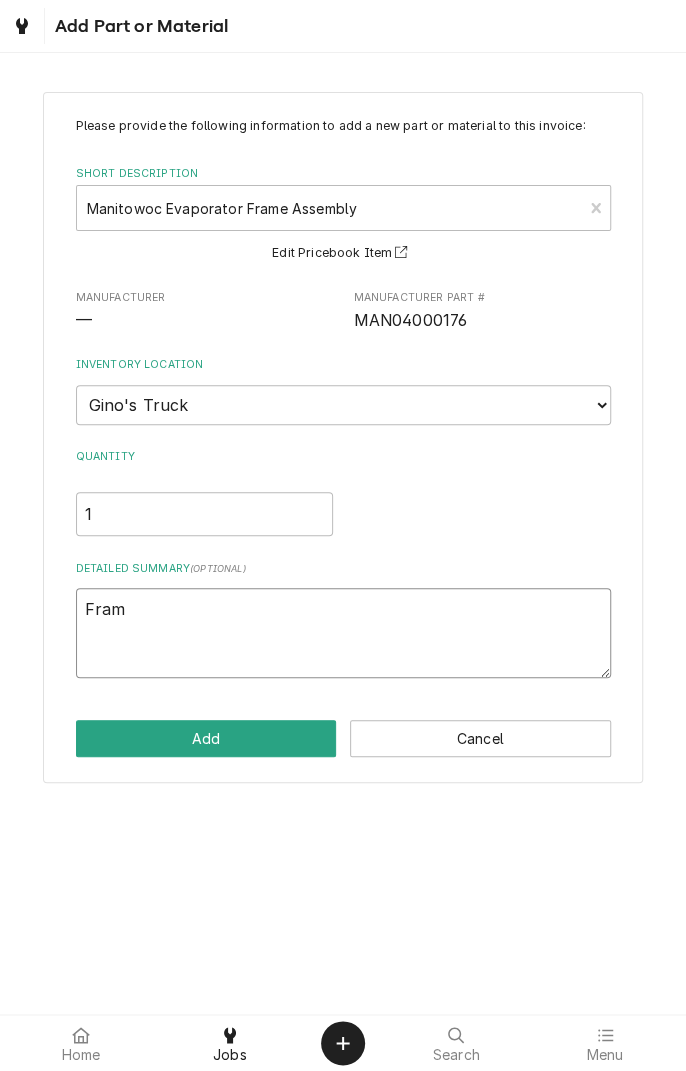 type on "x" 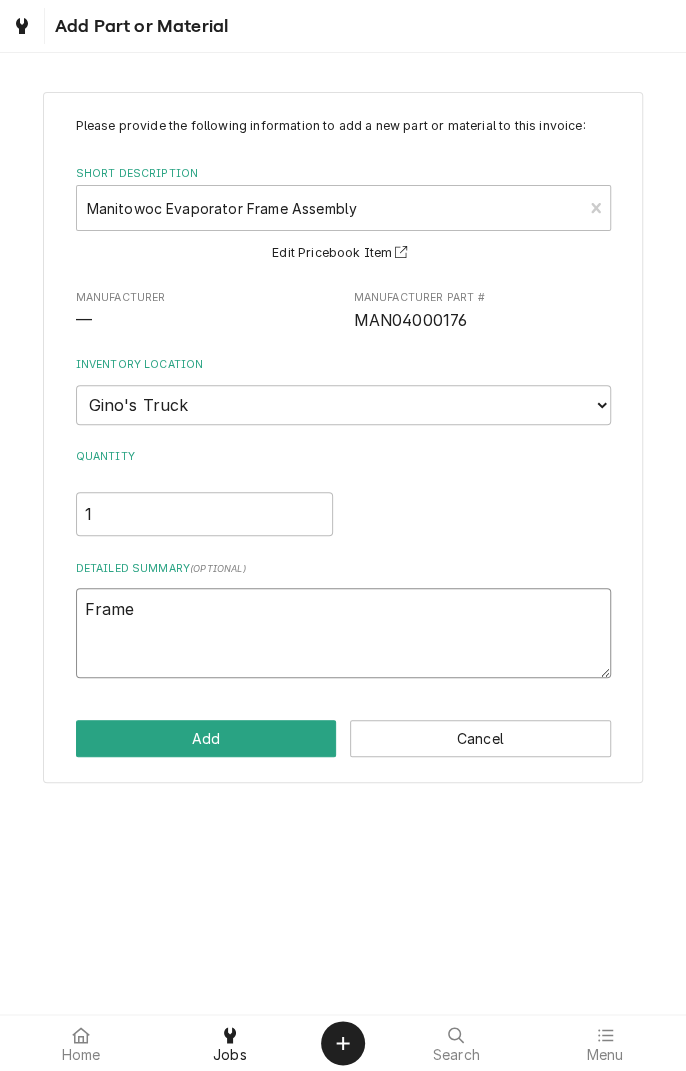 type on "x" 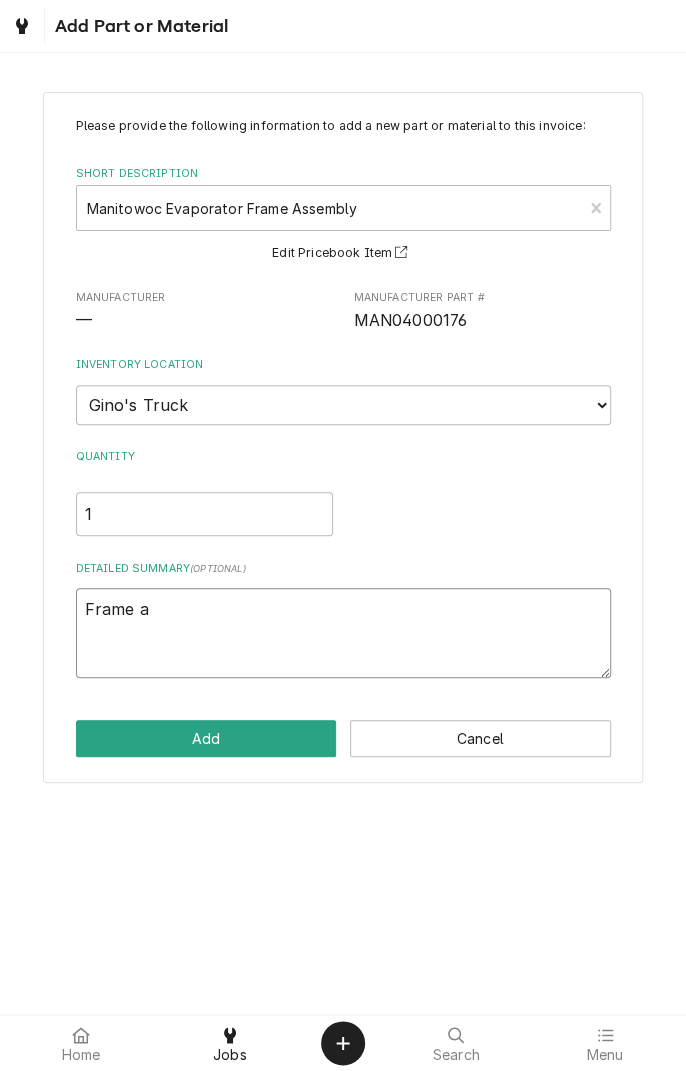 type on "x" 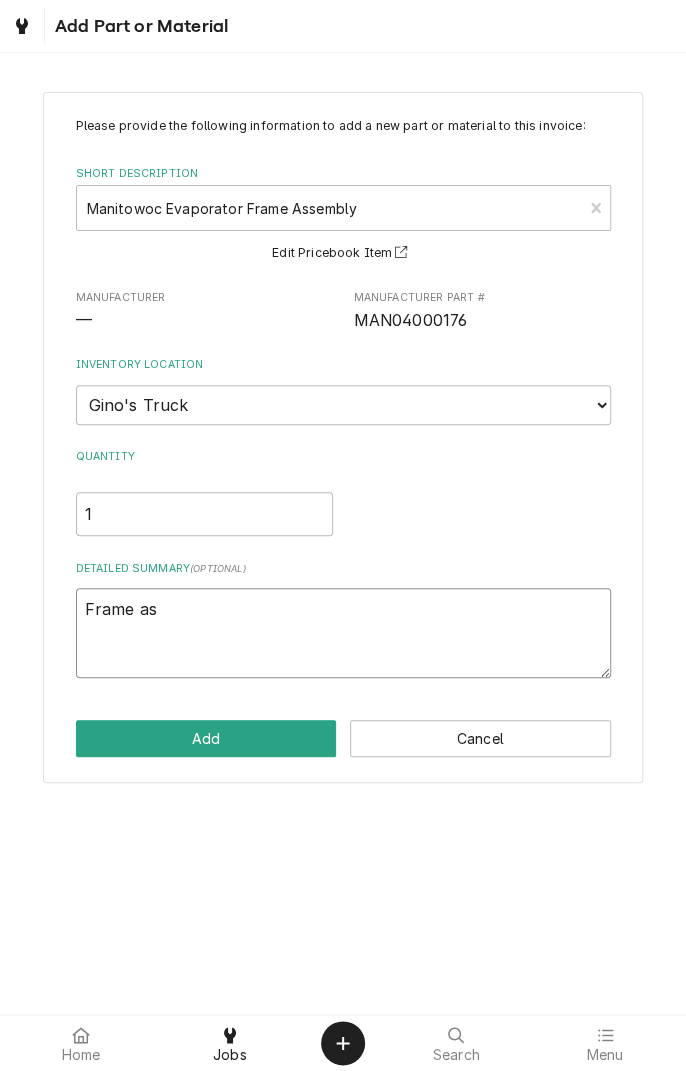 type on "x" 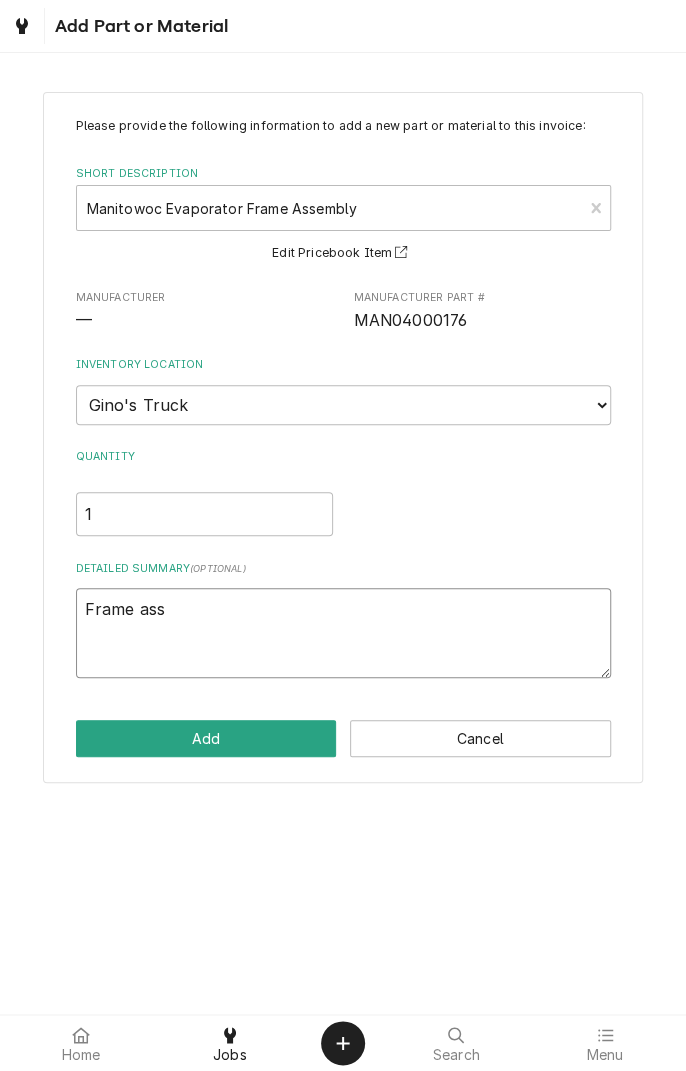 type on "x" 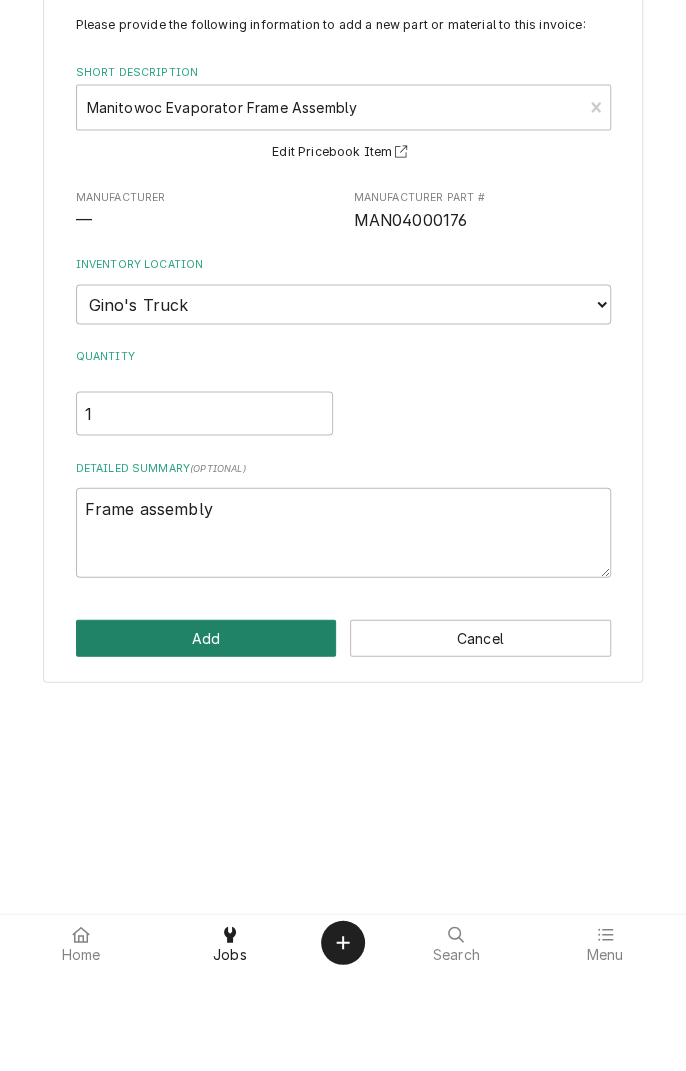 click on "Add" at bounding box center [206, 738] 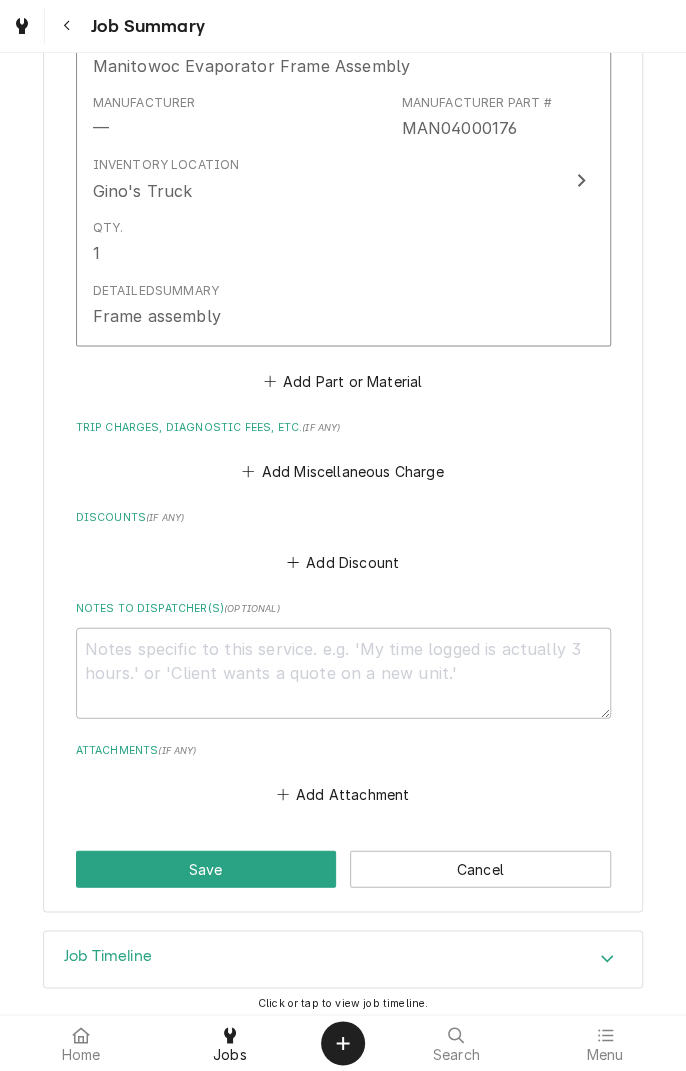 scroll, scrollTop: 983, scrollLeft: 0, axis: vertical 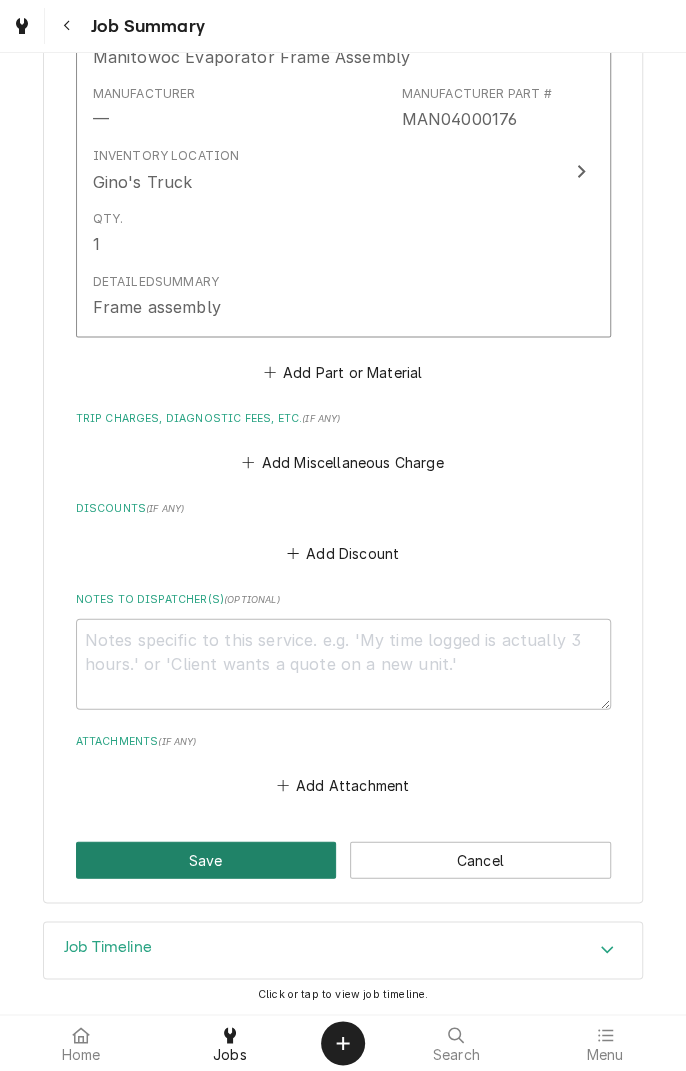 click on "Save" at bounding box center [206, 859] 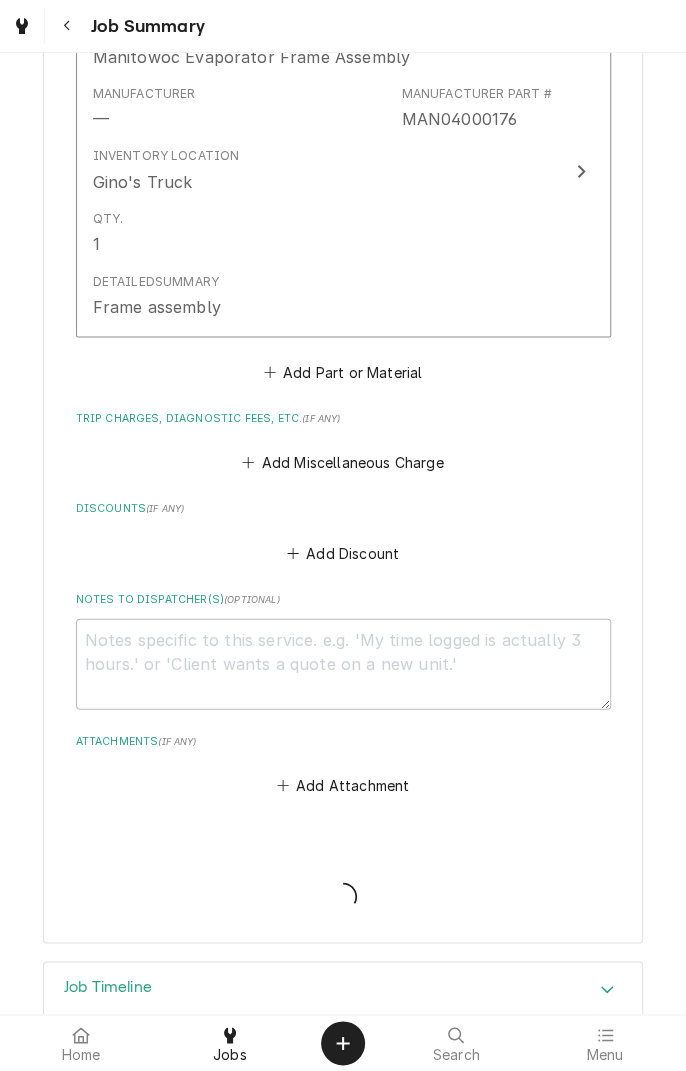 type on "x" 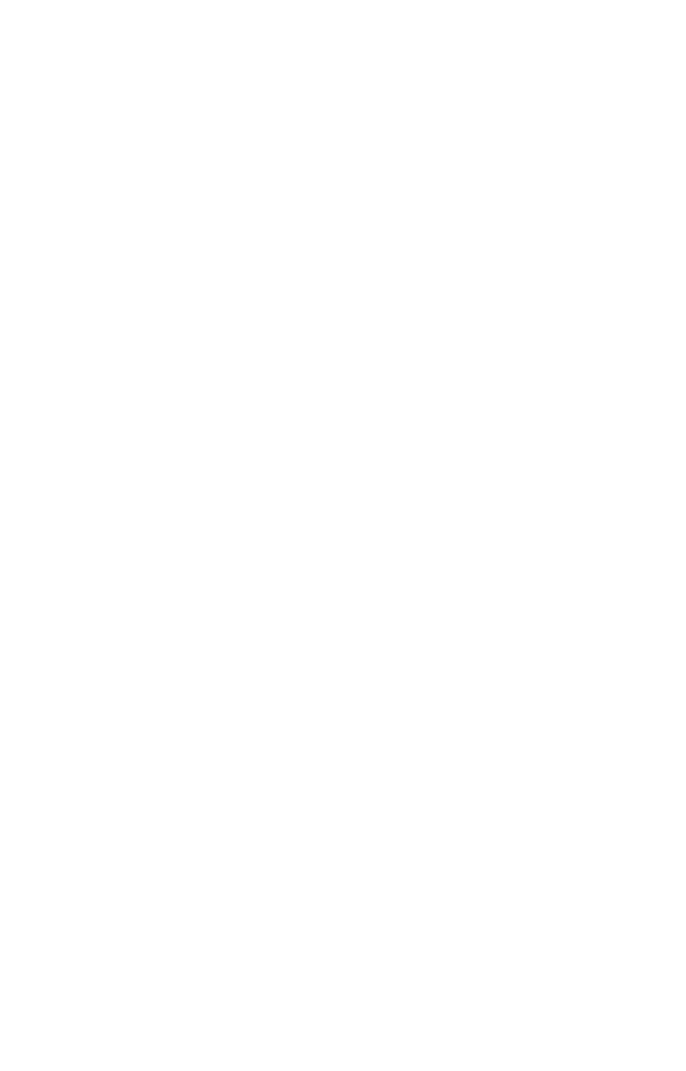 scroll, scrollTop: 0, scrollLeft: 0, axis: both 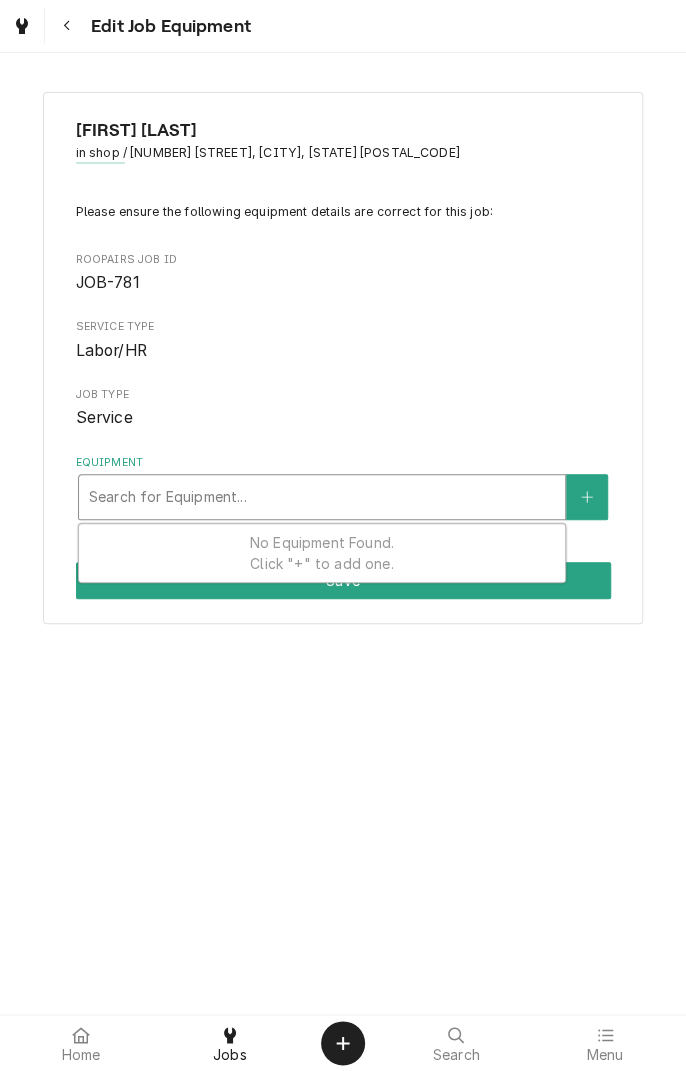click on "Service" at bounding box center [343, 418] 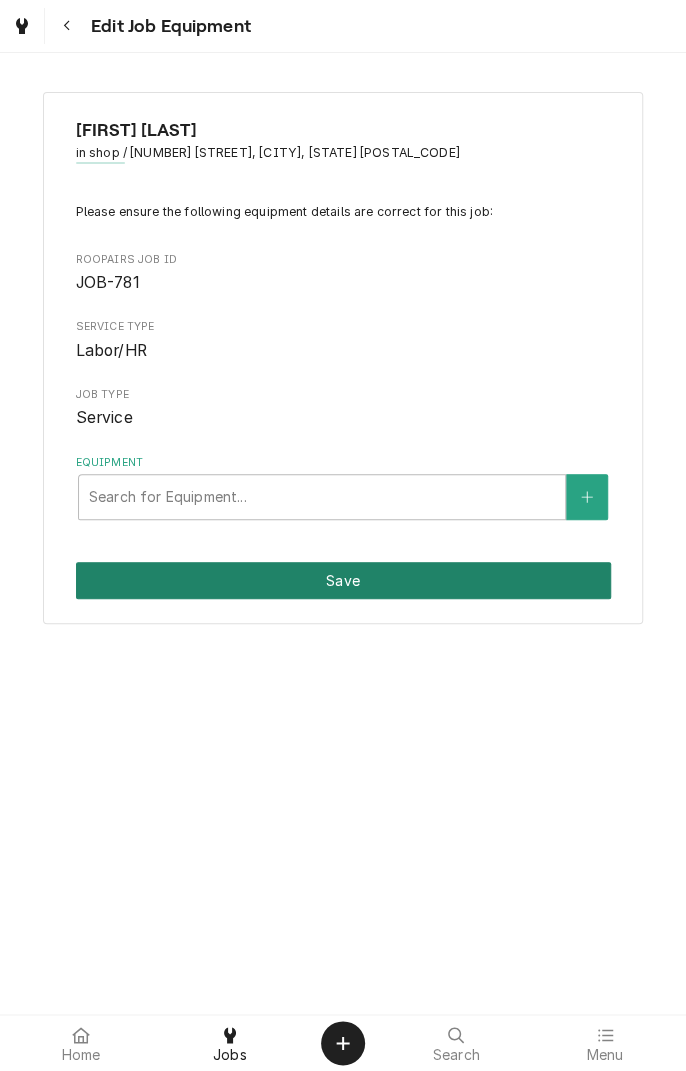 click on "Save" at bounding box center [343, 580] 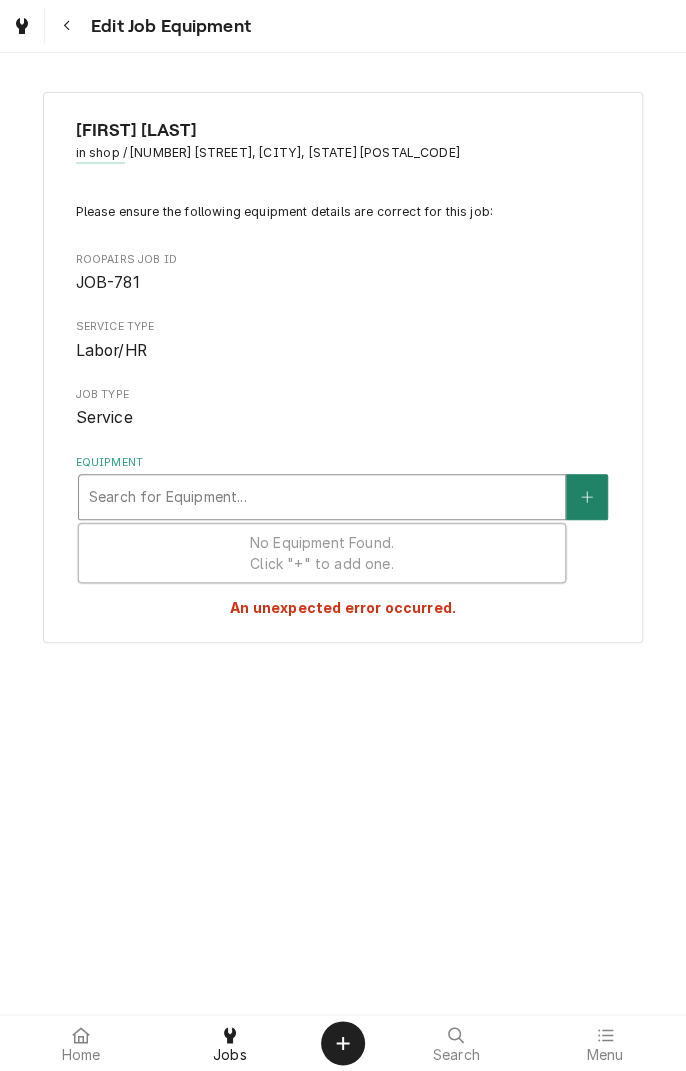 click at bounding box center (587, 497) 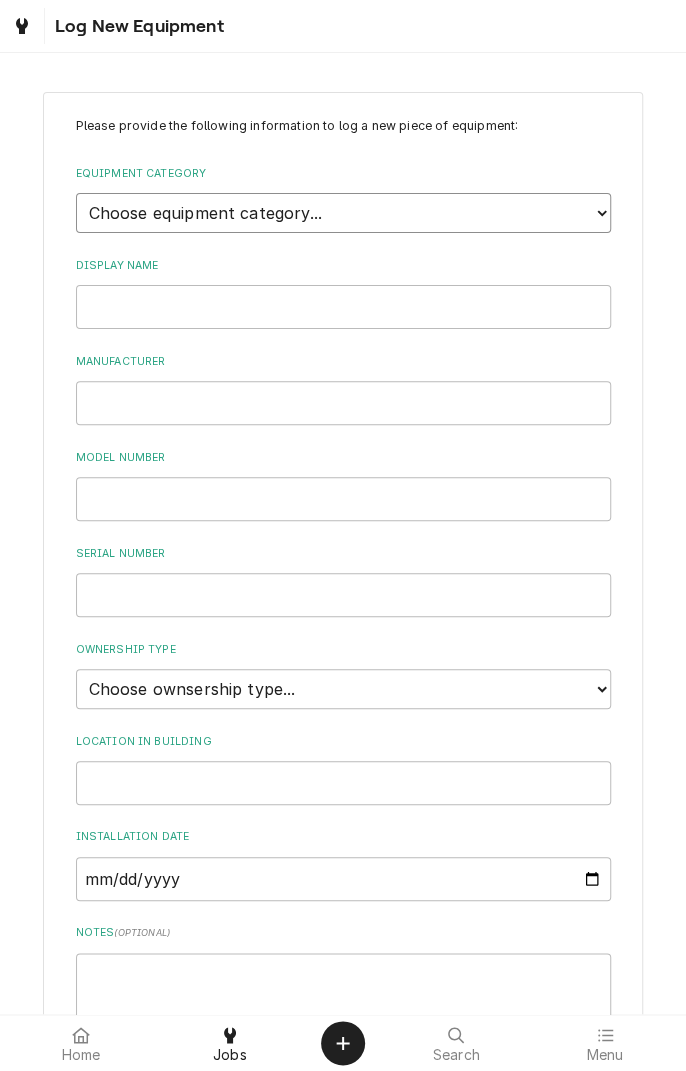 click on "Choose equipment category... Cooking Equipment Fryers Ice Machines Ovens and Ranges Concession and Condiment Equipment Dishwashing Equipment Holding and Warming Equipment Refrigeration Beverage Equipment Food Preparation Equipment Water Filtration Other" at bounding box center [343, 213] 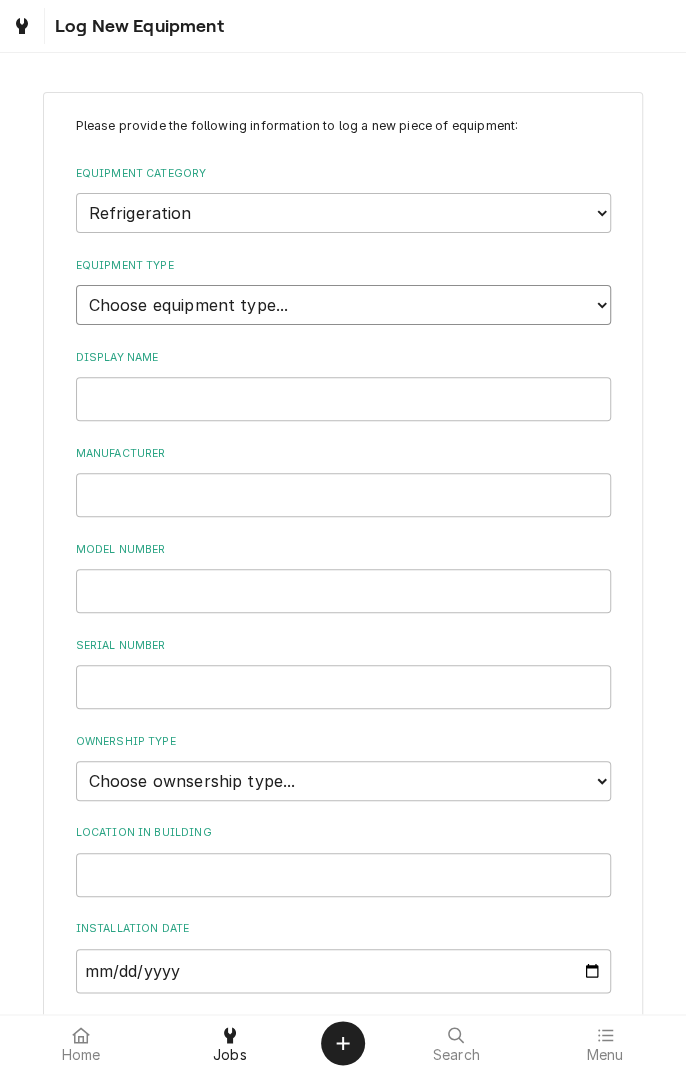 click on "Choose equipment type... Bar Refrigeration Blast Chiller Chef Base Freezer Chef Base Refrigerator Combination Refrigerator and Freezer Condensing Unit Ice Cream Equipment Prep Table Reach-In Freezer Reach-In Refrigerator Refrigerated Merchandiser Undercounter Freezer Undercounter Refrigerator Walk-In Cooler Walk-In Freezer" at bounding box center [343, 305] 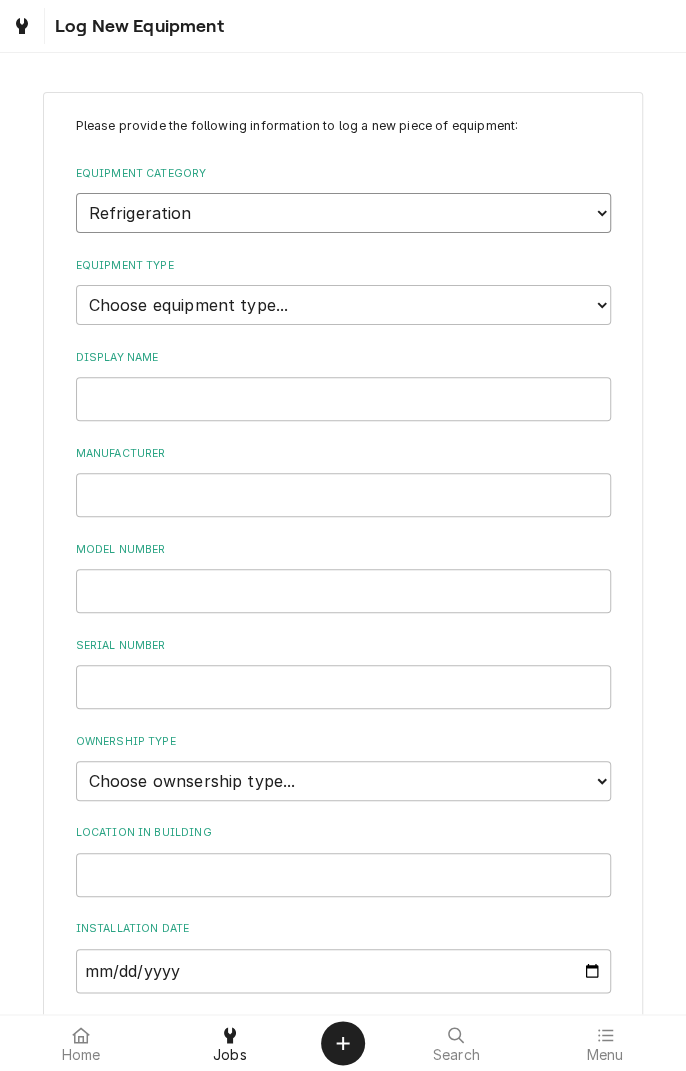 click on "Choose equipment category... Cooking Equipment Fryers Ice Machines Ovens and Ranges Concession and Condiment Equipment Dishwashing Equipment Holding and Warming Equipment Refrigeration Beverage Equipment Food Preparation Equipment Water Filtration Other" at bounding box center [343, 213] 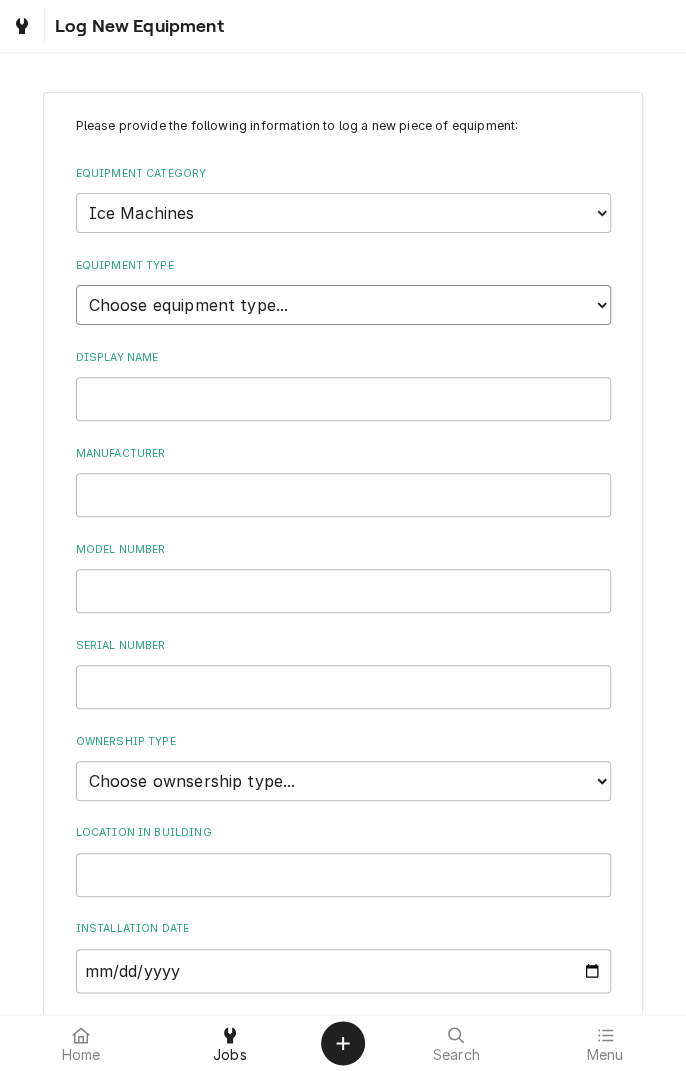 click on "Choose equipment type... Ice Bin Ice Dispenser Ice Maker Ice Merchandiser" at bounding box center (343, 305) 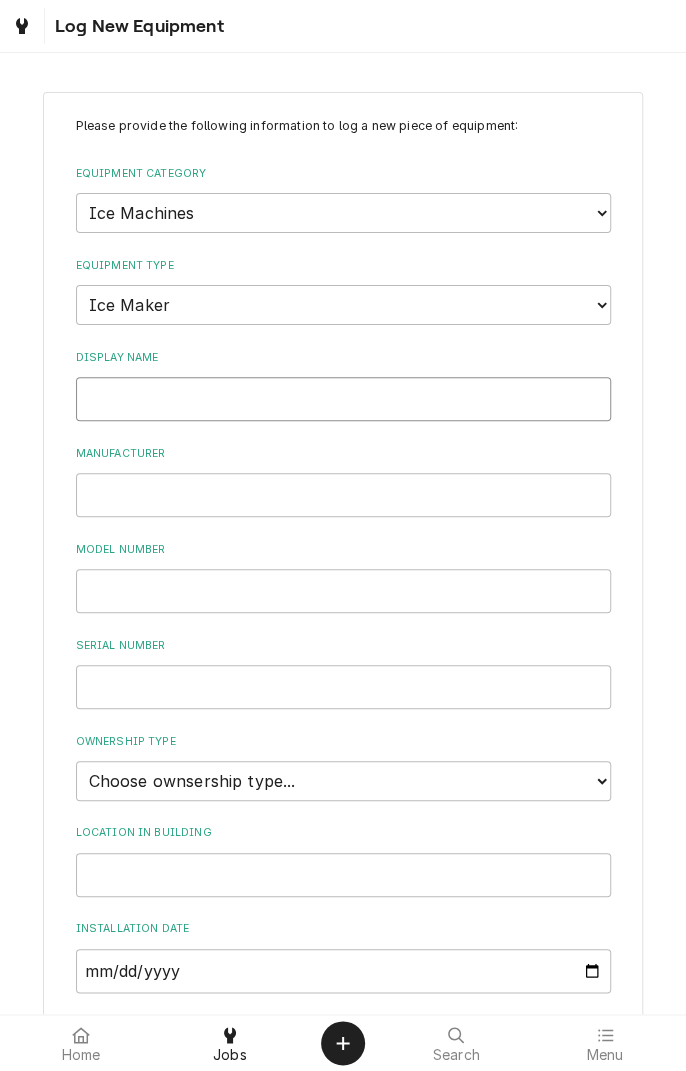click on "Display Name" at bounding box center [343, 399] 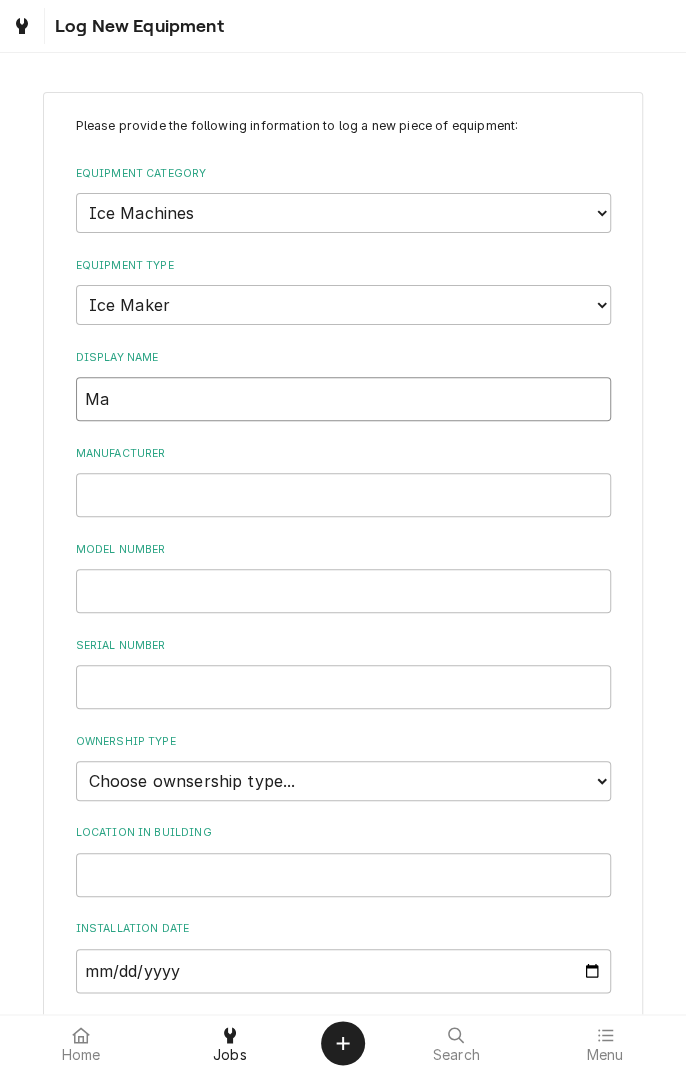 type on "M" 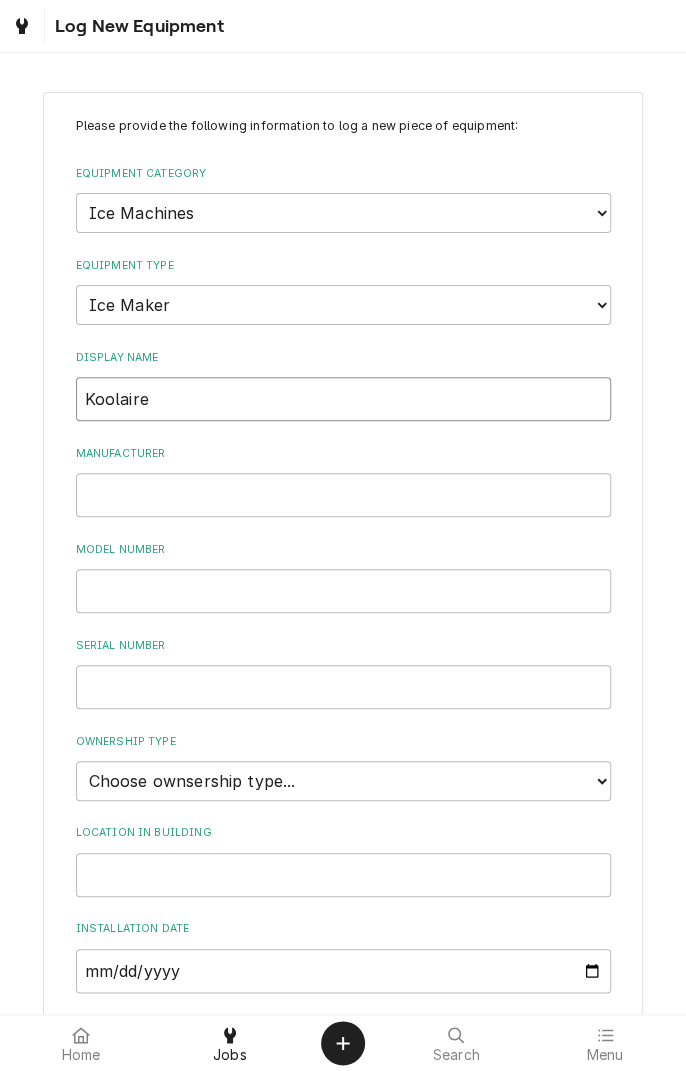 type on "Koolaire" 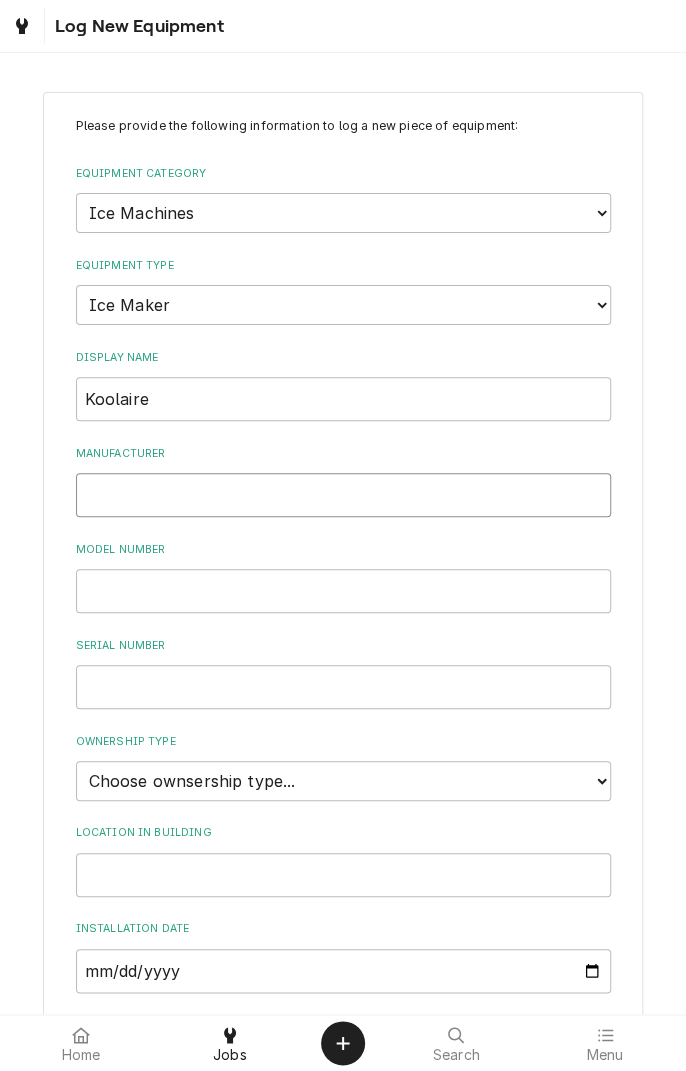 click on "Manufacturer" at bounding box center [343, 495] 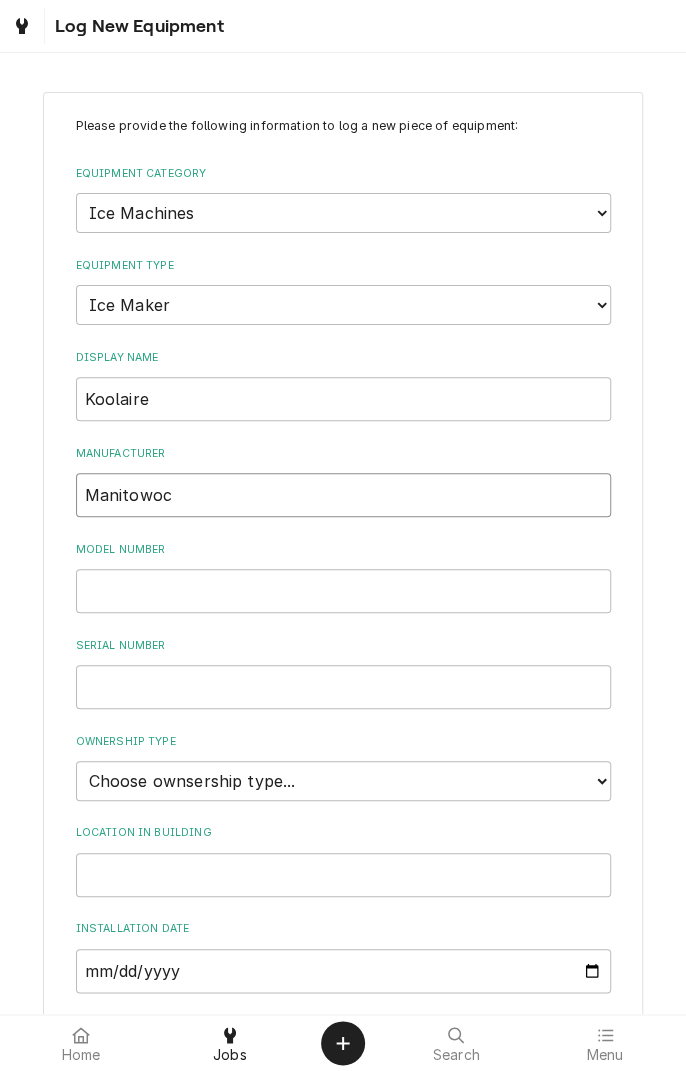 type on "Manitowoc" 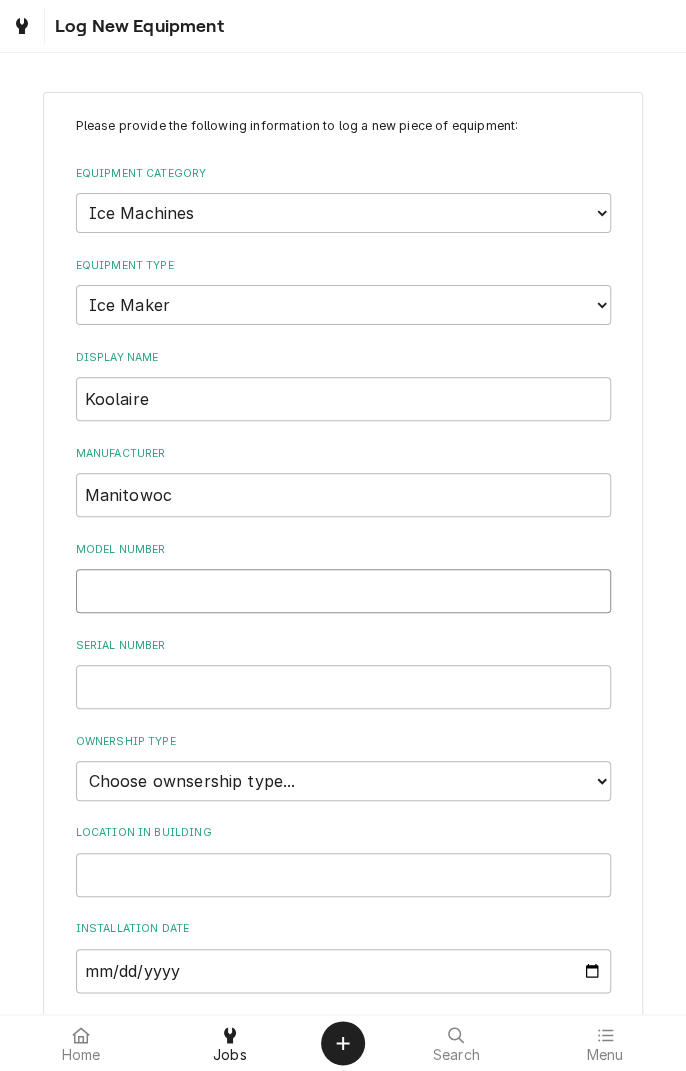click on "Model Number" at bounding box center [343, 591] 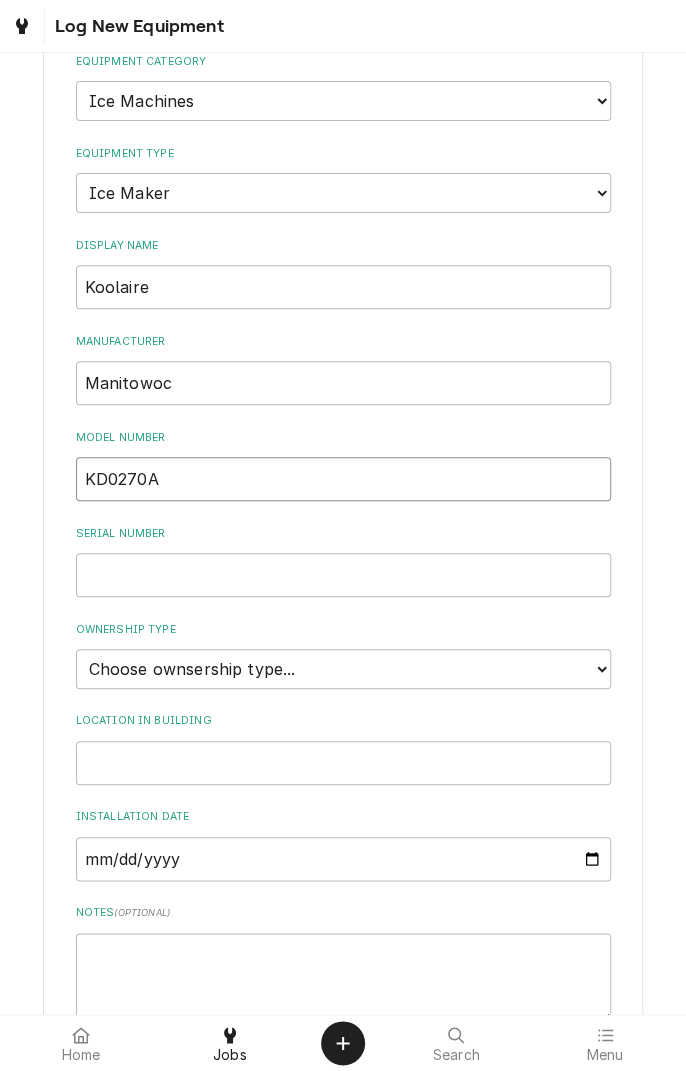 scroll, scrollTop: 119, scrollLeft: 0, axis: vertical 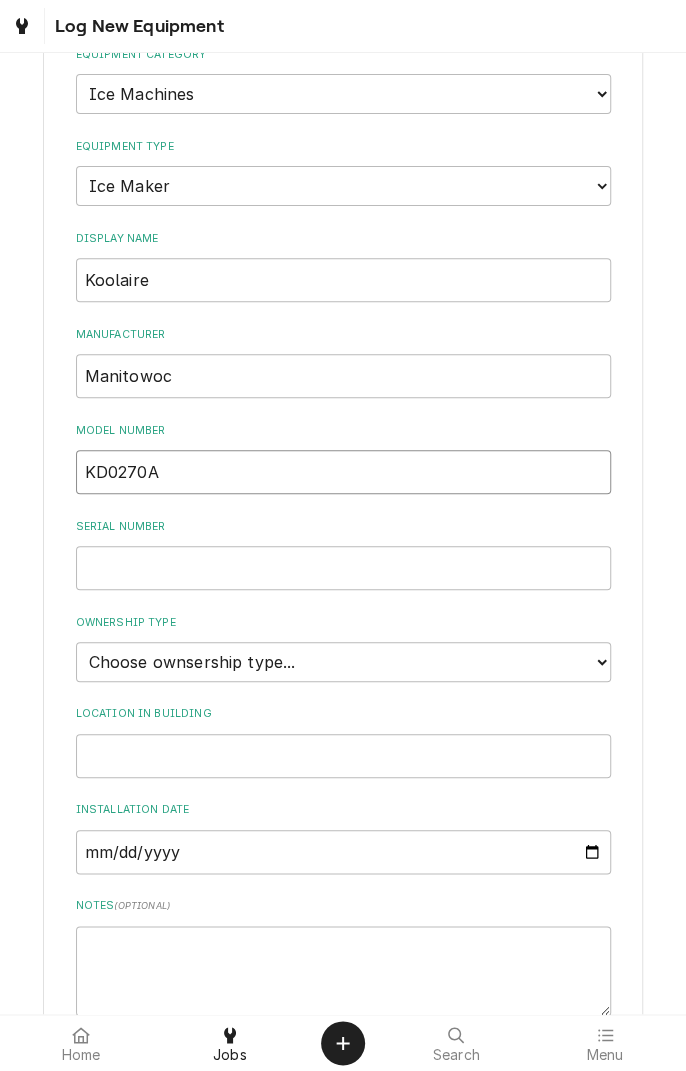 type on "KD0270A" 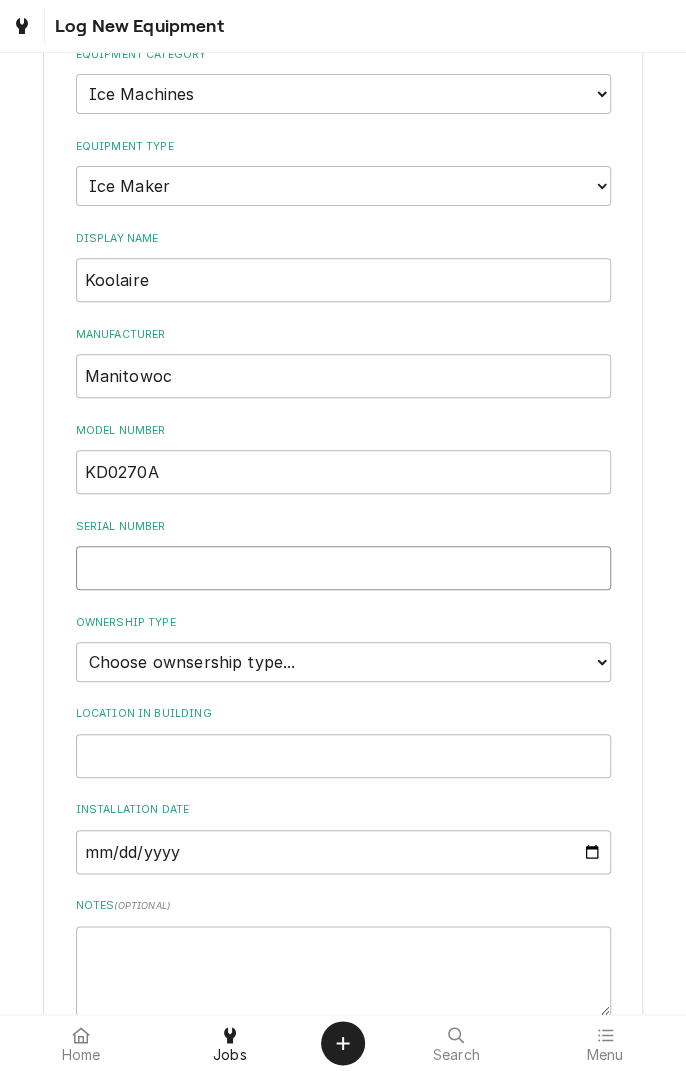 click on "Serial Number" at bounding box center [343, 568] 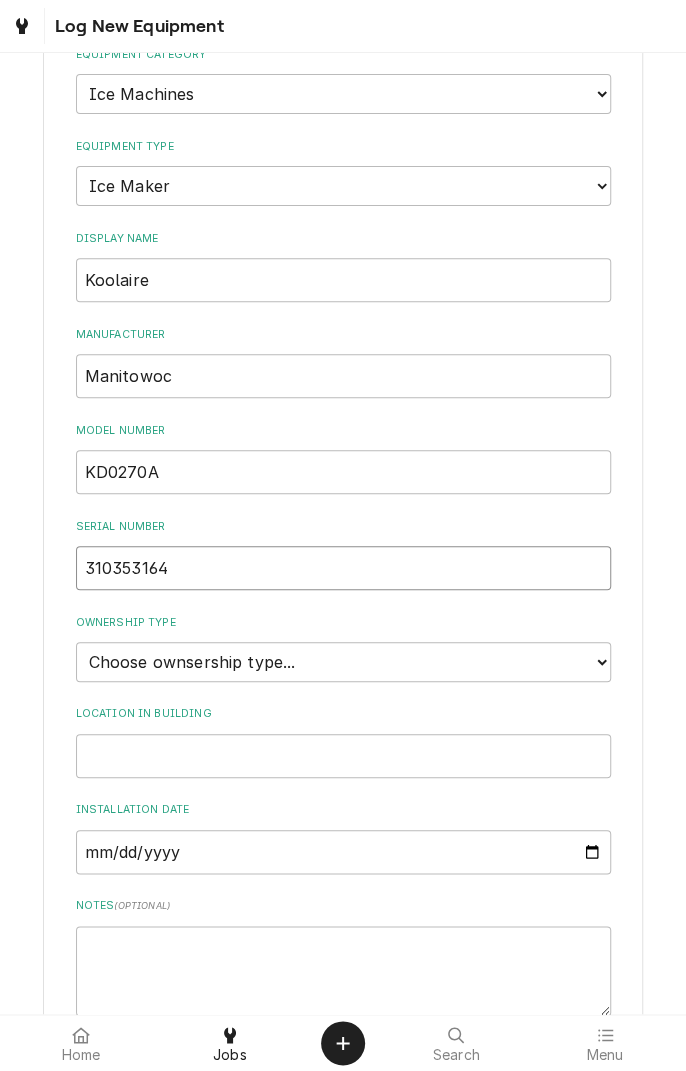 type on "310353164" 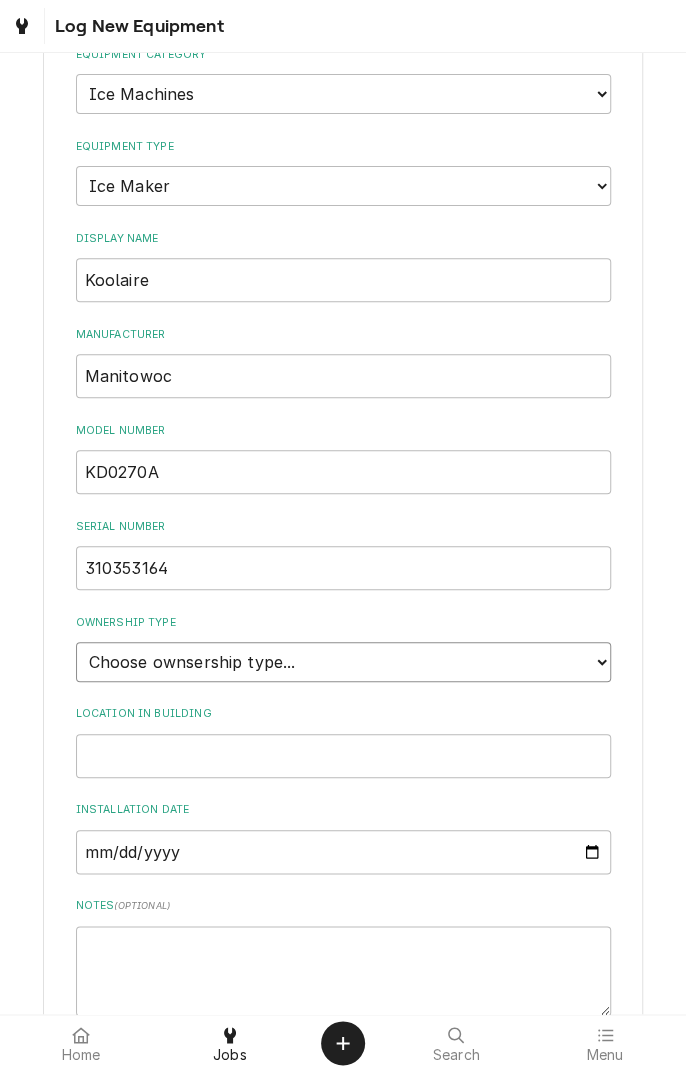 click on "Choose ownsership type... Unknown Owned Leased Rented" at bounding box center (343, 662) 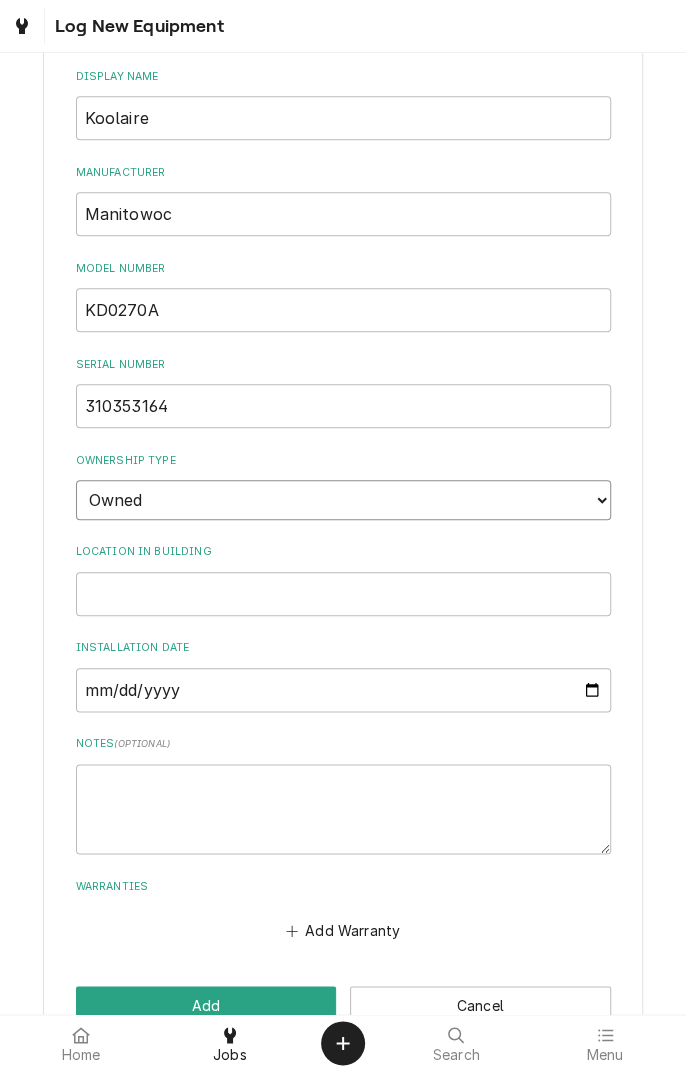 scroll, scrollTop: 329, scrollLeft: 0, axis: vertical 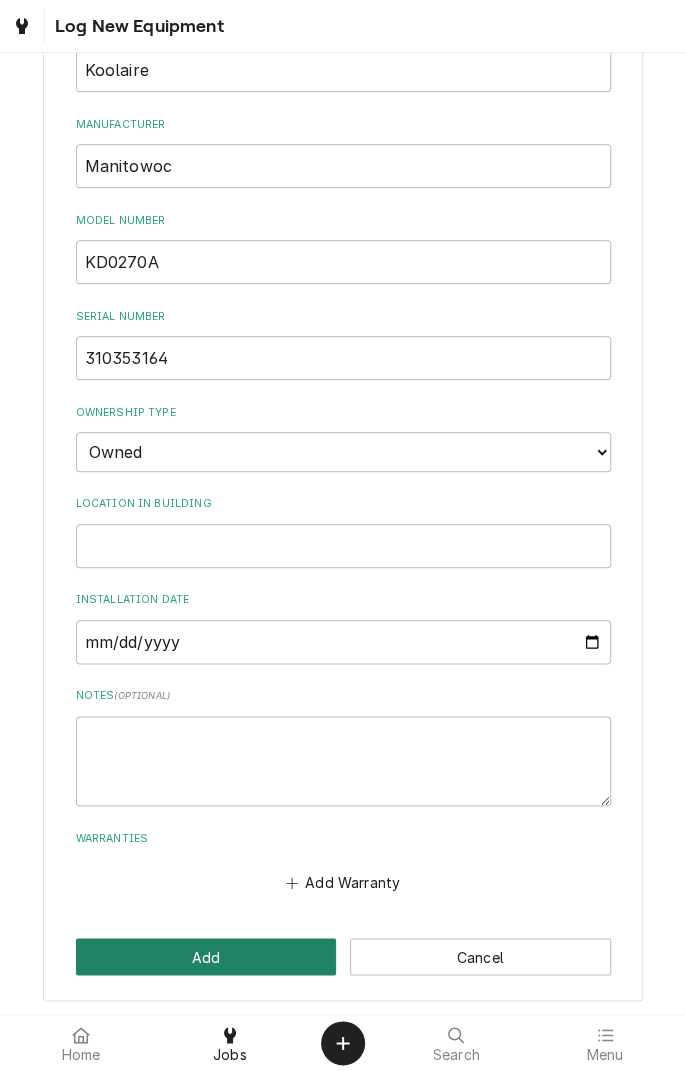 click on "Add" at bounding box center (206, 956) 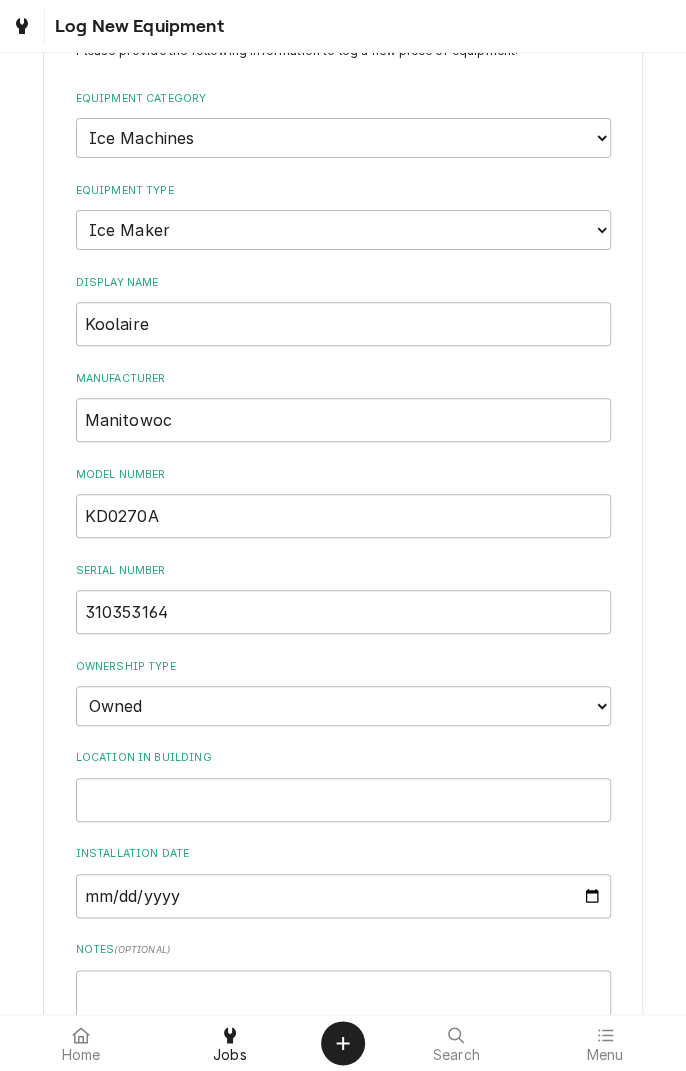 scroll, scrollTop: 0, scrollLeft: 0, axis: both 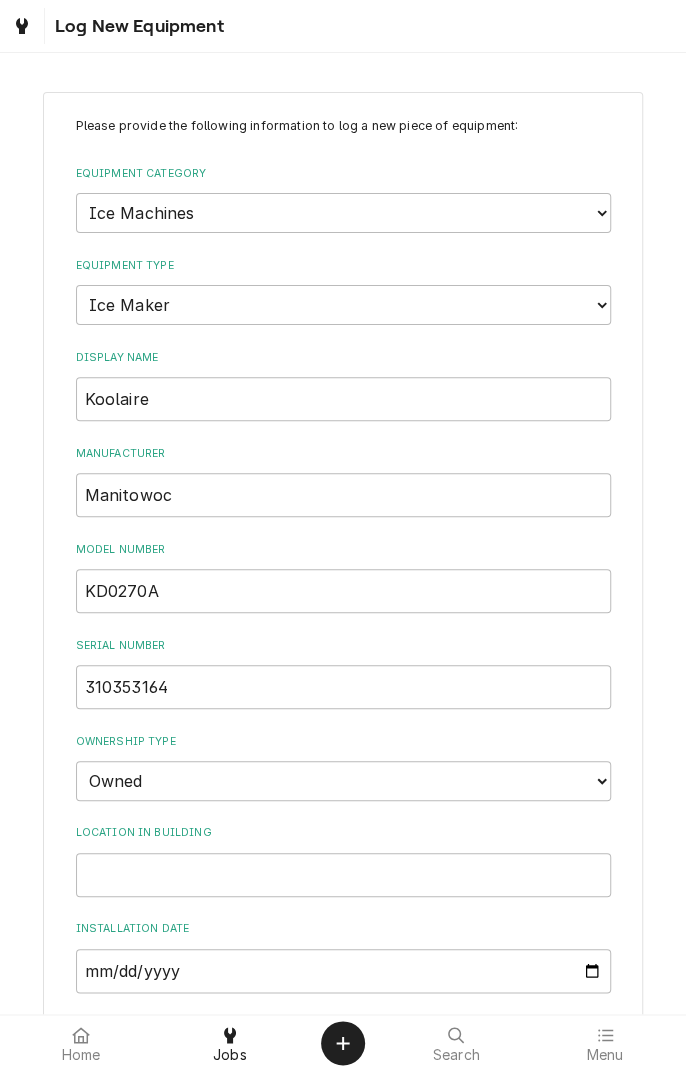 click on "Home" at bounding box center [81, 1055] 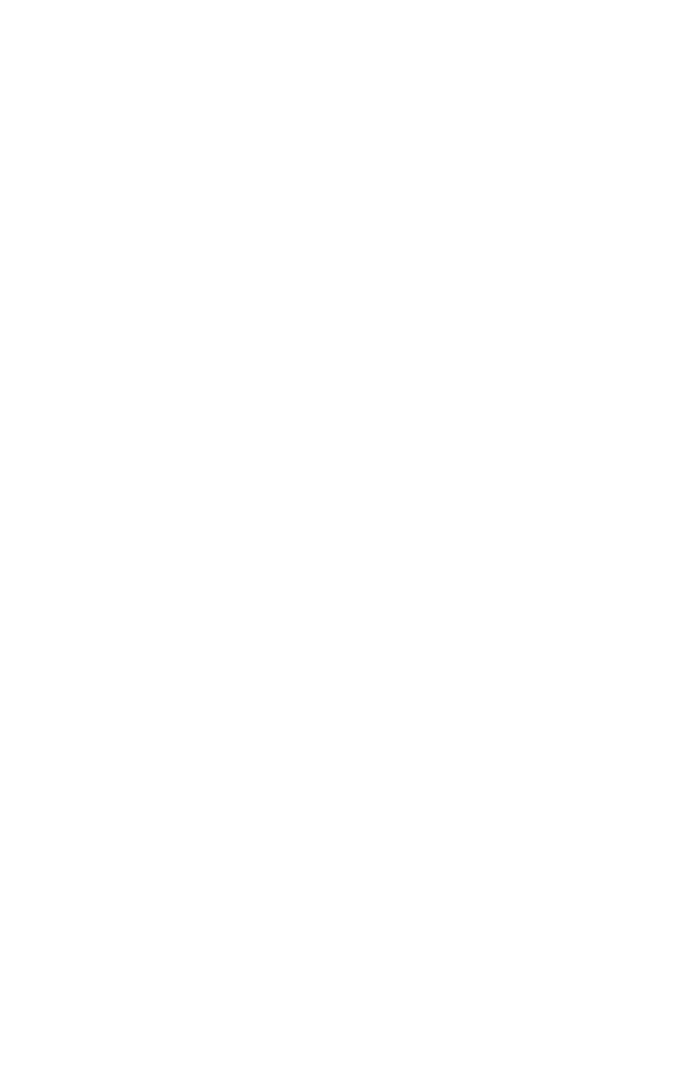 scroll, scrollTop: 0, scrollLeft: 0, axis: both 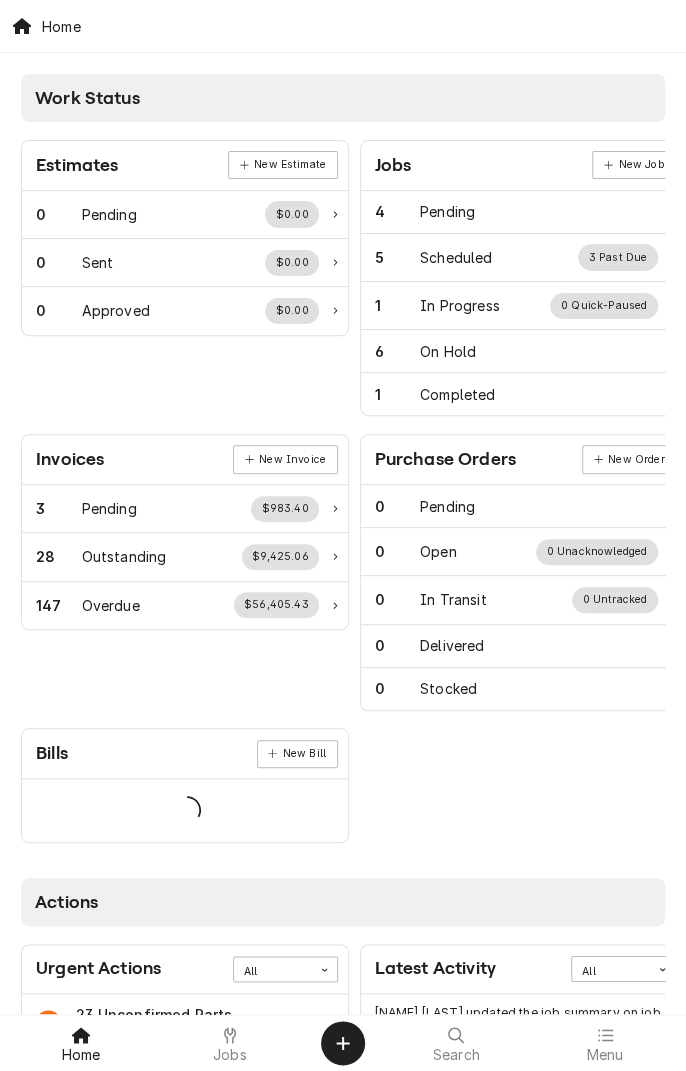 click at bounding box center [230, 1035] 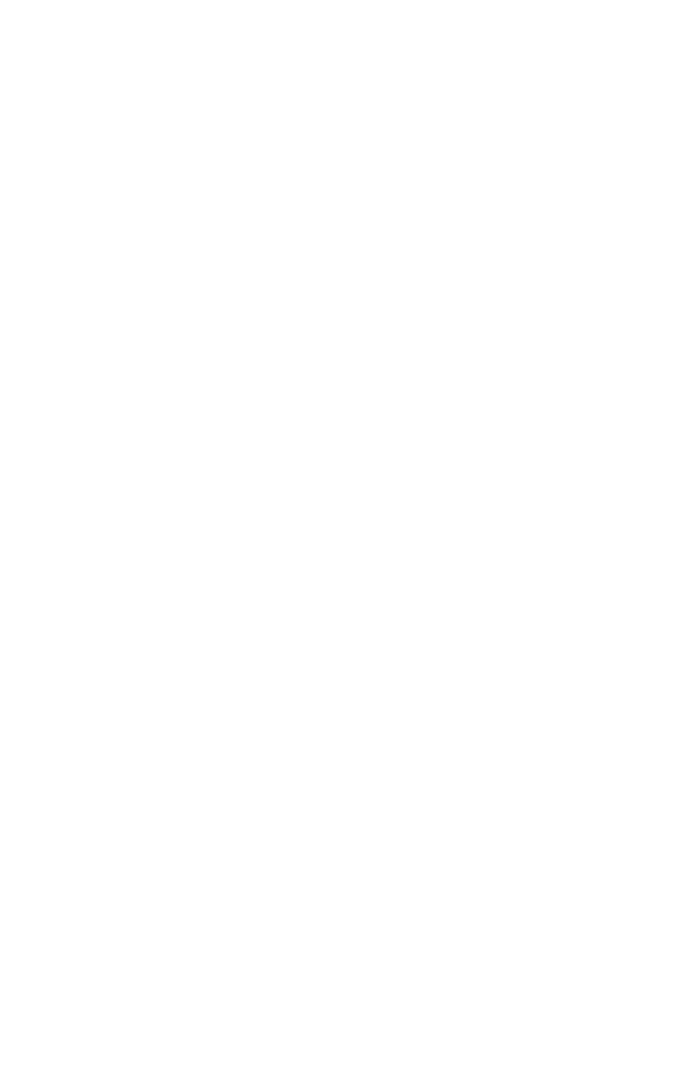 scroll, scrollTop: 0, scrollLeft: 0, axis: both 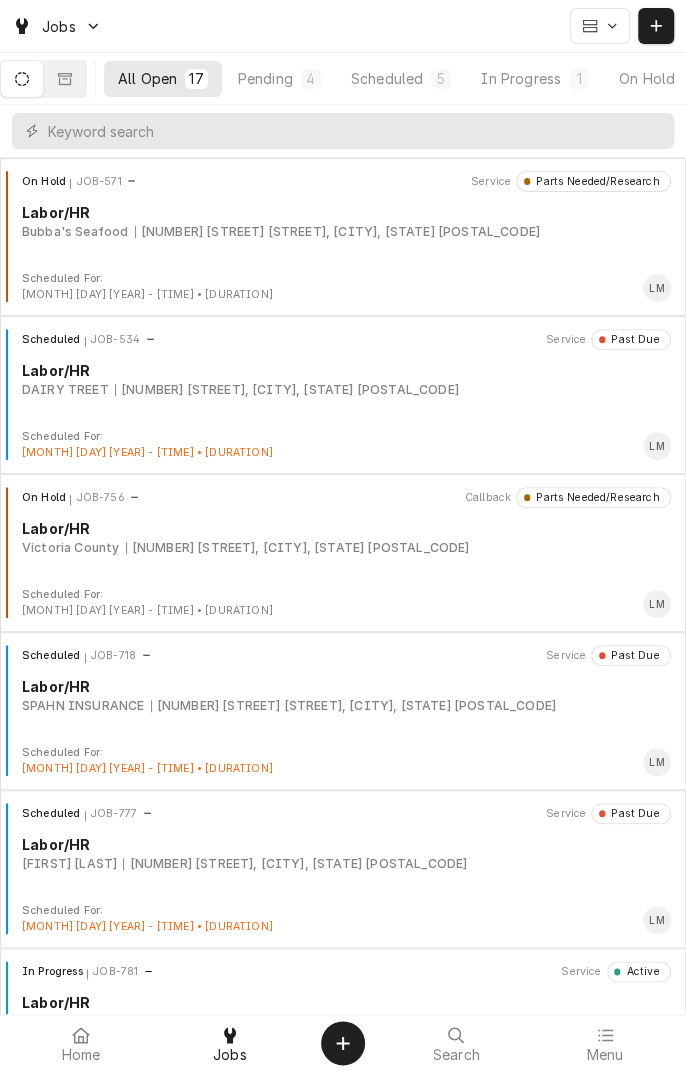 click on "In Progress" at bounding box center [521, 78] 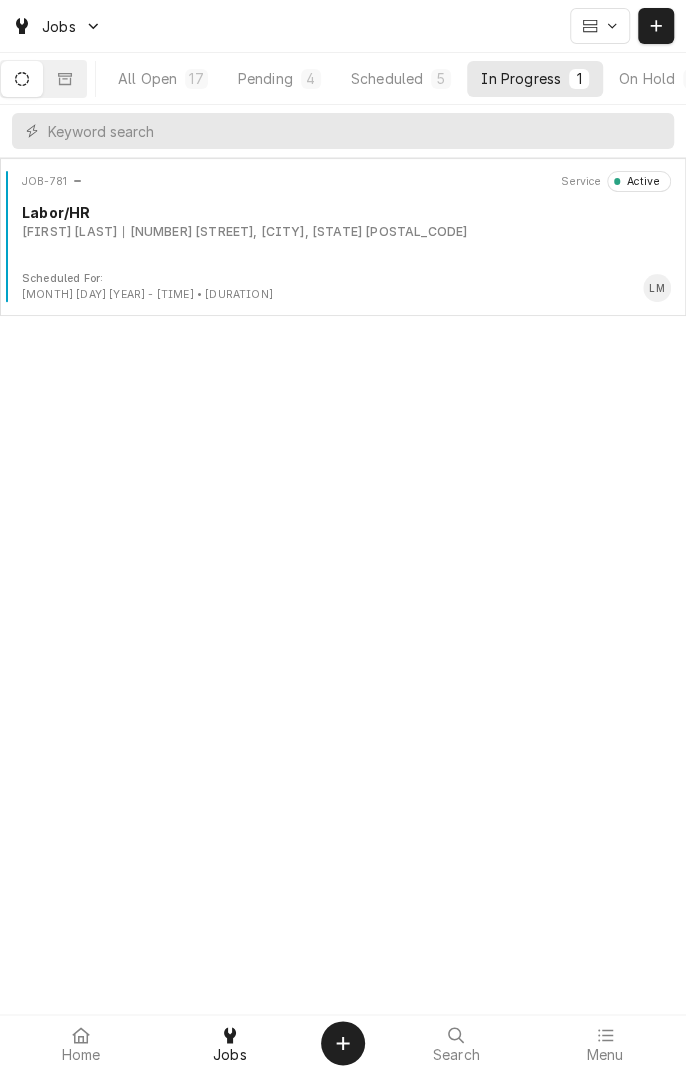 click on "1604 Houston Hwy, Victoria, TX 77901" at bounding box center (295, 232) 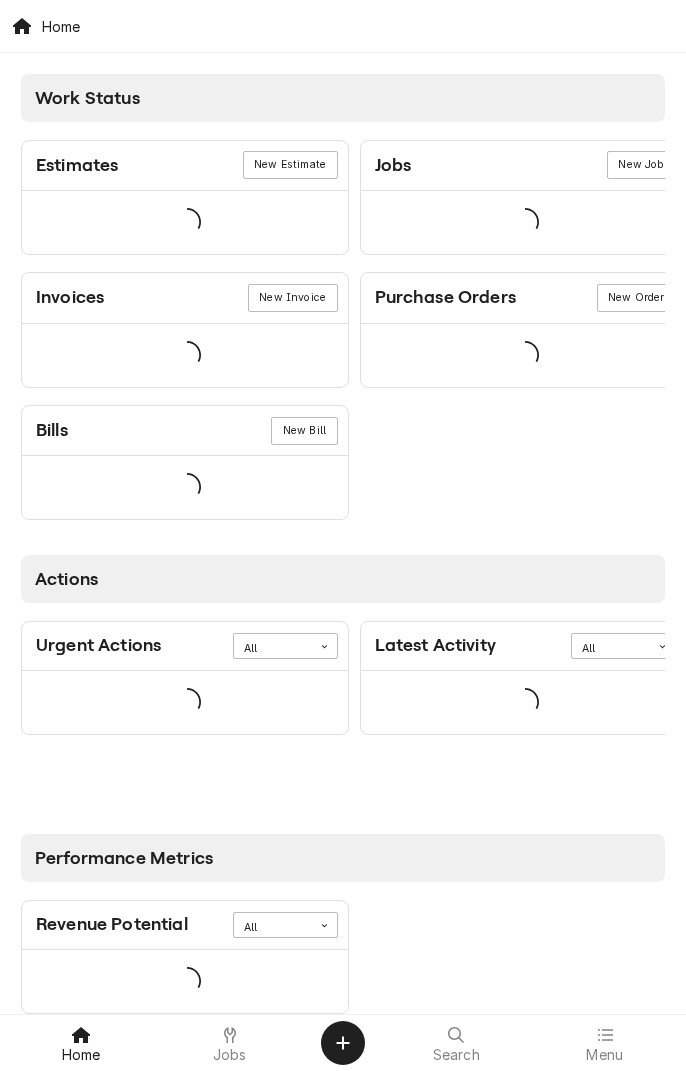 scroll, scrollTop: 0, scrollLeft: 0, axis: both 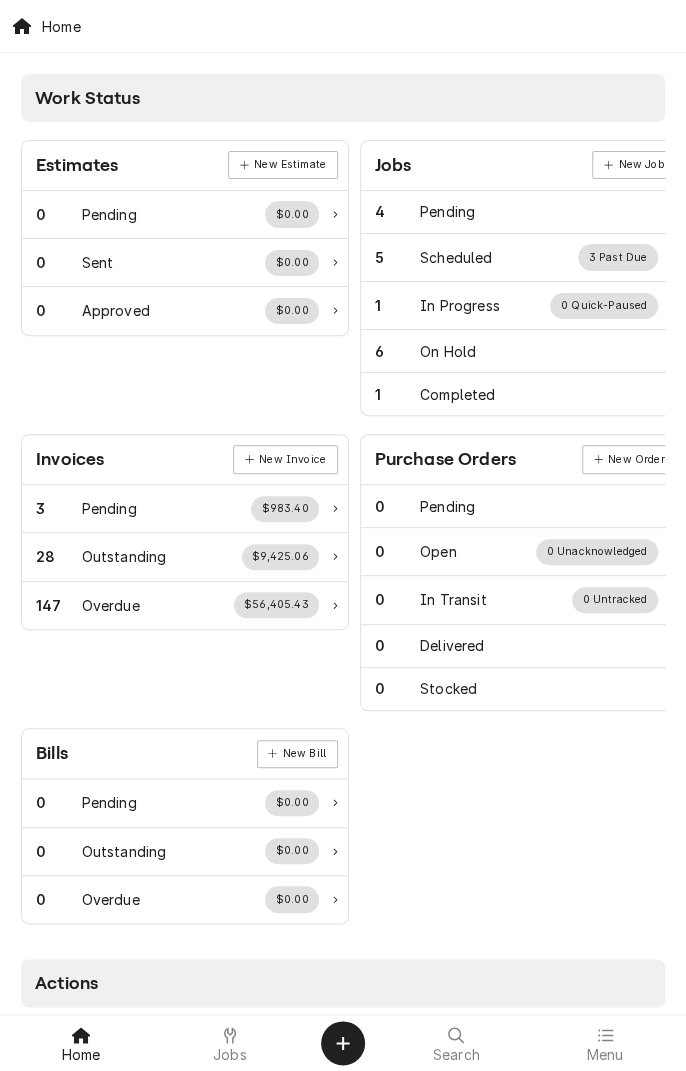 click on "Jobs" at bounding box center [230, 1055] 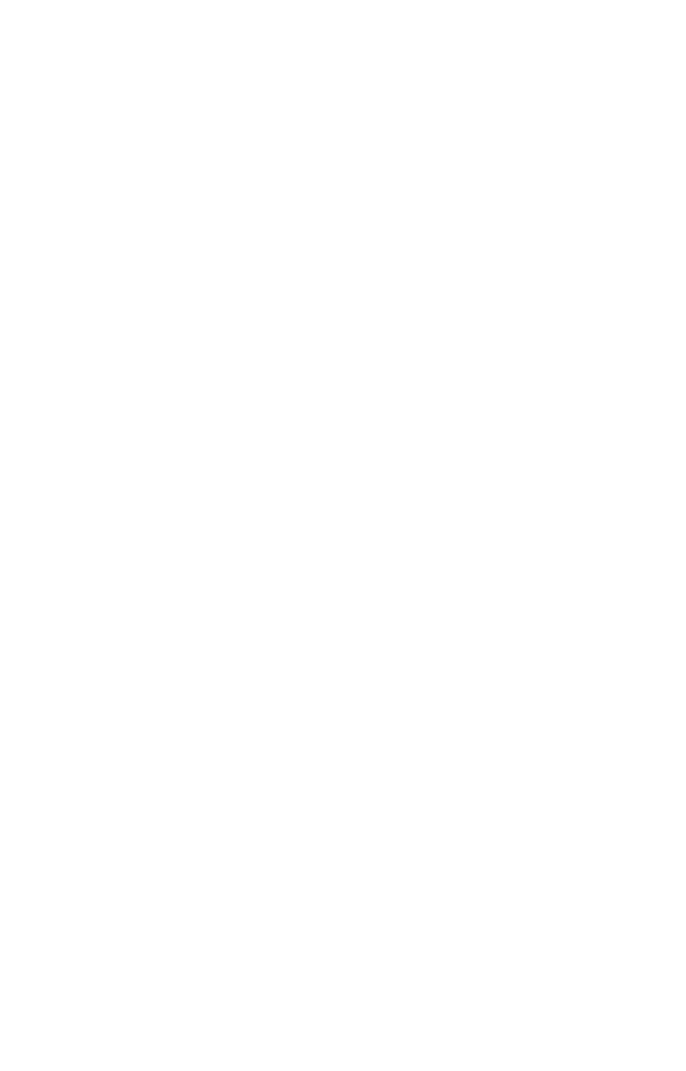 scroll, scrollTop: 0, scrollLeft: 0, axis: both 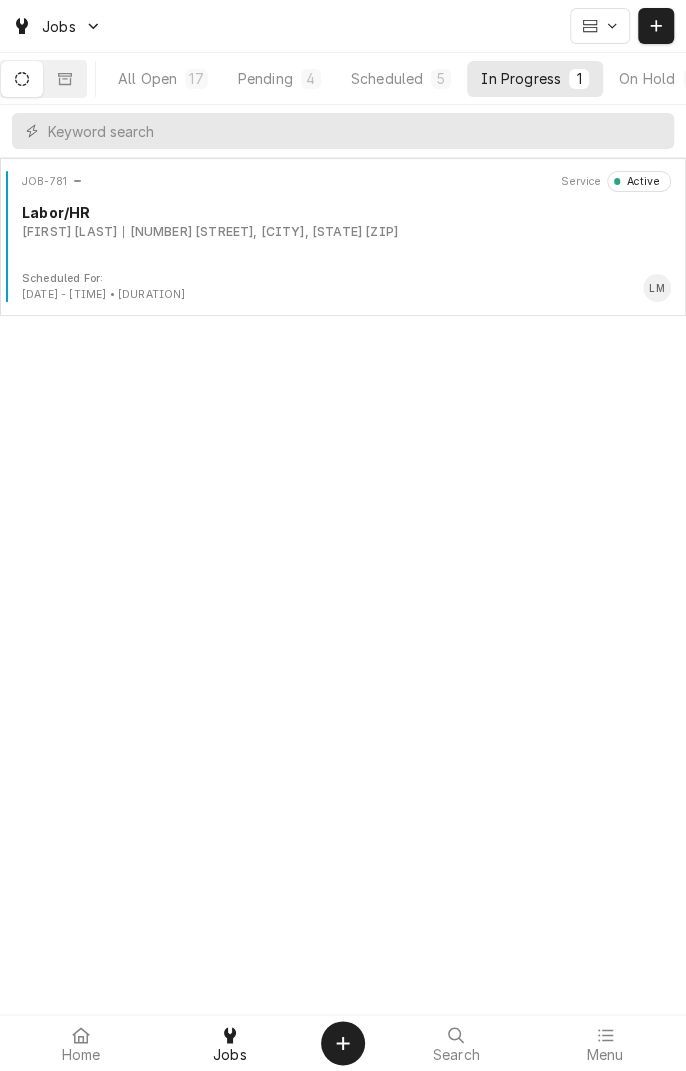 click on "JOB-781 Service Active Labor/HR Brice Baros 1604 Houston Hwy, Victoria, TX 77901" at bounding box center (343, 221) 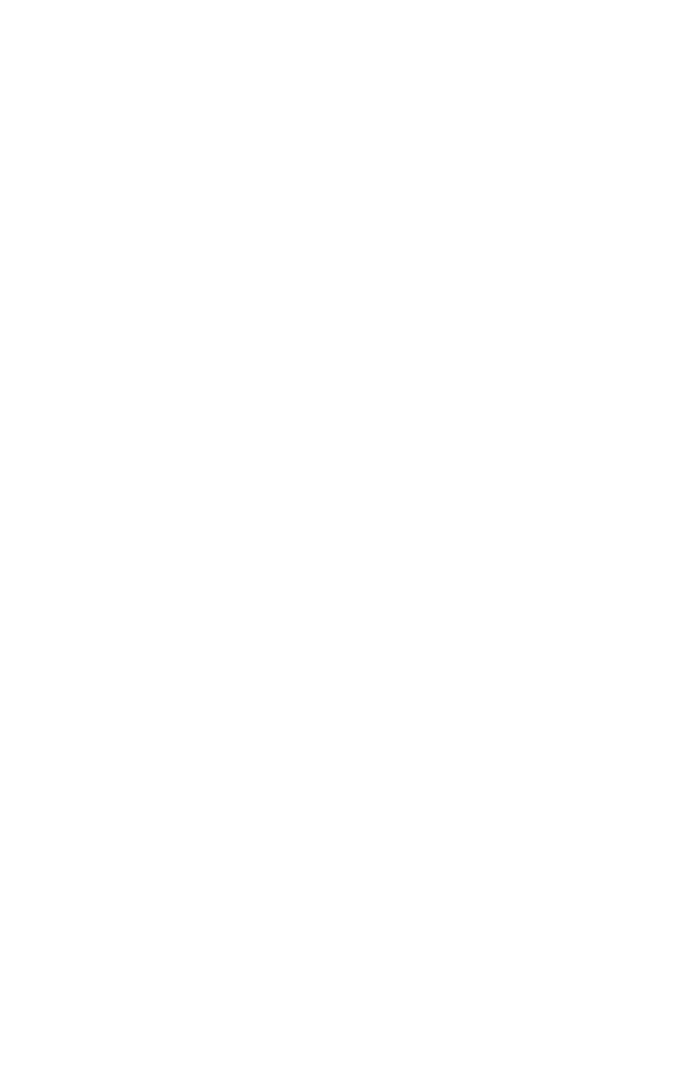 scroll, scrollTop: 0, scrollLeft: 0, axis: both 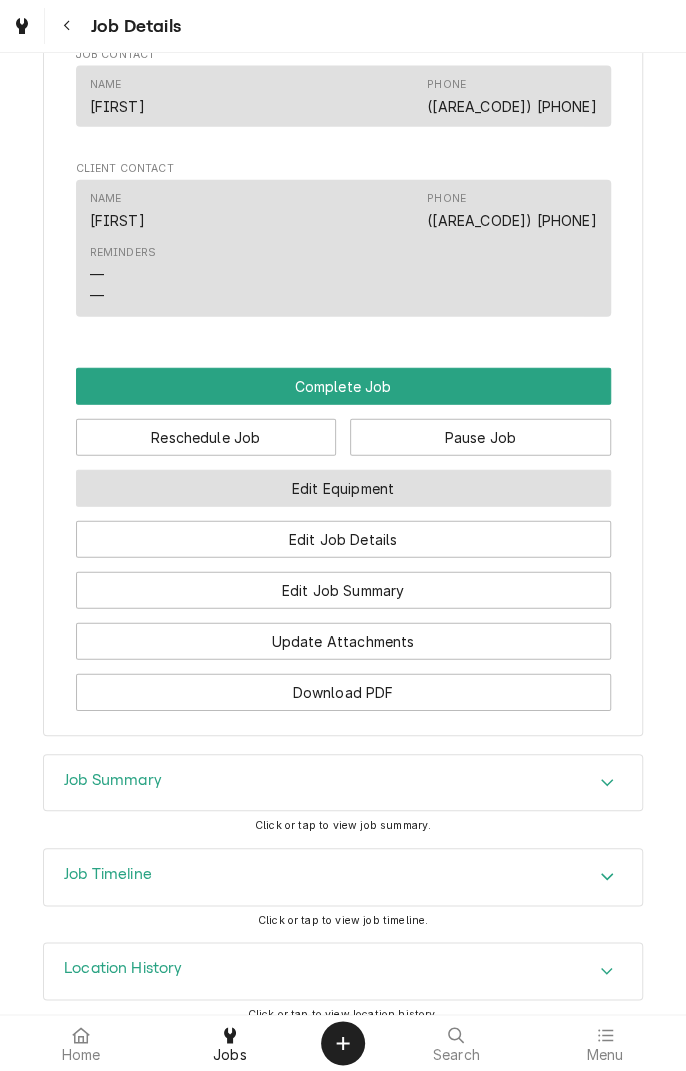 click on "Edit Equipment" at bounding box center (343, 488) 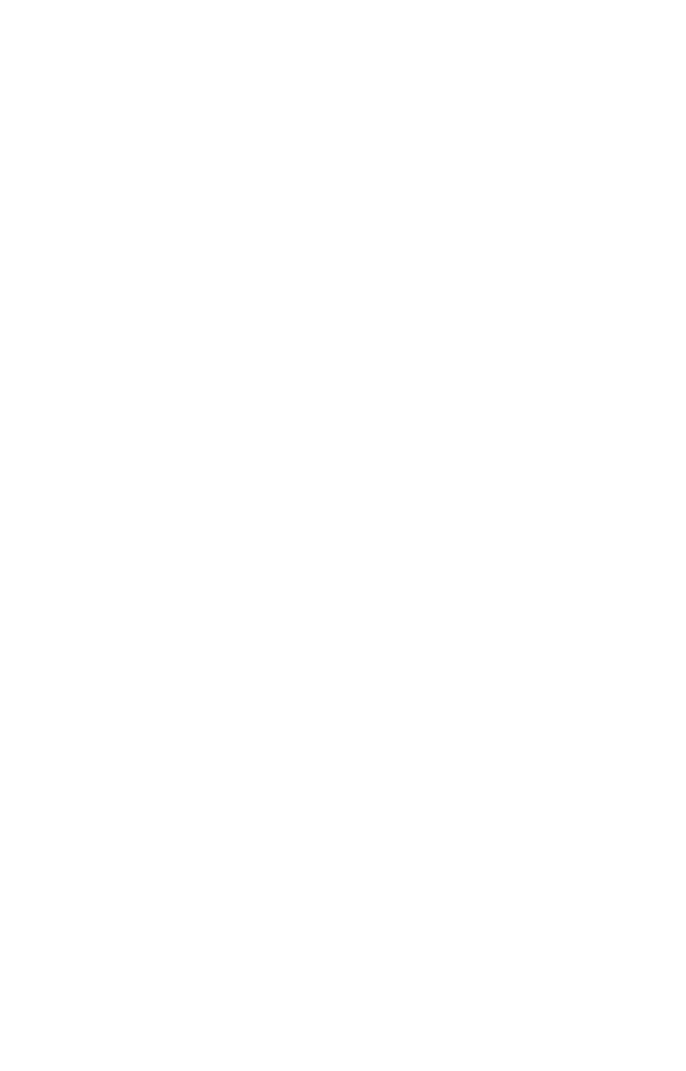 scroll, scrollTop: 0, scrollLeft: 0, axis: both 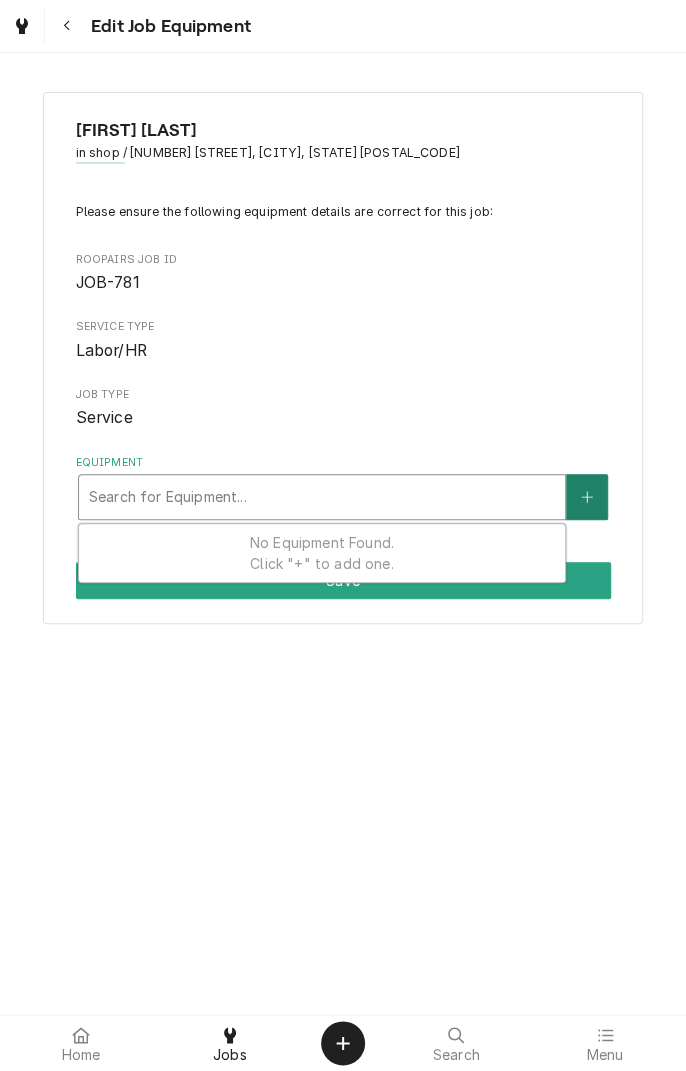 click at bounding box center (587, 497) 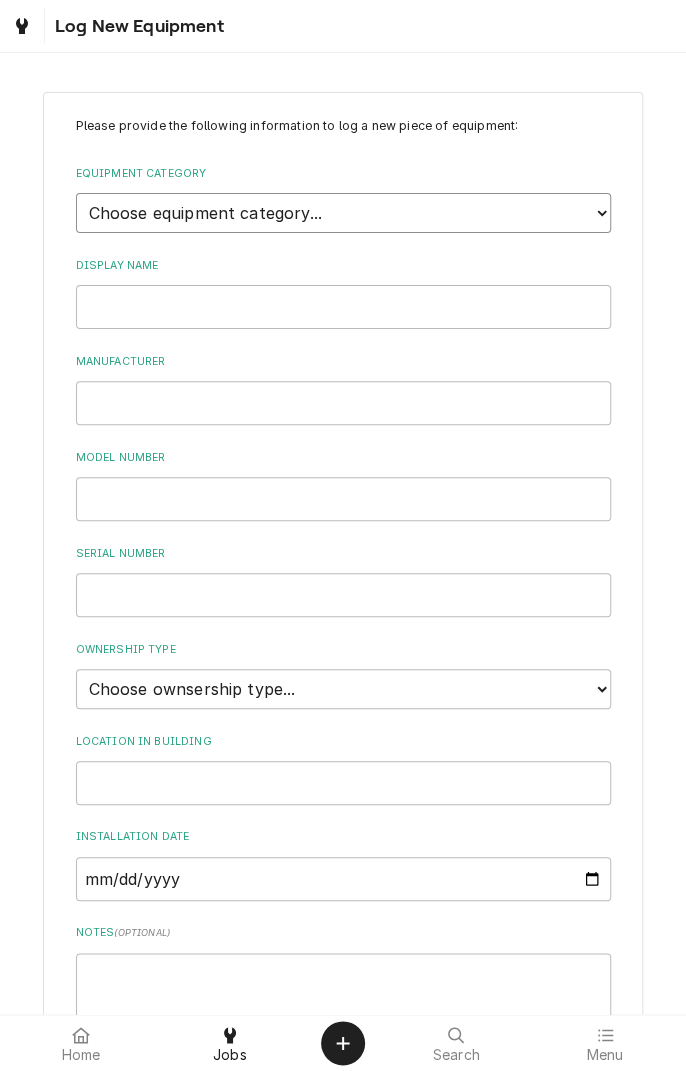 click on "Choose equipment category... Cooking Equipment Fryers Ice Machines Ovens and Ranges Concession and Condiment Equipment Dishwashing Equipment Holding and Warming Equipment Refrigeration Beverage Equipment Food Preparation Equipment Water Filtration Other" at bounding box center [343, 213] 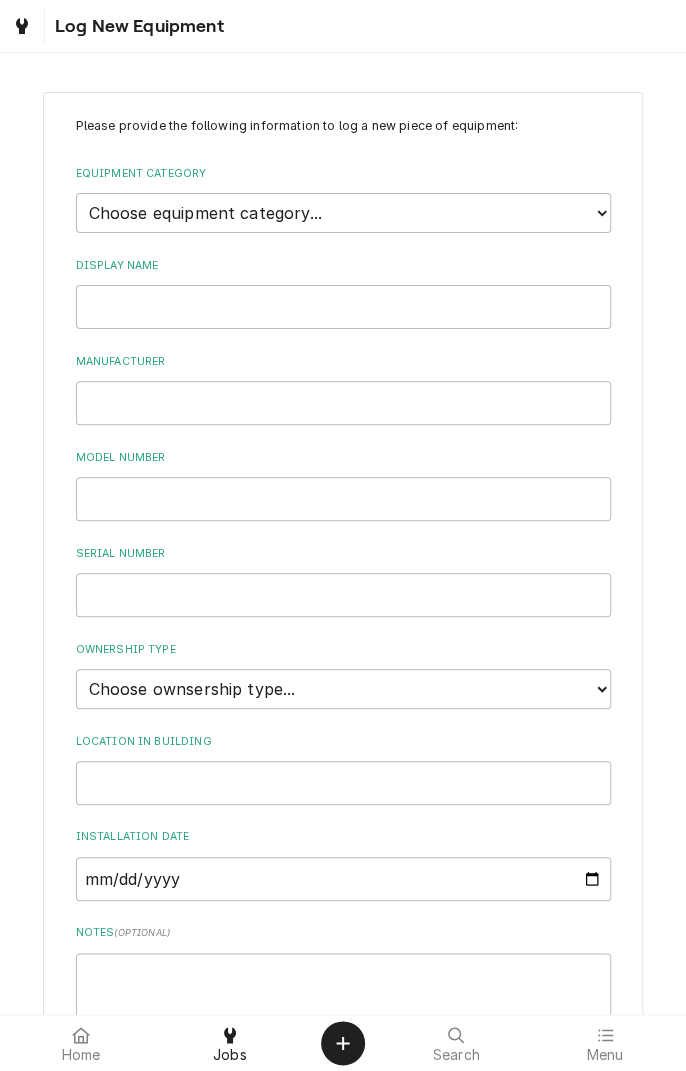 click on "Please provide the following information to log a new piece of equipment: Equipment Category Choose equipment category... Cooking Equipment Fryers Ice Machines Ovens and Ranges Concession and Condiment Equipment Dishwashing Equipment Holding and Warming Equipment Refrigeration Beverage Equipment Food Preparation Equipment Water Filtration Other Display Name Manufacturer Model Number Serial Number Ownership Type Choose ownsership type... Unknown Owned Leased Rented Location in Building Installation Date Notes  ( optional ) Warranties Add Warranty Add Cancel" at bounding box center [343, 665] 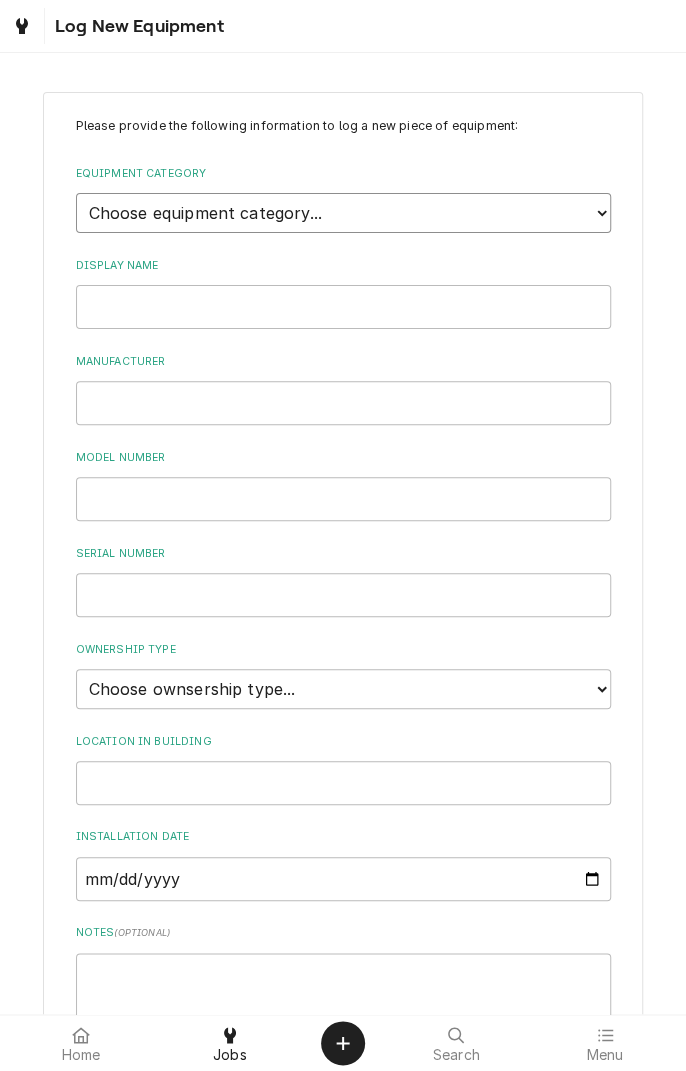 click on "Choose equipment category... Cooking Equipment Fryers Ice Machines Ovens and Ranges Concession and Condiment Equipment Dishwashing Equipment Holding and Warming Equipment Refrigeration Beverage Equipment Food Preparation Equipment Water Filtration Other" at bounding box center (343, 213) 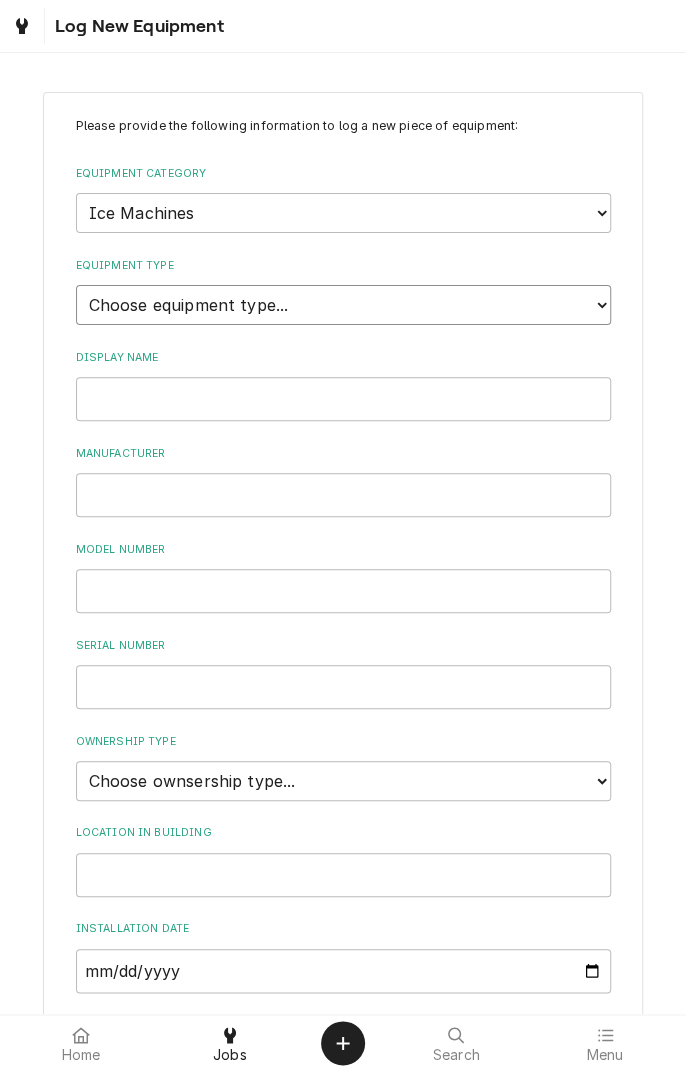 click on "Choose equipment type... Ice Bin Ice Dispenser Ice Maker Ice Merchandiser" at bounding box center [343, 305] 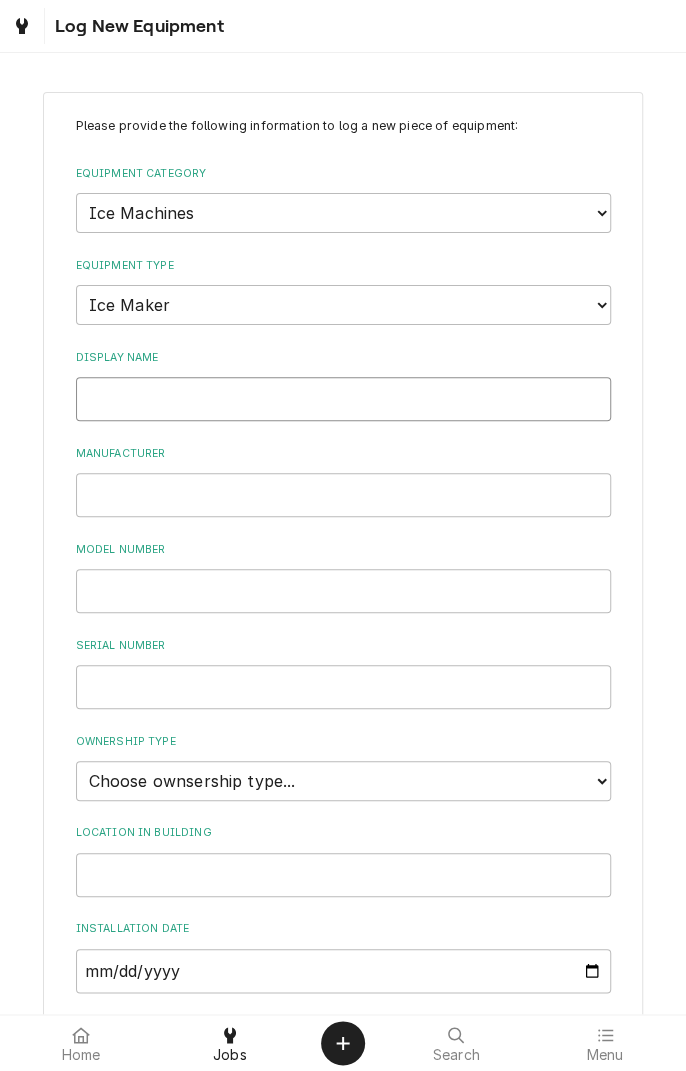 click on "Display Name" at bounding box center (343, 399) 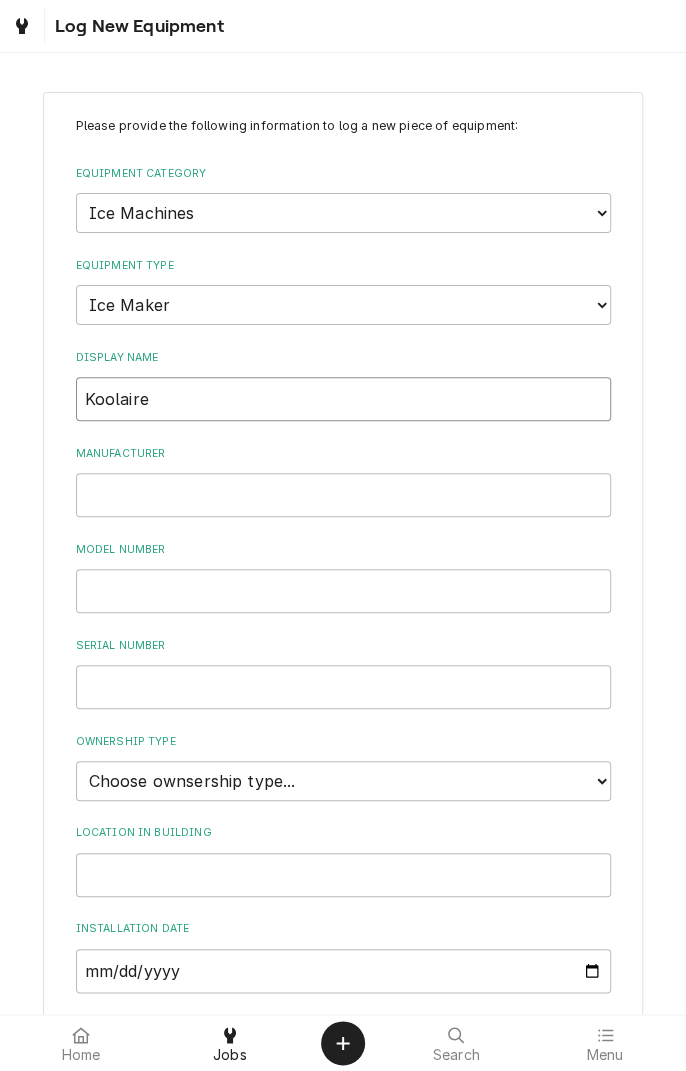type on "Koolaire" 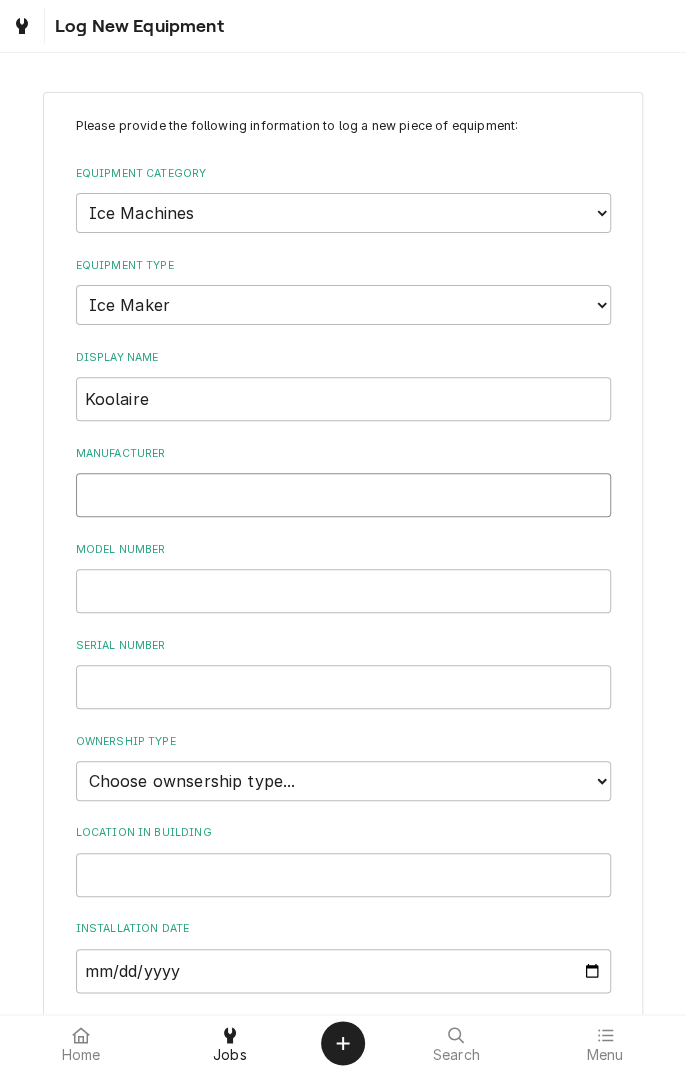 click on "Manufacturer" at bounding box center (343, 495) 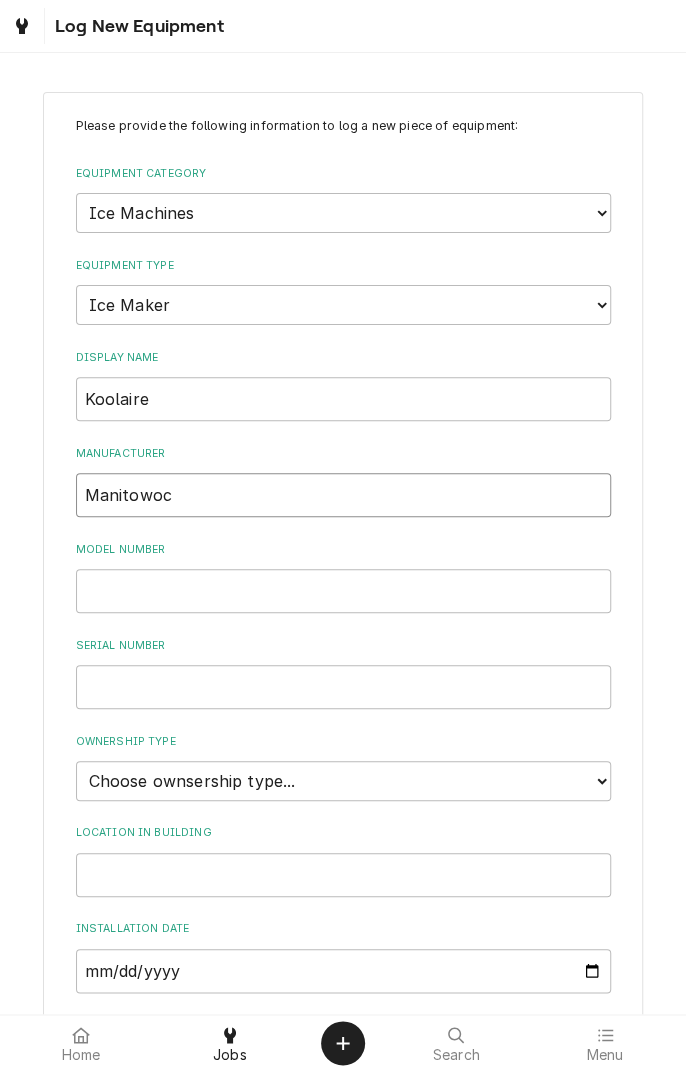 type on "Manitowoc" 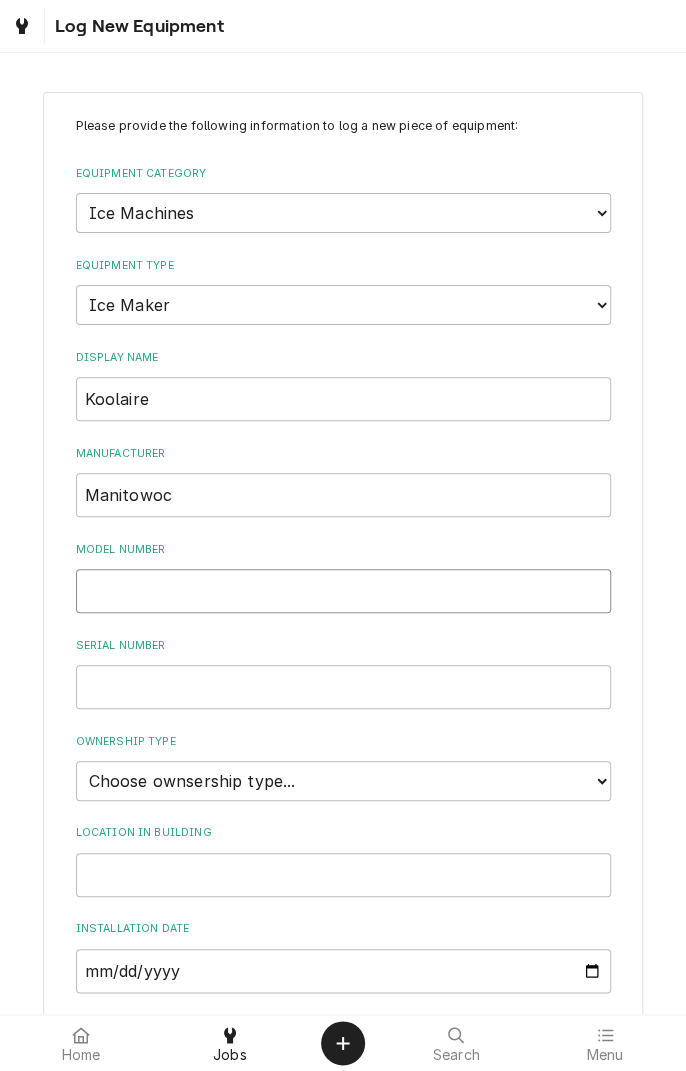 click on "Model Number" at bounding box center (343, 591) 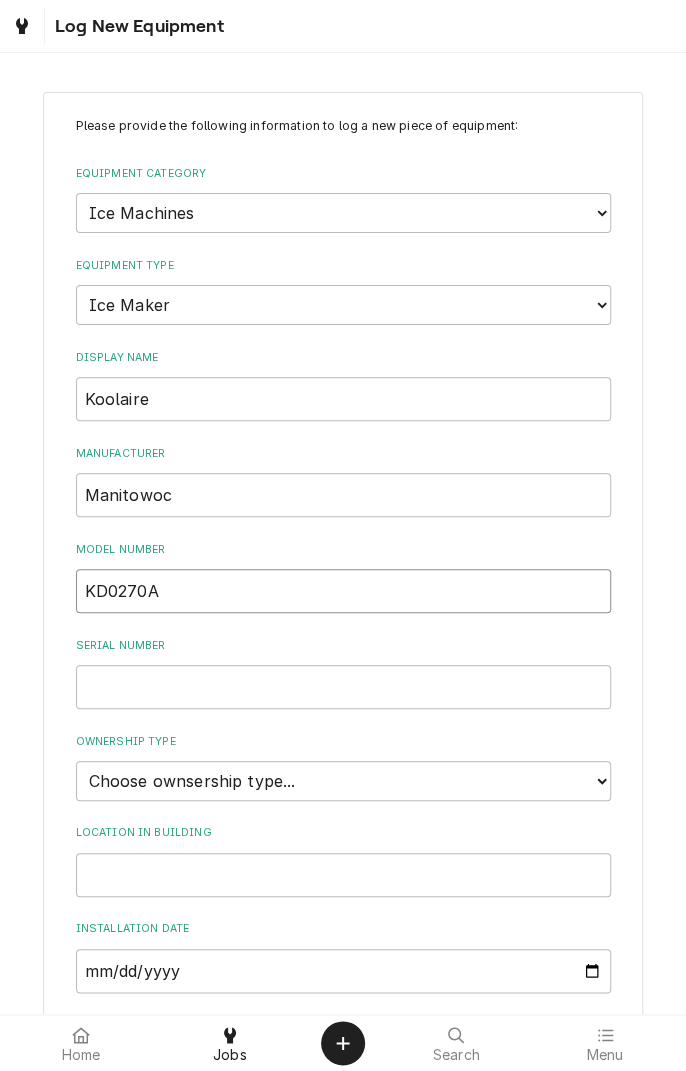 type on "KD0270A" 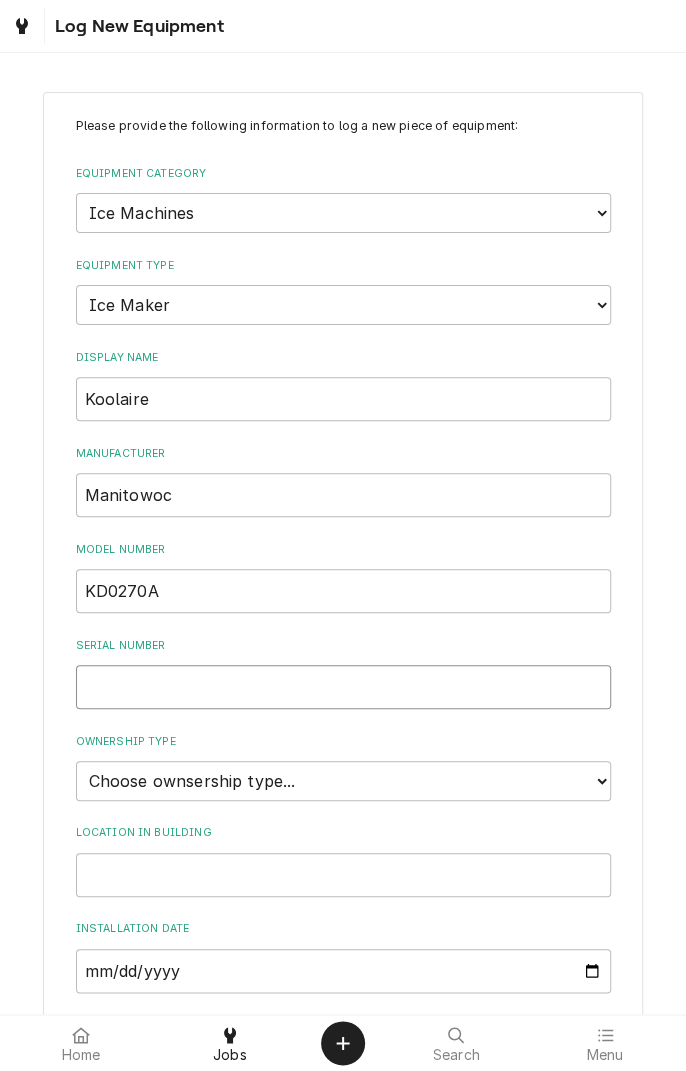 click on "Serial Number" at bounding box center (343, 687) 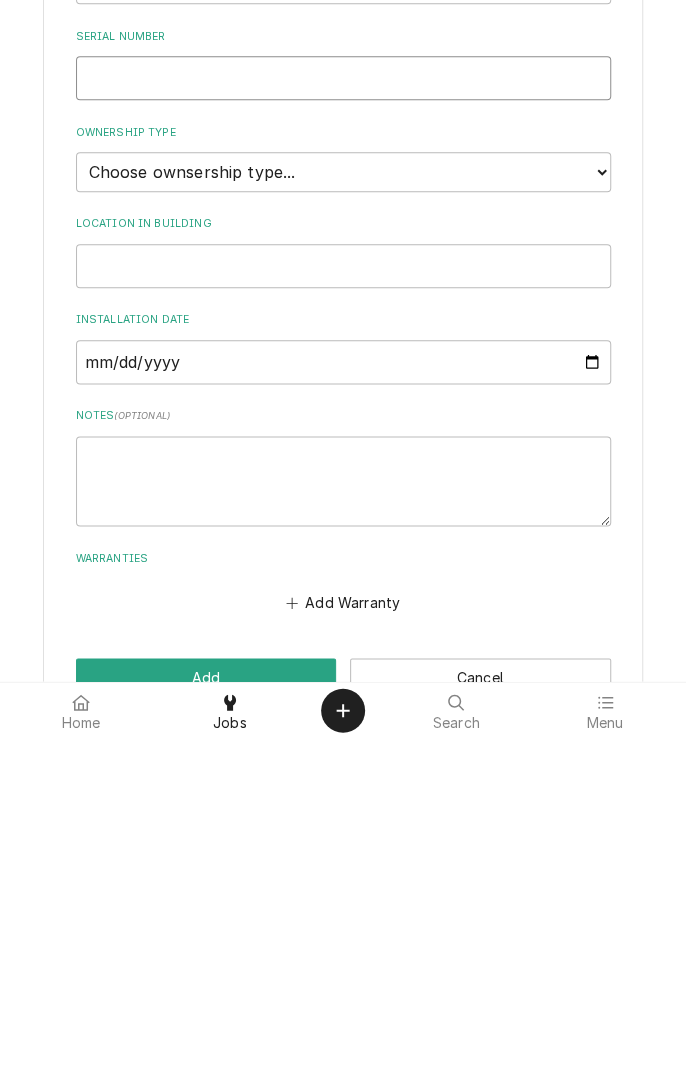 scroll, scrollTop: 277, scrollLeft: 0, axis: vertical 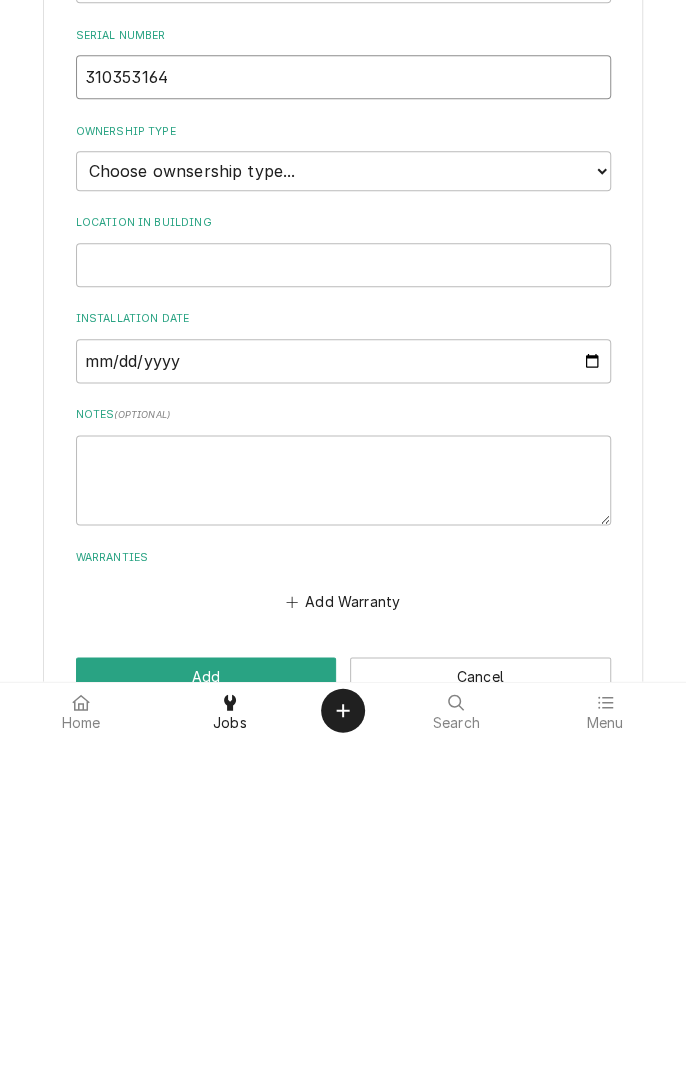 type on "310353164" 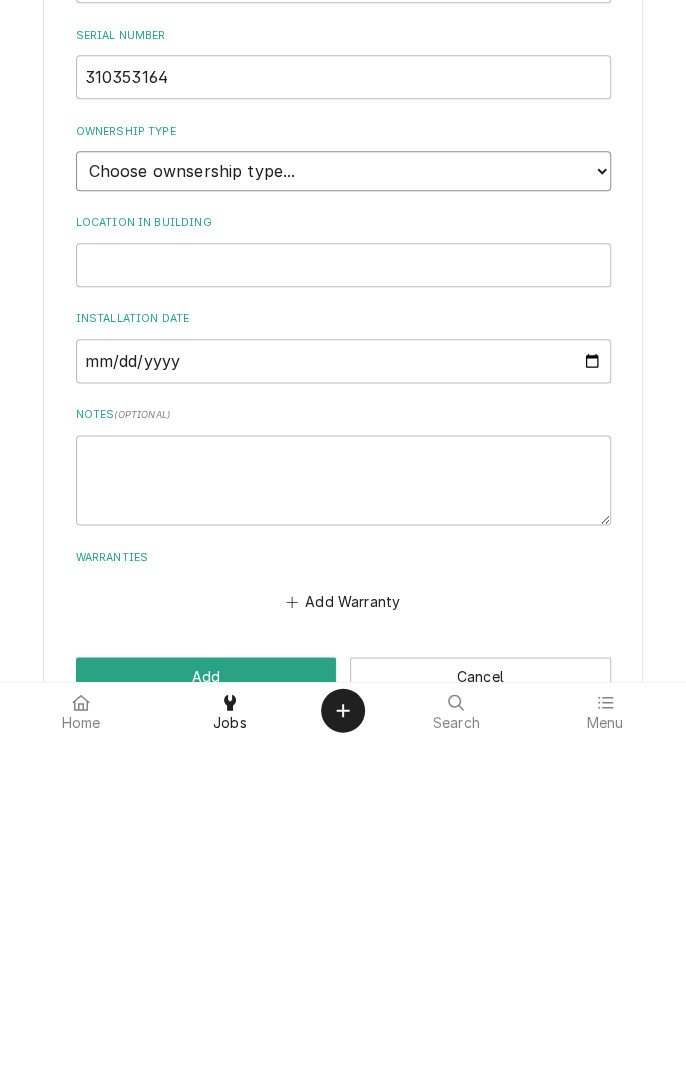 click on "Choose ownsership type... Unknown Owned Leased Rented" at bounding box center [343, 504] 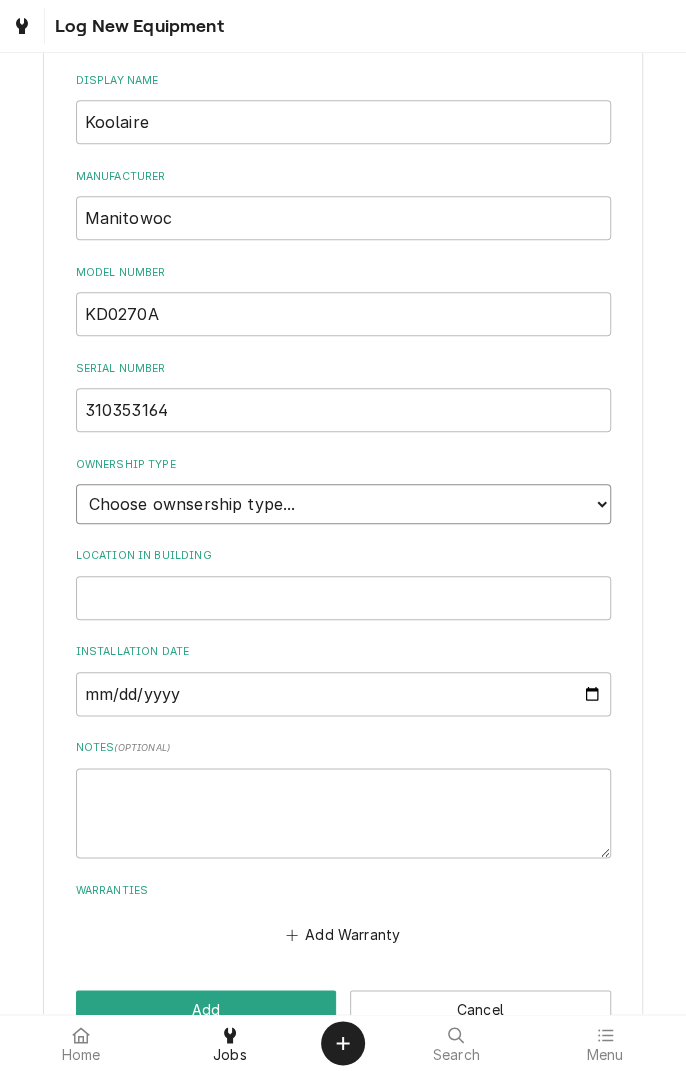 click on "Choose ownsership type... Unknown Owned Leased Rented" at bounding box center [343, 504] 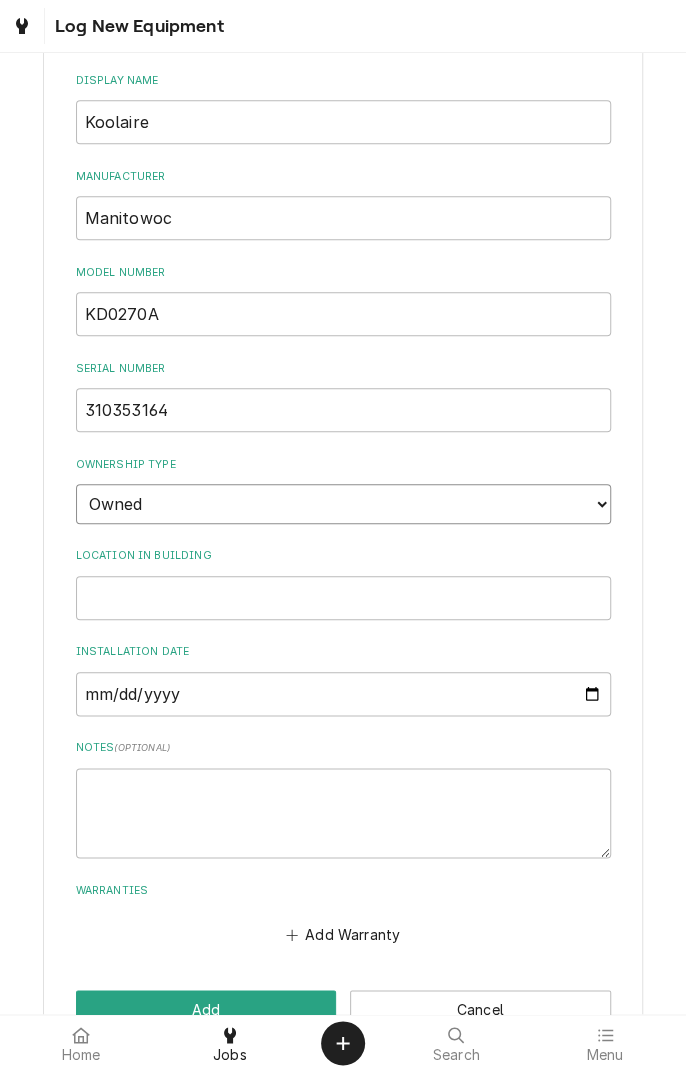 scroll, scrollTop: 329, scrollLeft: 0, axis: vertical 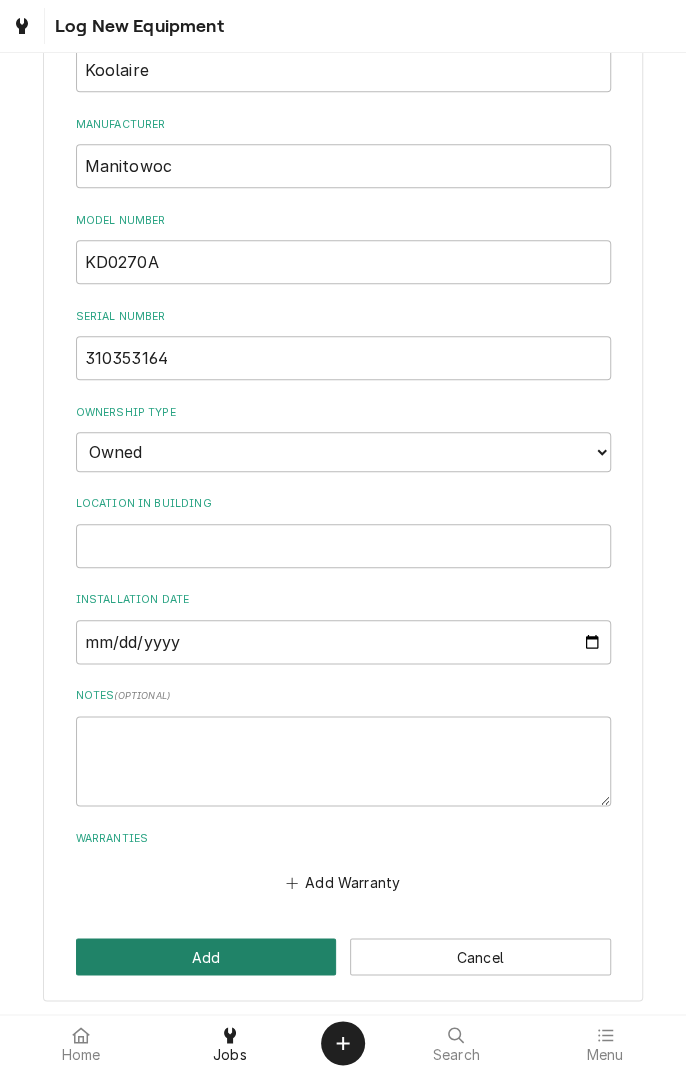 click on "Add" at bounding box center [206, 956] 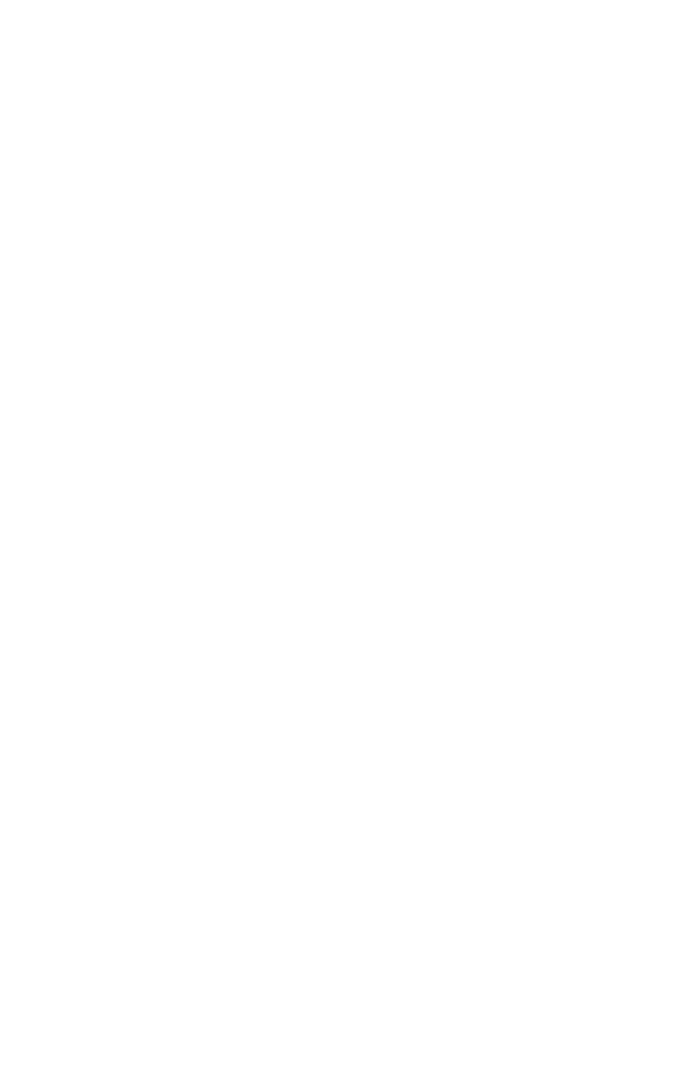 scroll, scrollTop: 0, scrollLeft: 0, axis: both 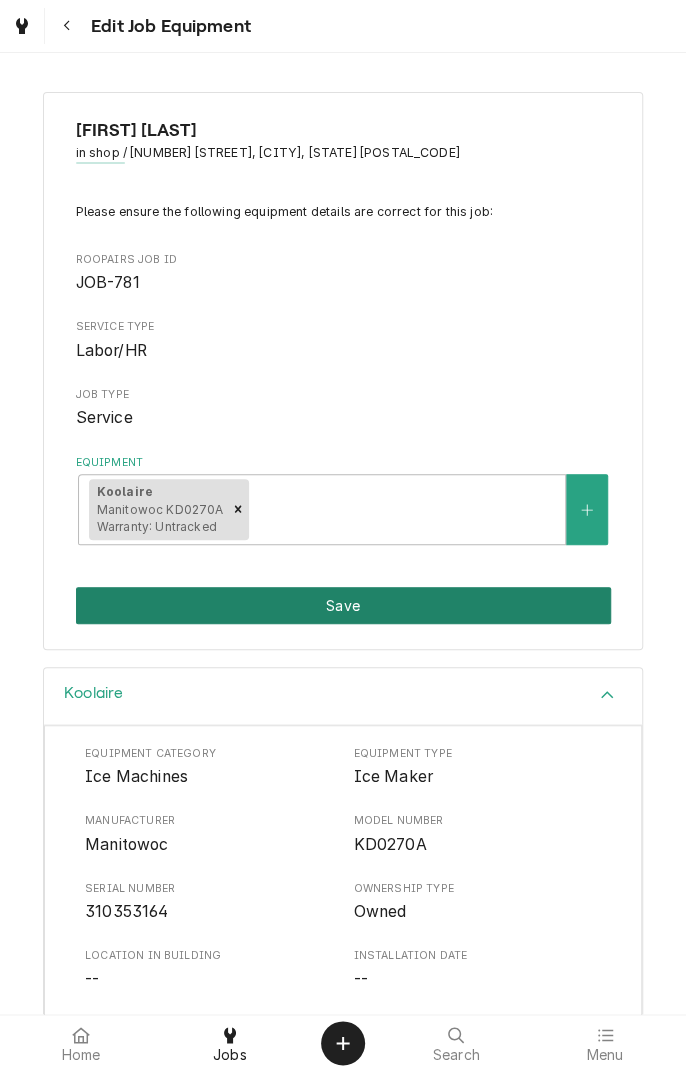 click on "Save" at bounding box center [343, 605] 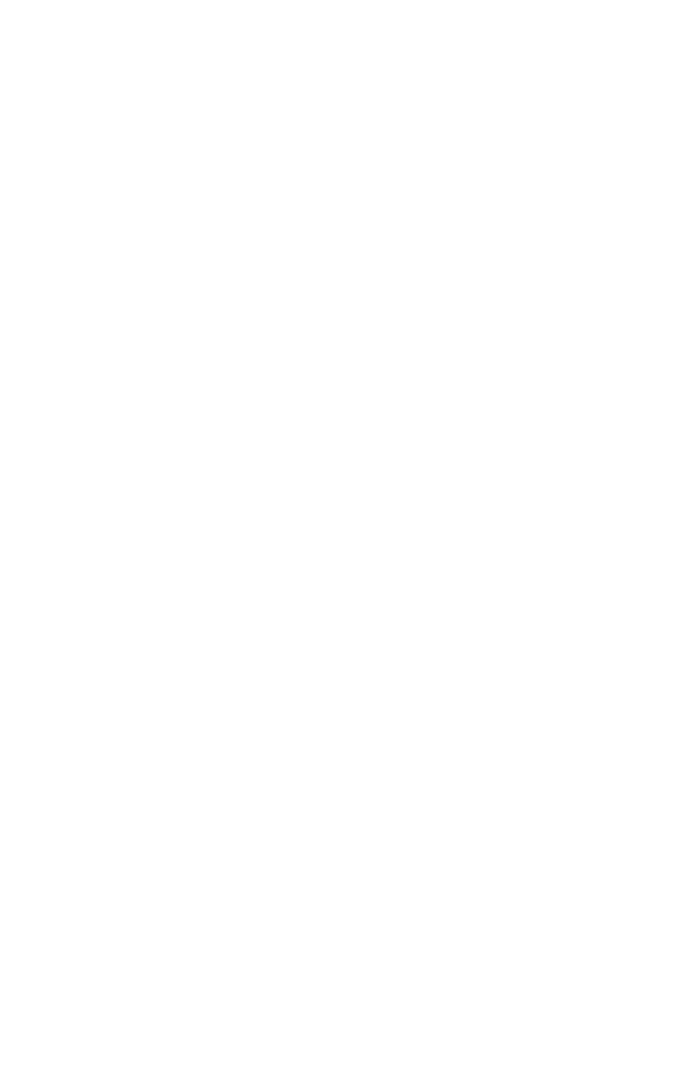 scroll, scrollTop: 0, scrollLeft: 0, axis: both 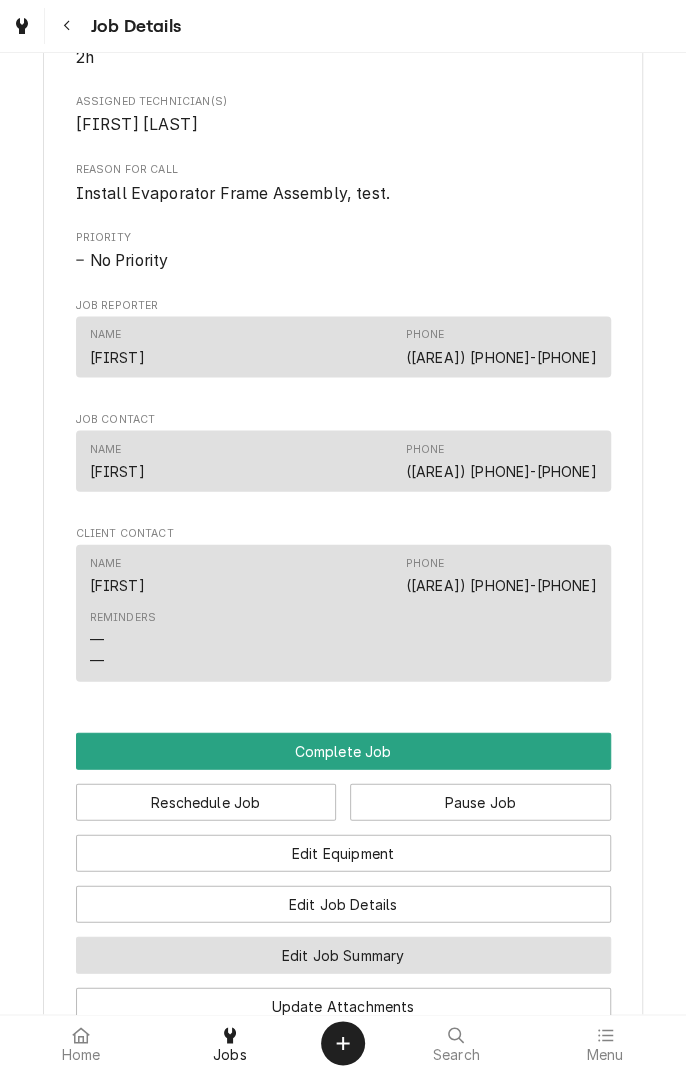 click on "Edit Job Summary" at bounding box center (343, 954) 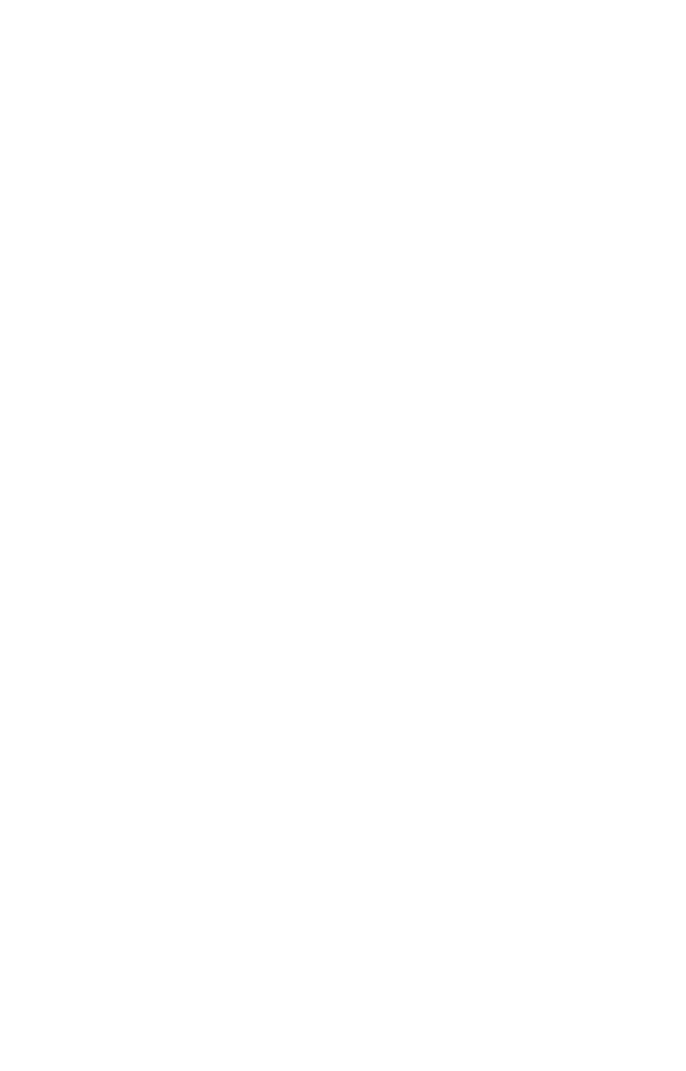 scroll, scrollTop: 0, scrollLeft: 0, axis: both 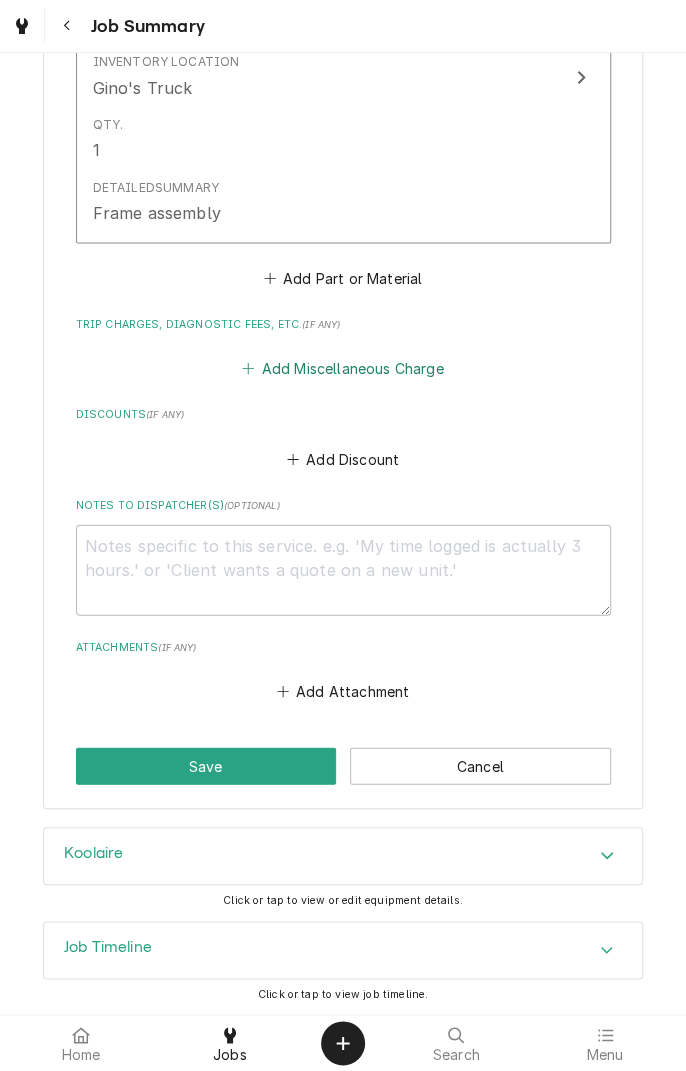 click on "Add Miscellaneous Charge" at bounding box center [343, 368] 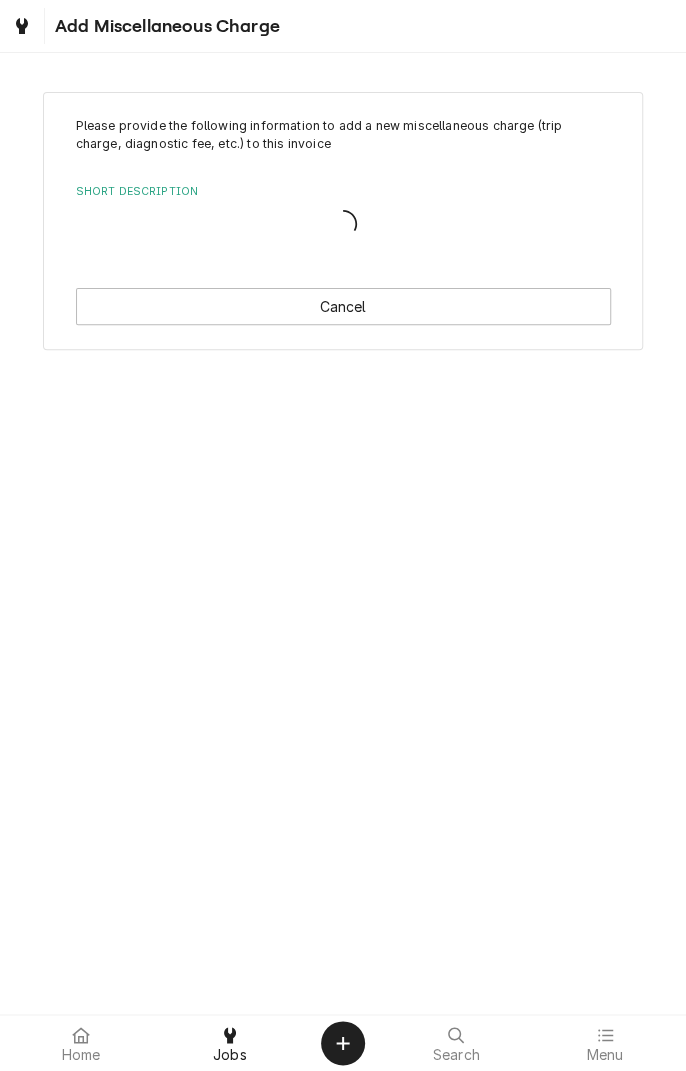 scroll, scrollTop: 0, scrollLeft: 0, axis: both 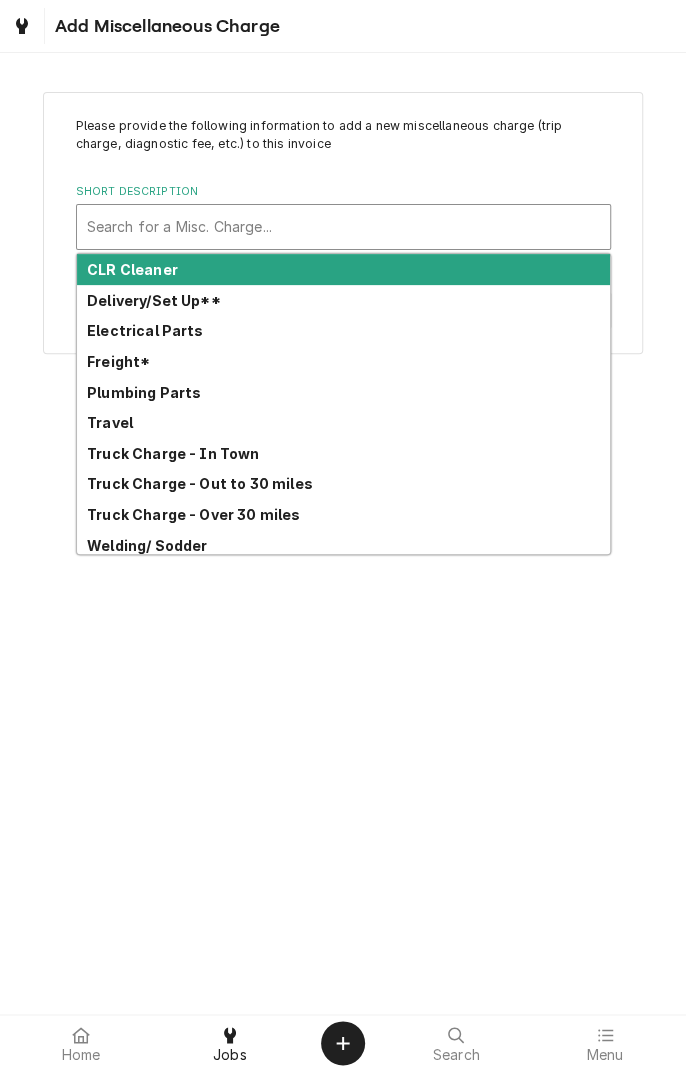 click on "Freight*" at bounding box center [343, 361] 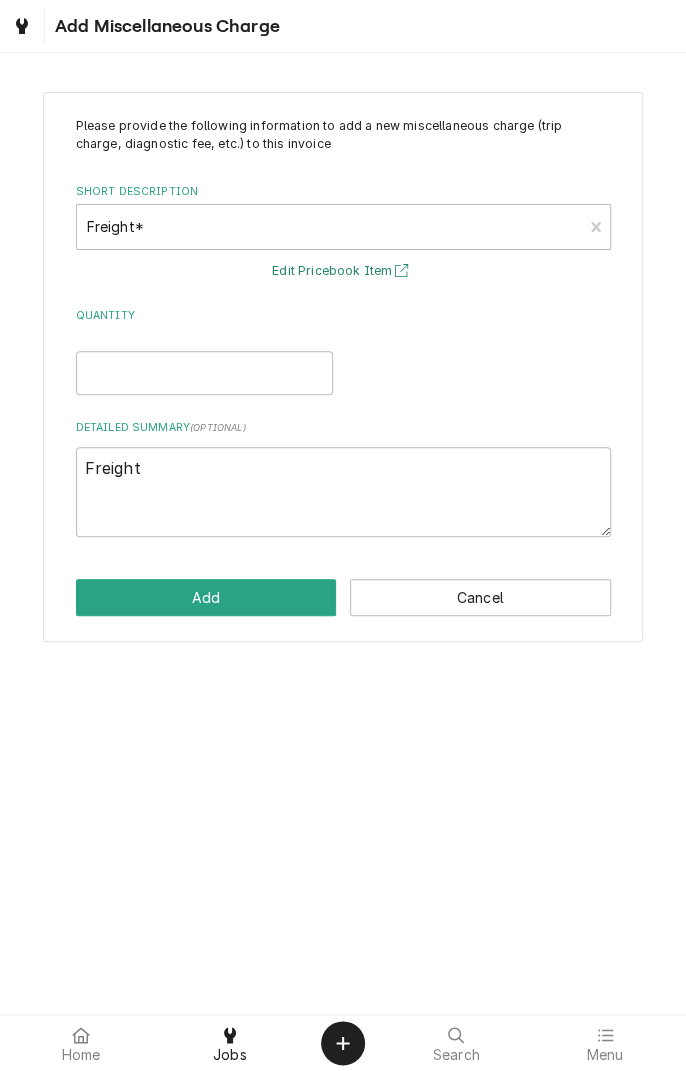click on "Edit Pricebook Item" at bounding box center (343, 271) 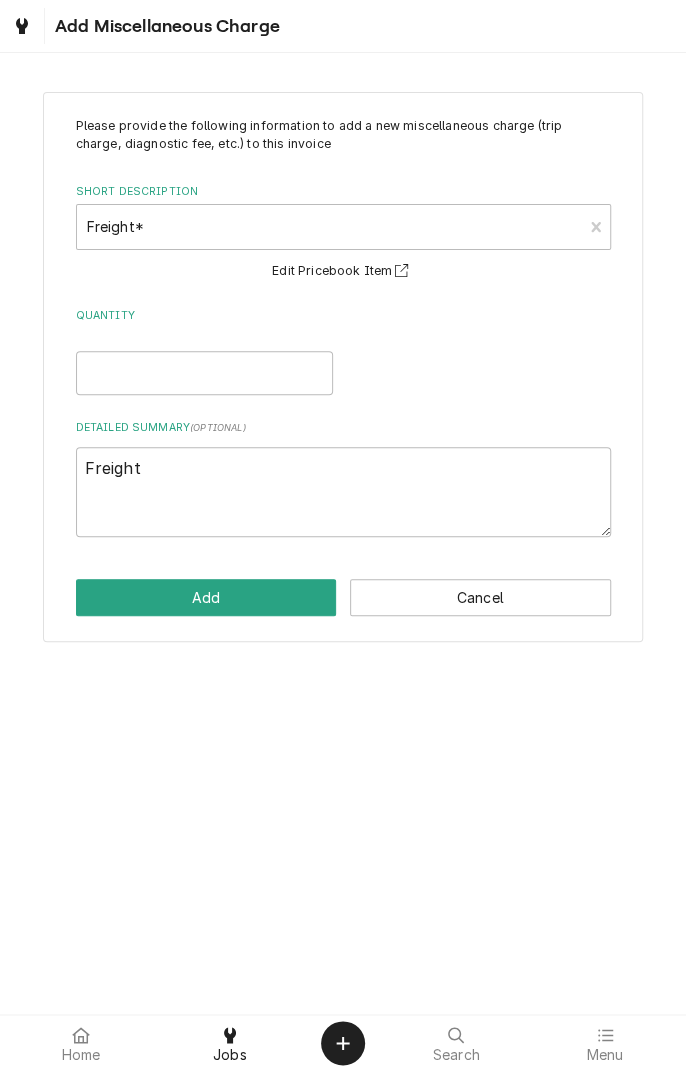 type on "x" 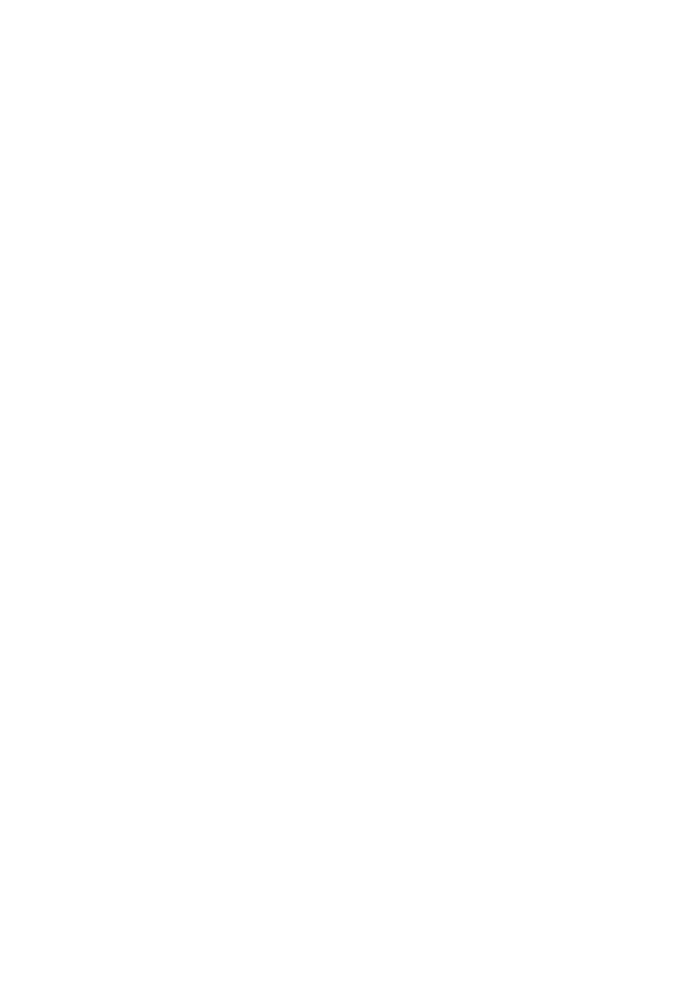 scroll, scrollTop: 0, scrollLeft: 0, axis: both 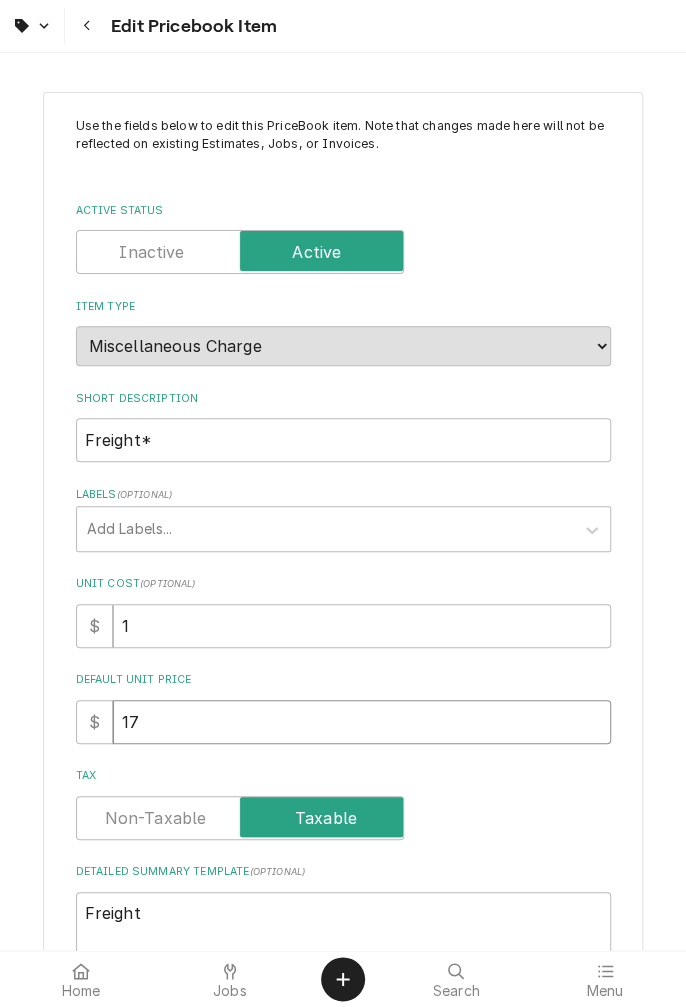 click on "17" at bounding box center (362, 722) 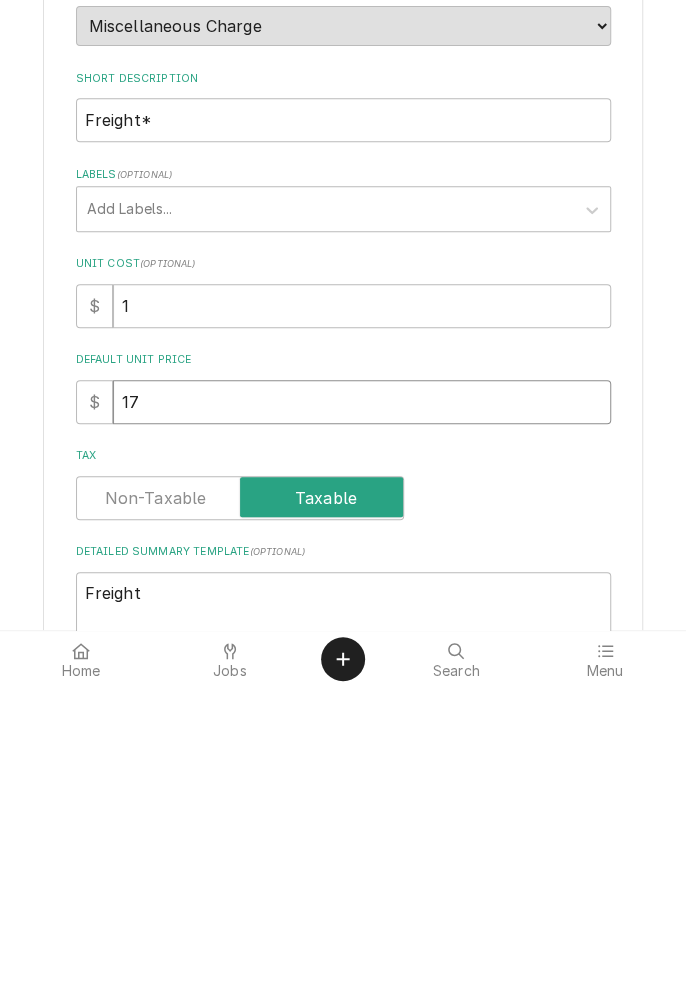 type on "x" 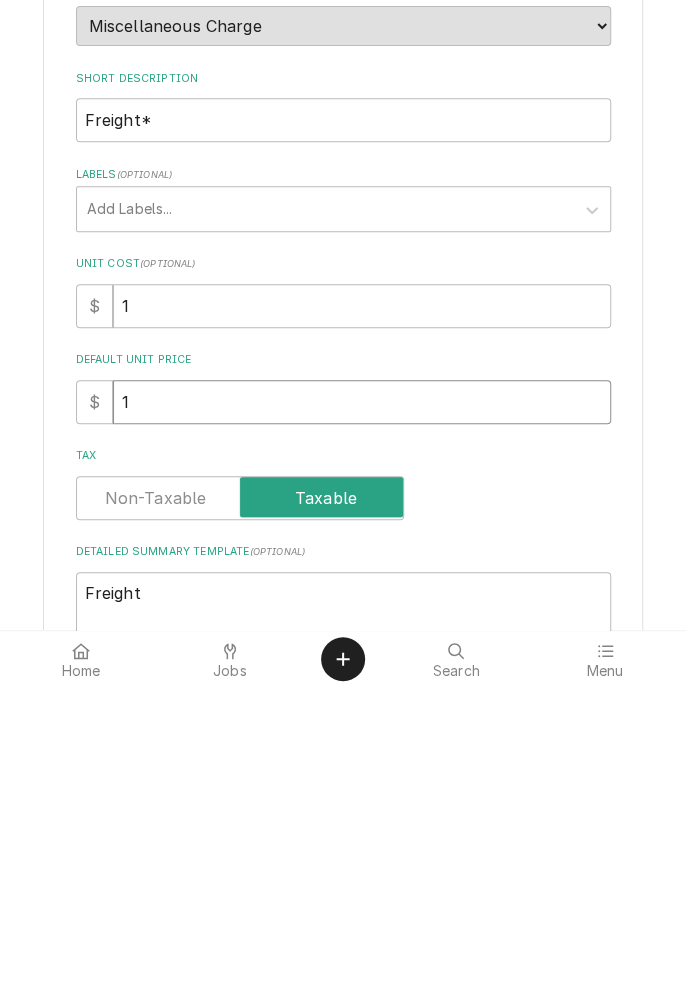 type on "x" 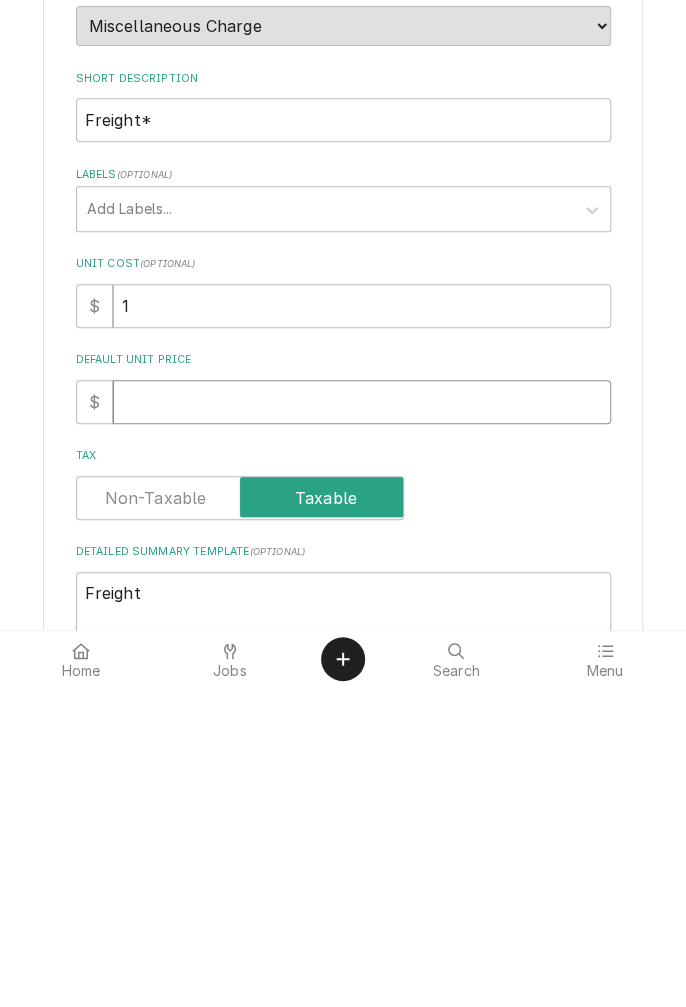 type on "x" 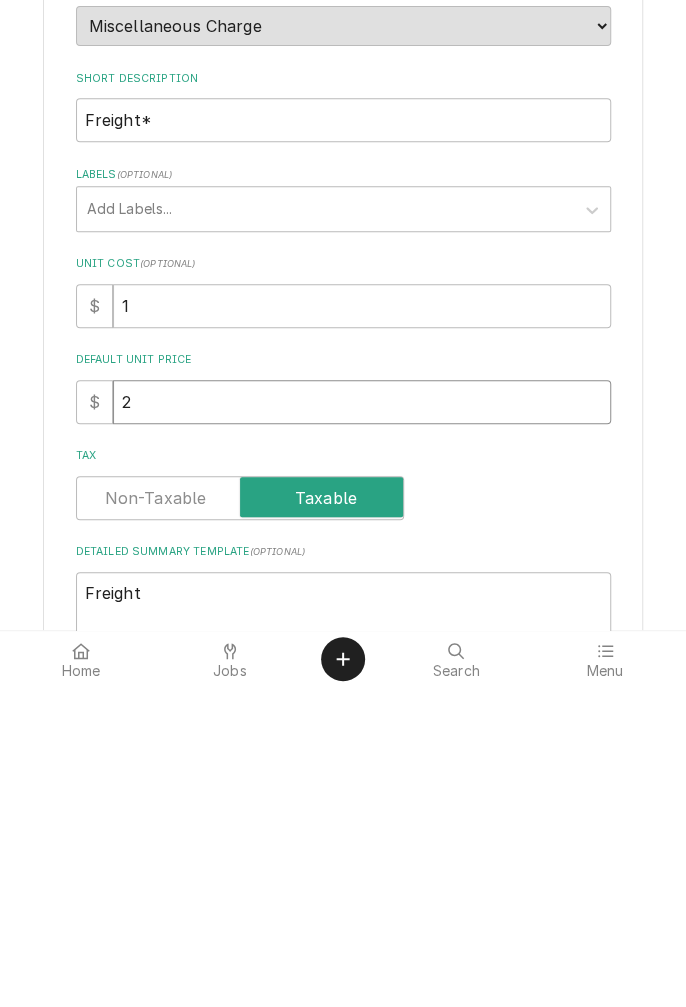 type on "x" 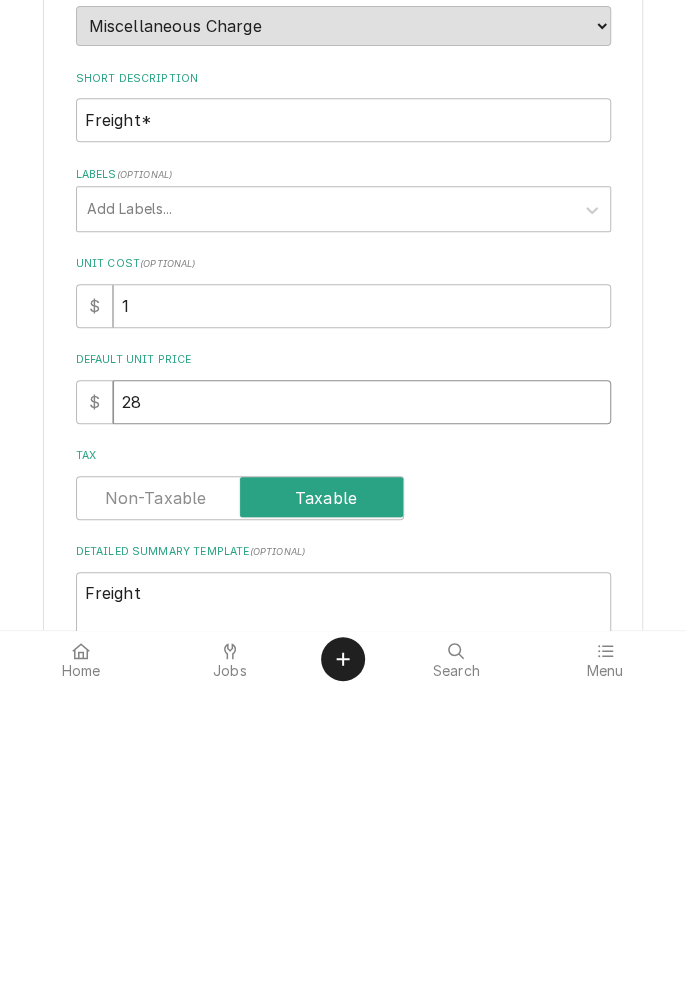 type on "x" 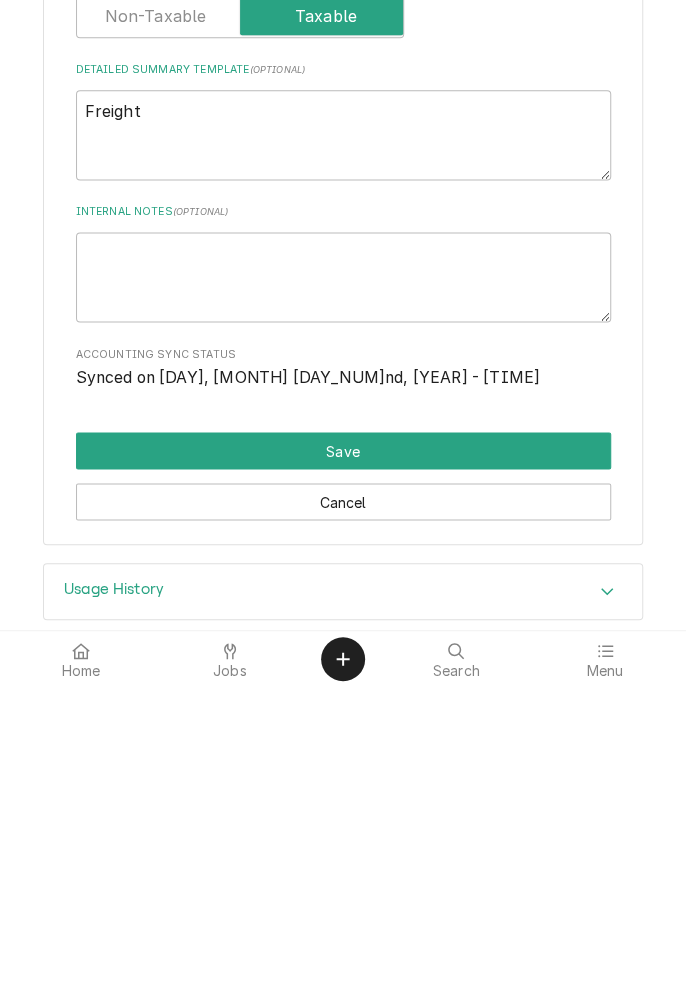 scroll, scrollTop: 490, scrollLeft: 0, axis: vertical 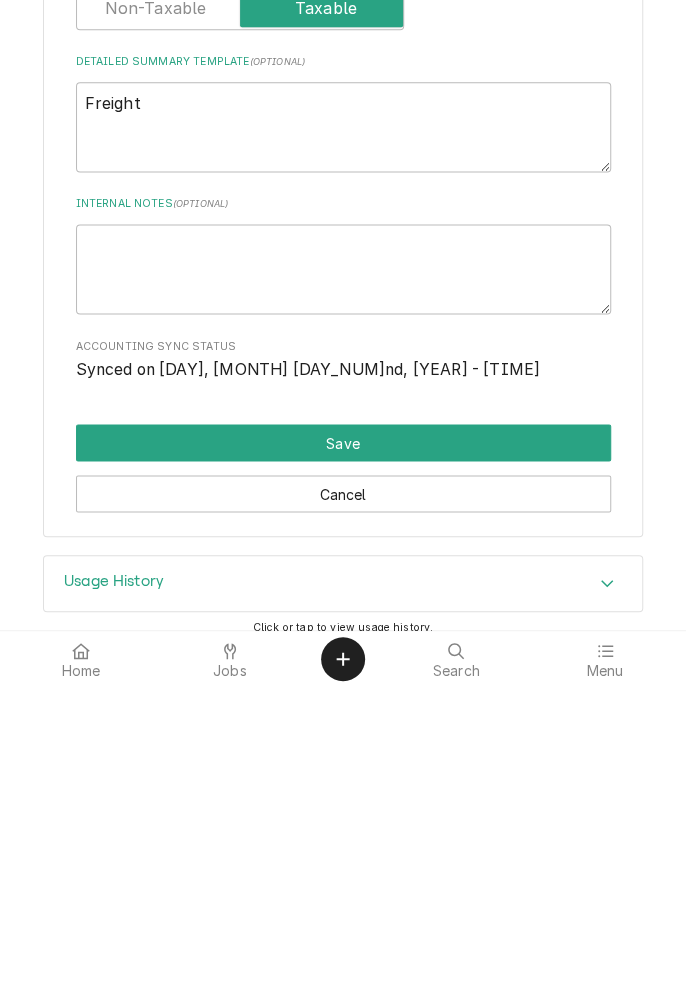 type on "28" 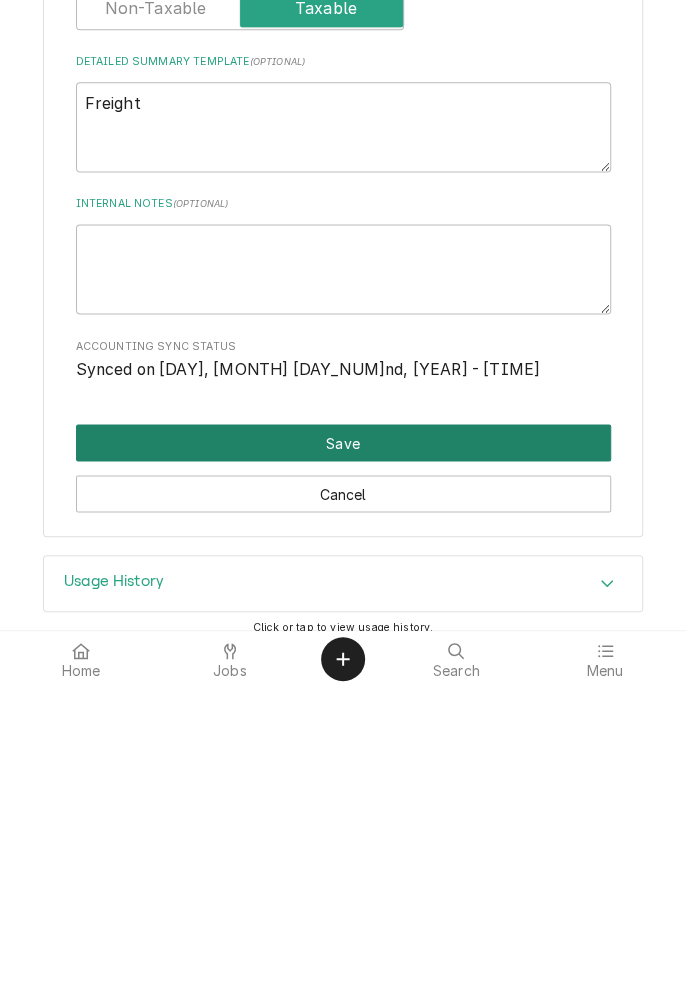 click on "Save" at bounding box center (343, 762) 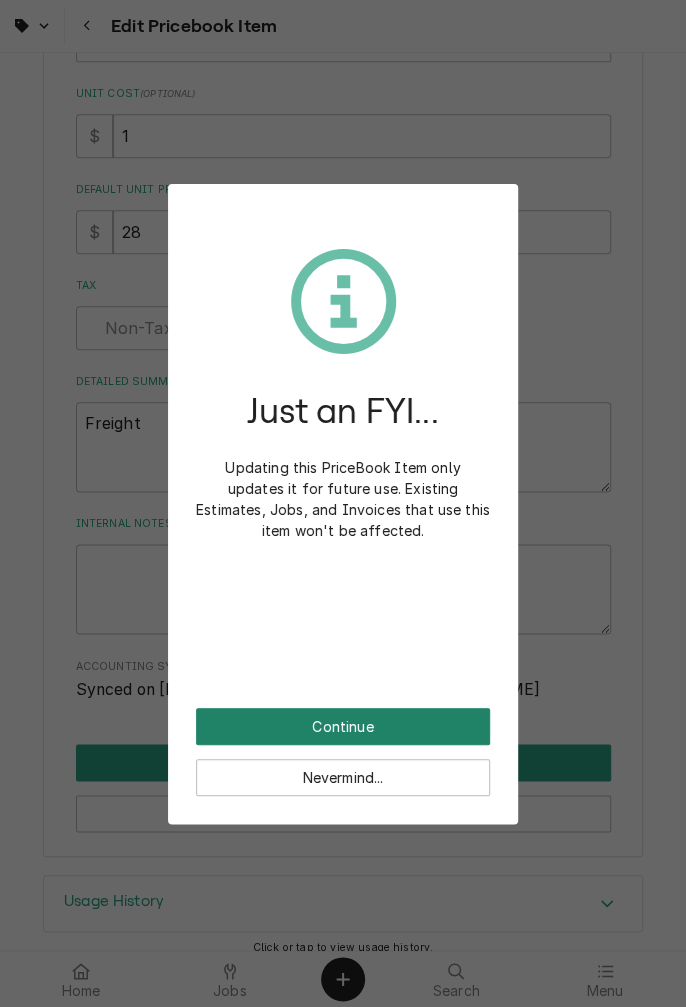 click on "Continue" at bounding box center [343, 726] 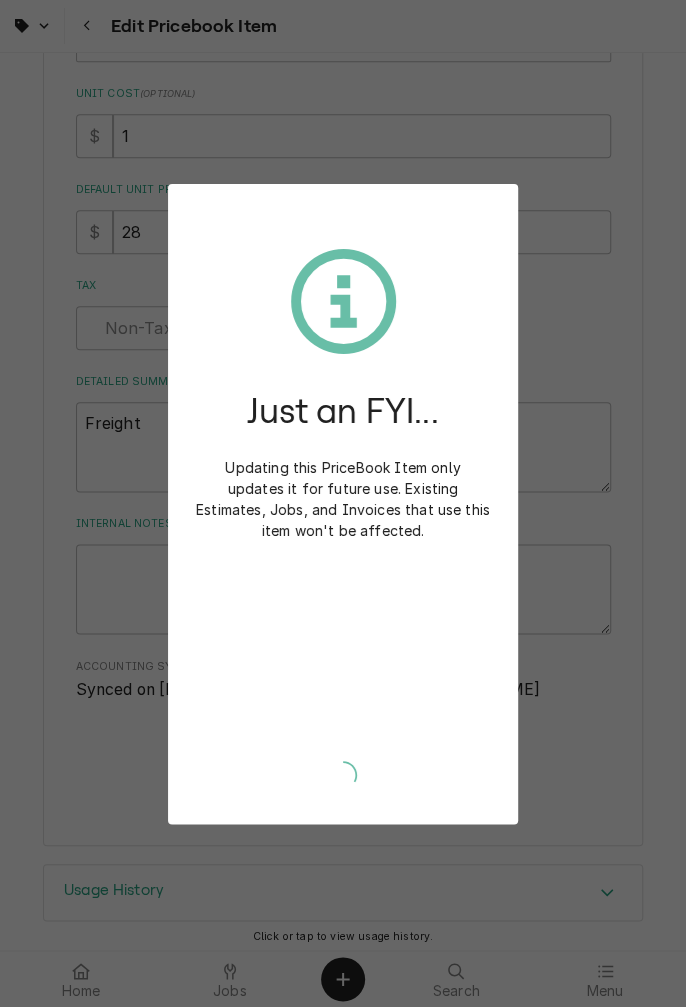 type on "x" 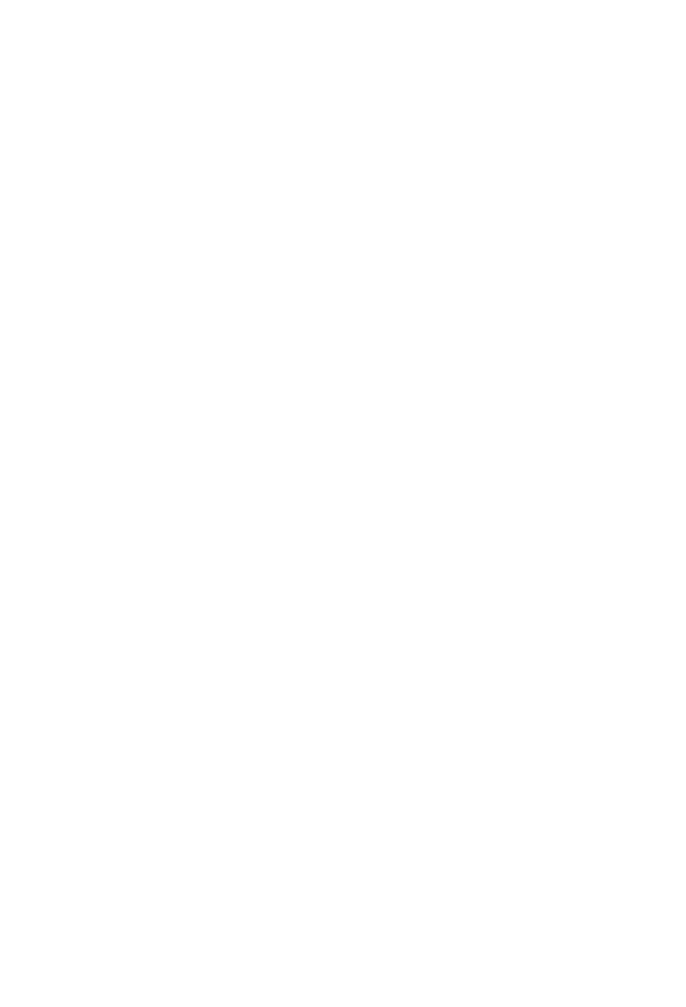 scroll, scrollTop: 0, scrollLeft: 0, axis: both 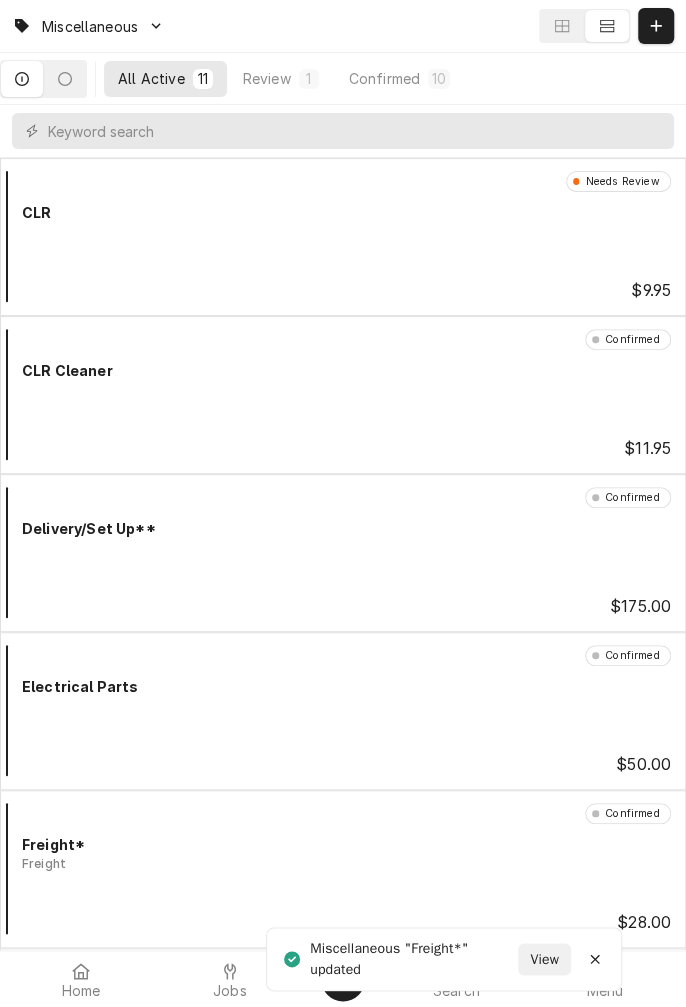 click at bounding box center (230, 971) 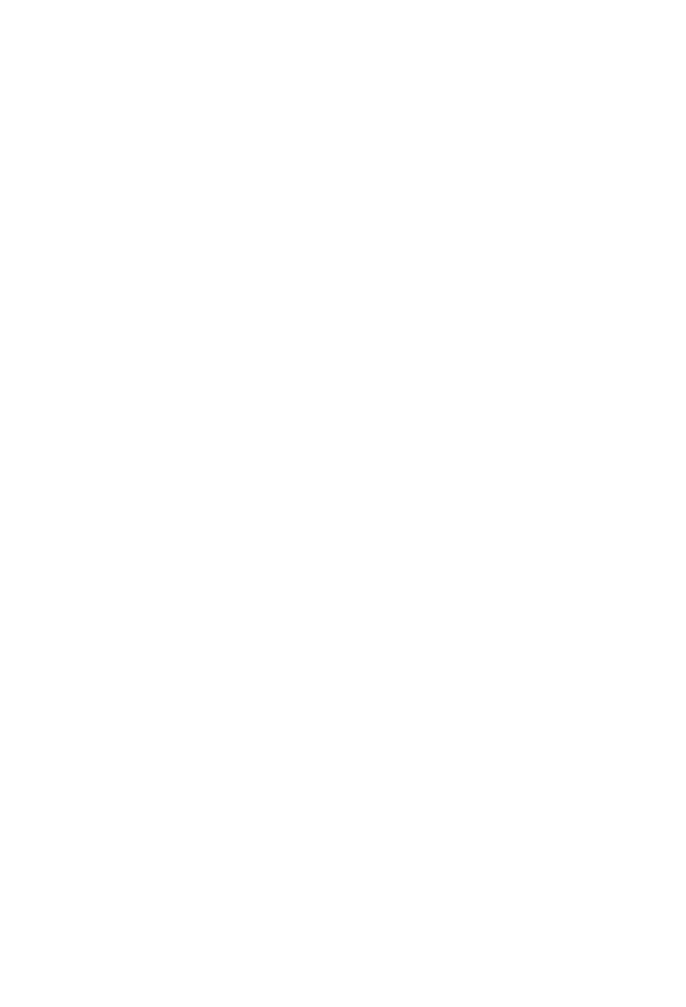 scroll, scrollTop: 0, scrollLeft: 0, axis: both 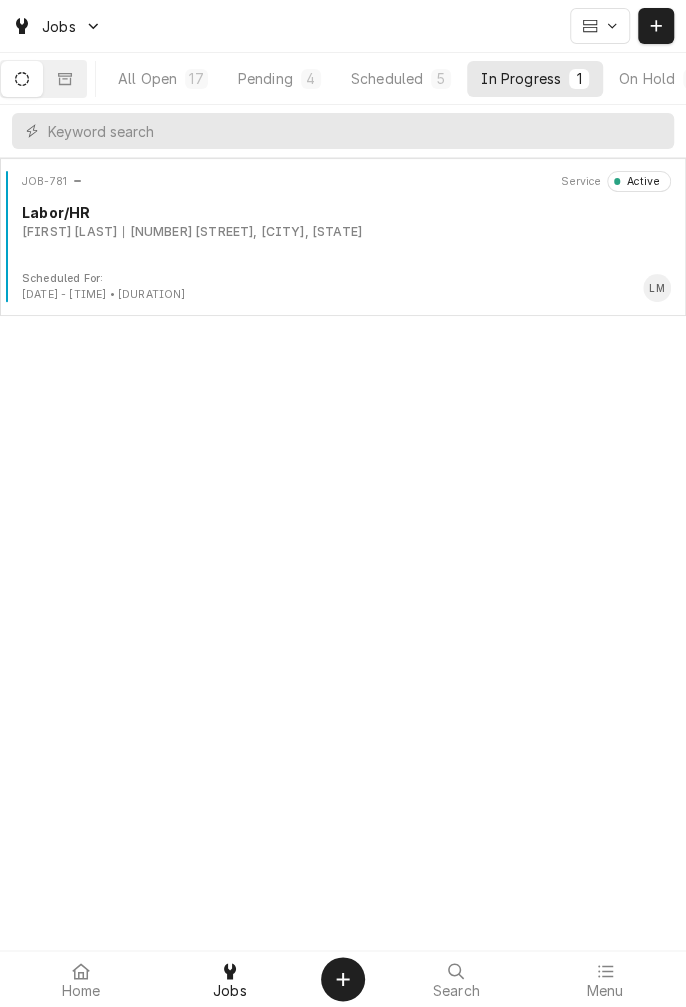 click on "In Progress 1" at bounding box center (535, 79) 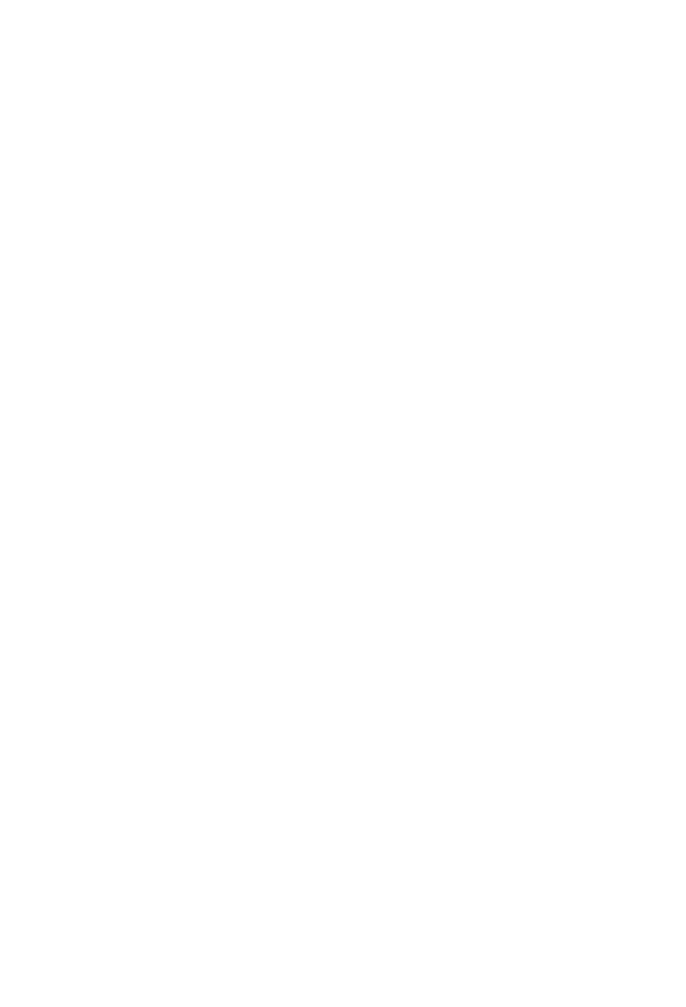 scroll, scrollTop: 0, scrollLeft: 0, axis: both 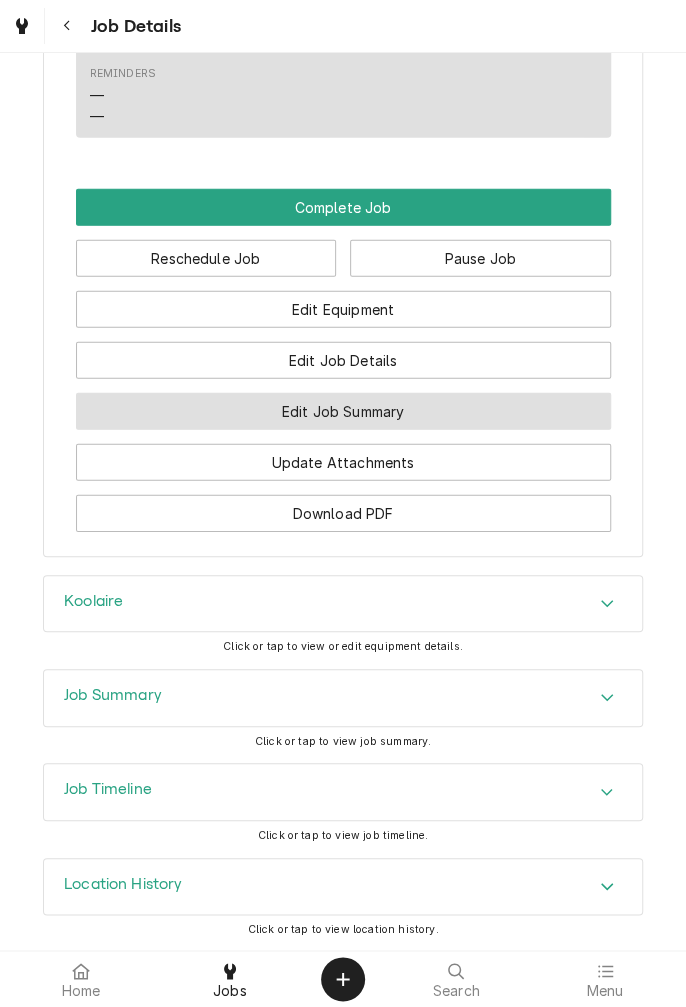click on "Edit Job Summary" at bounding box center (343, 411) 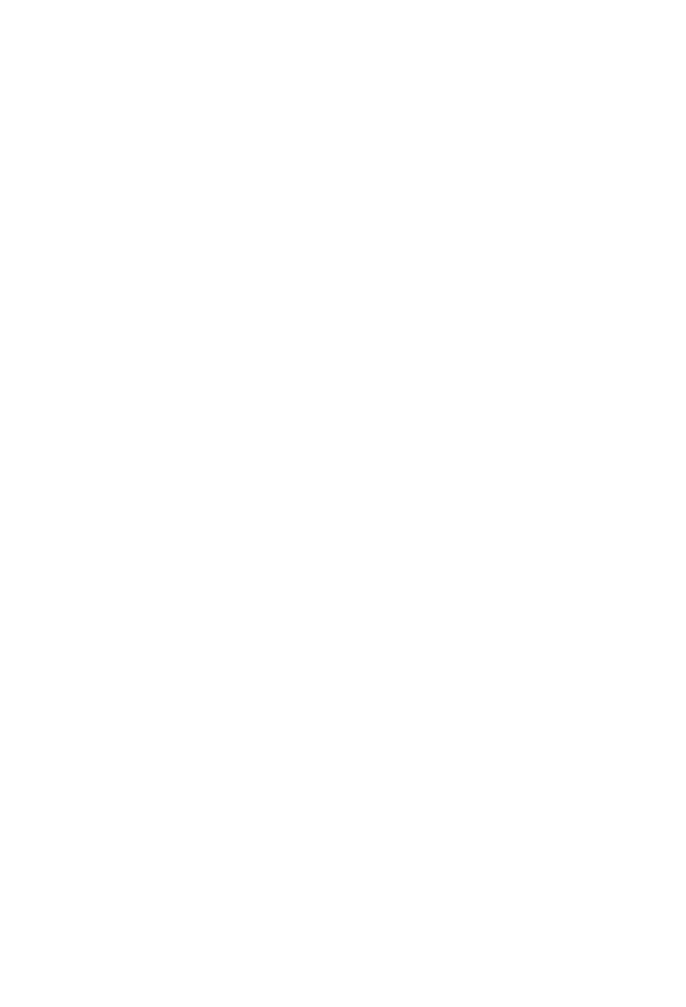 scroll, scrollTop: 0, scrollLeft: 0, axis: both 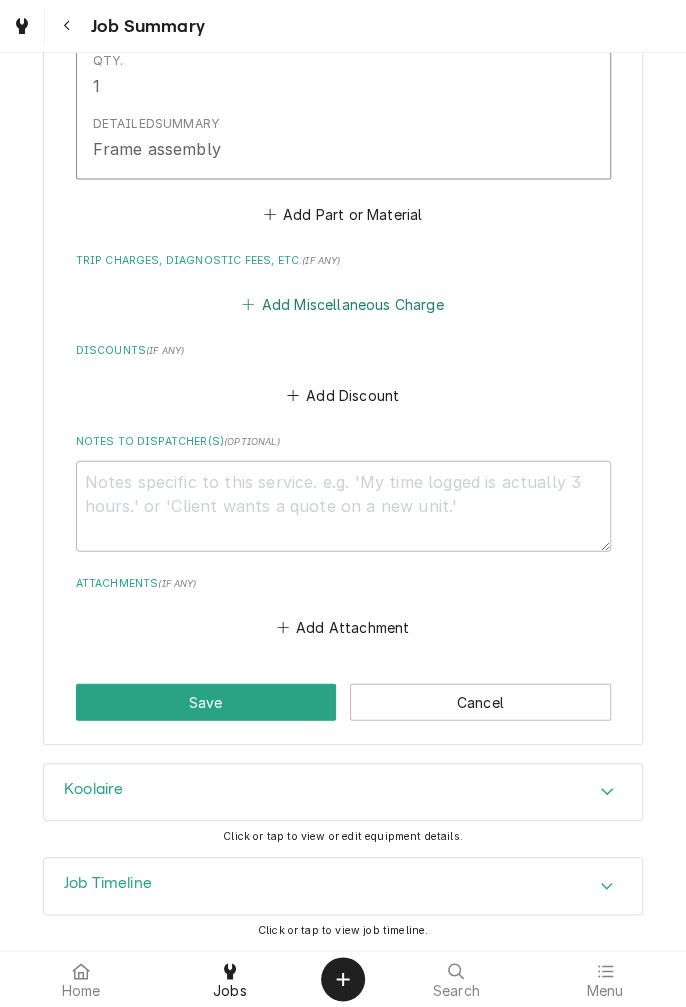 click on "Add Miscellaneous Charge" at bounding box center (343, 304) 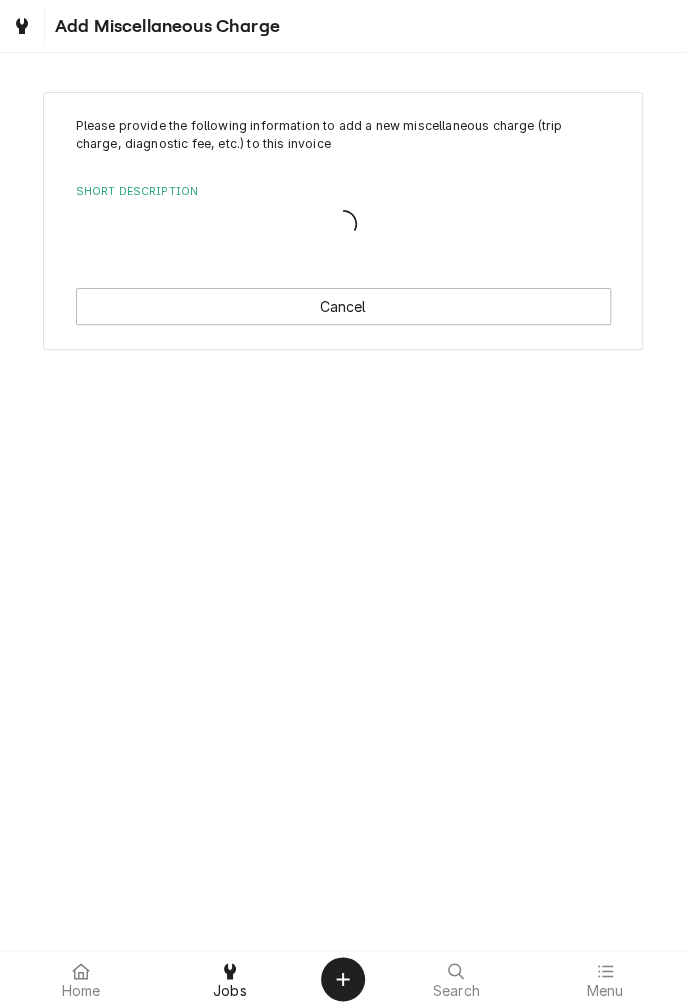 scroll, scrollTop: 0, scrollLeft: 0, axis: both 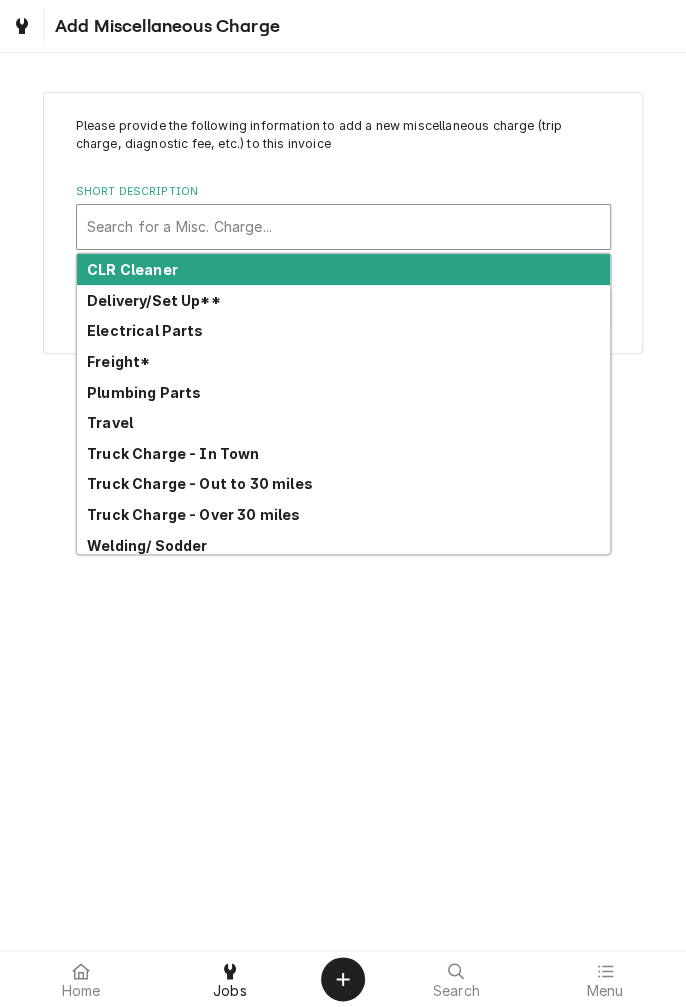 click on "Freight*" at bounding box center [343, 361] 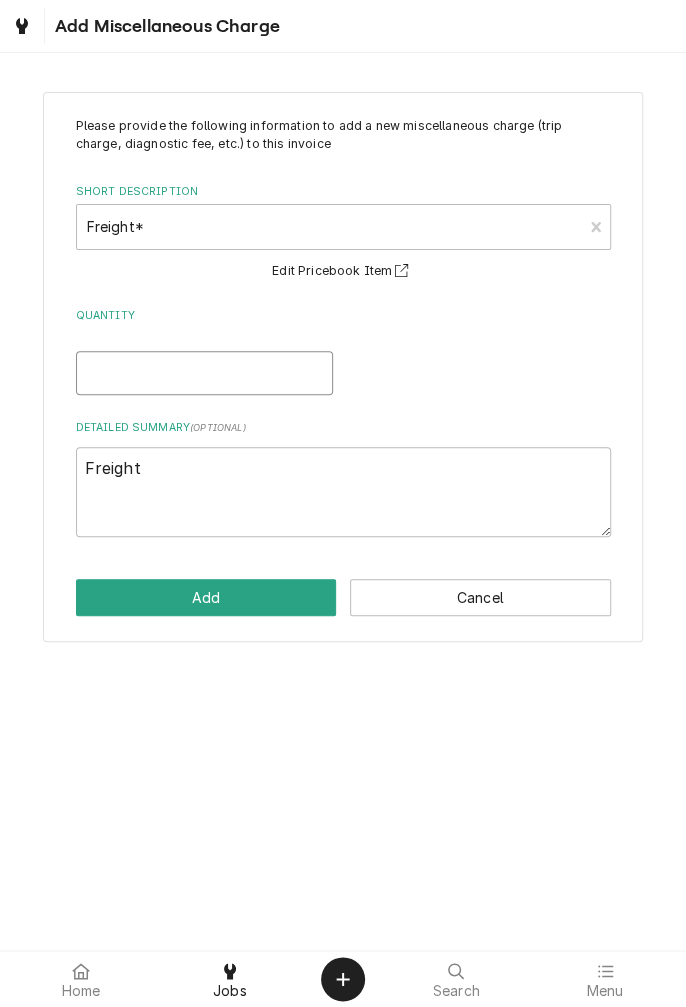click on "Quantity" at bounding box center (204, 373) 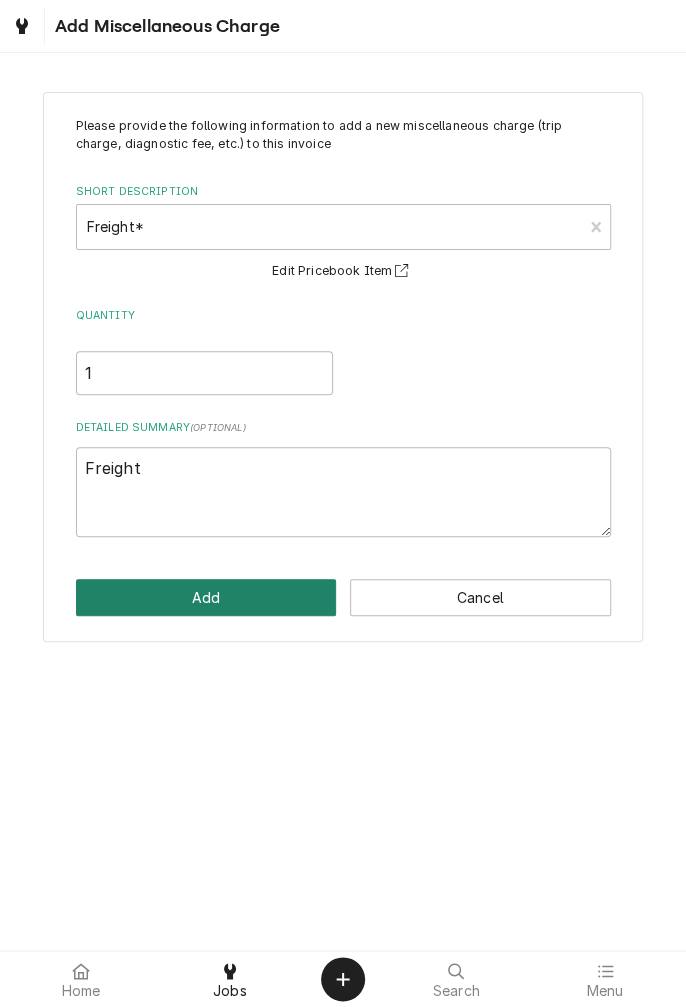 click on "Add" at bounding box center [206, 597] 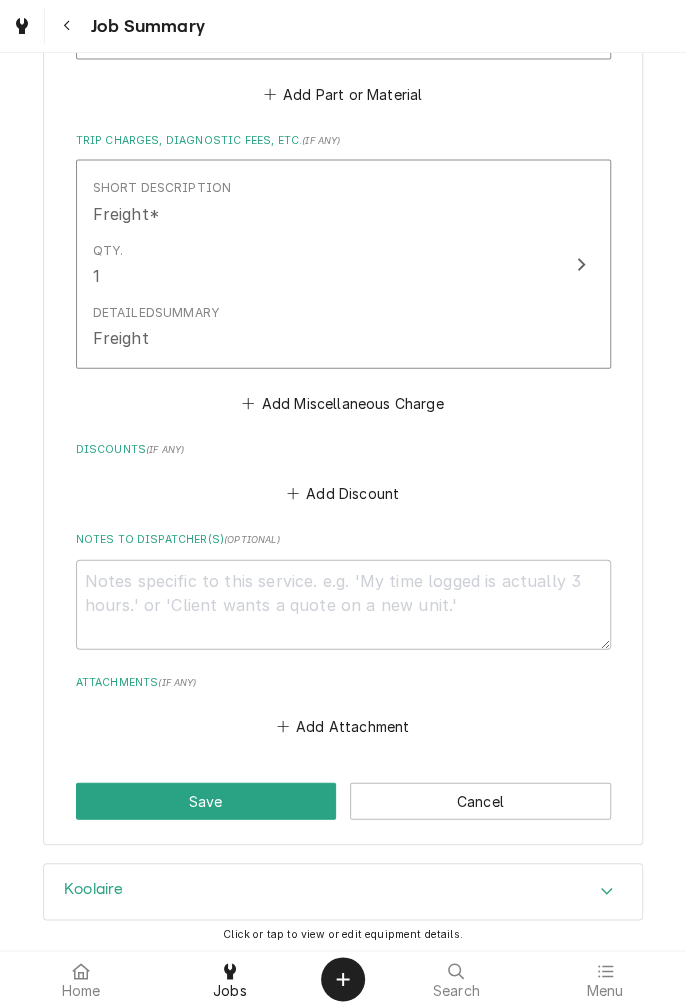 scroll, scrollTop: 1360, scrollLeft: 0, axis: vertical 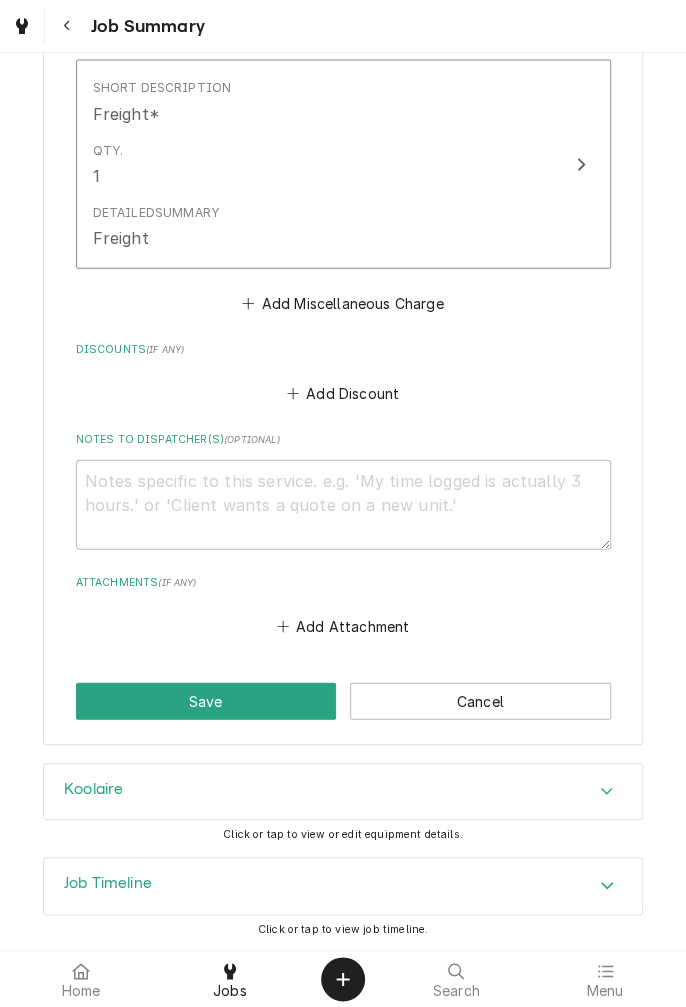 click on "Save" at bounding box center (206, 701) 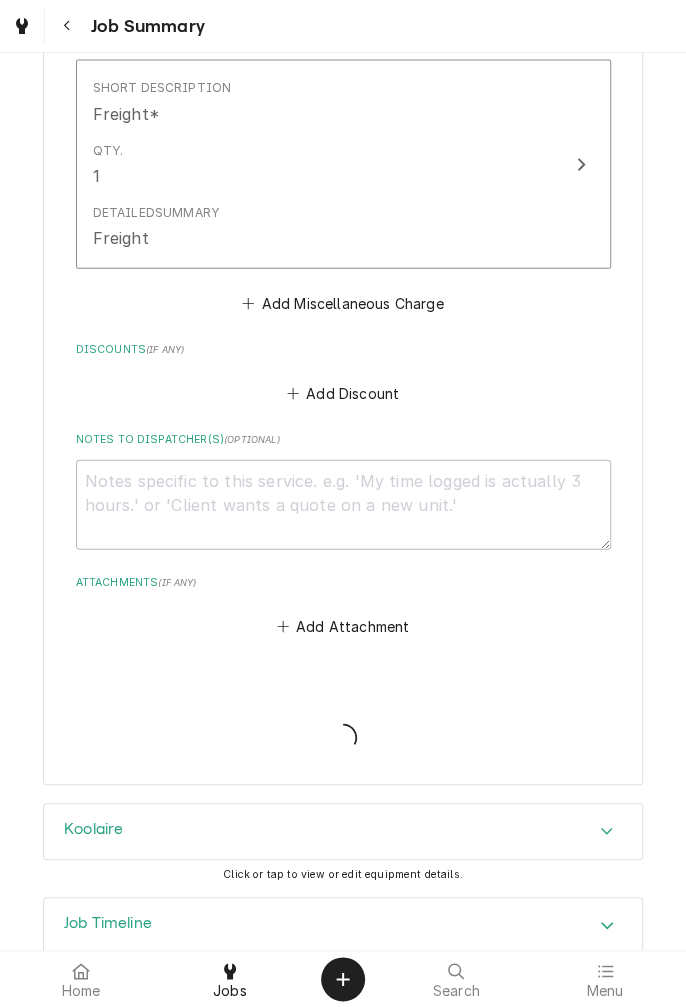 type on "x" 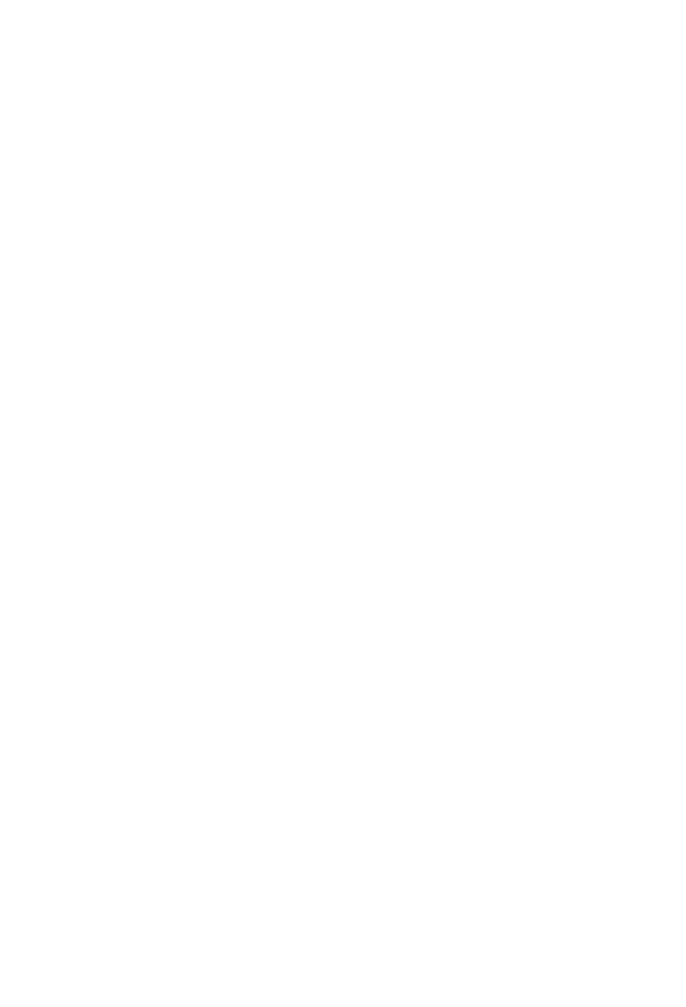 scroll, scrollTop: 0, scrollLeft: 0, axis: both 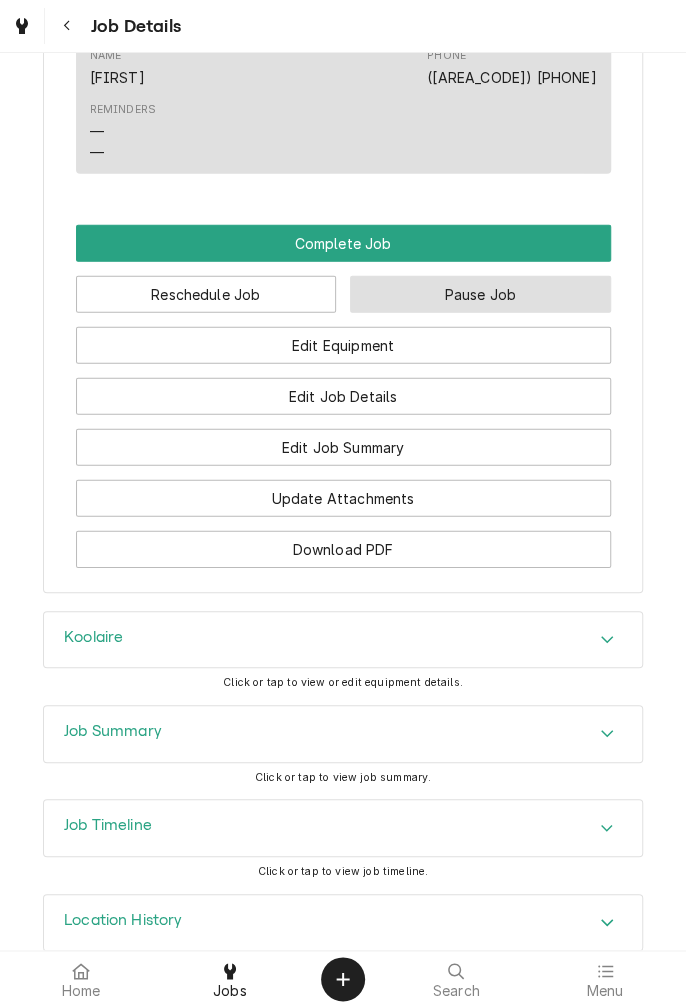 click on "Pause Job" at bounding box center (480, 294) 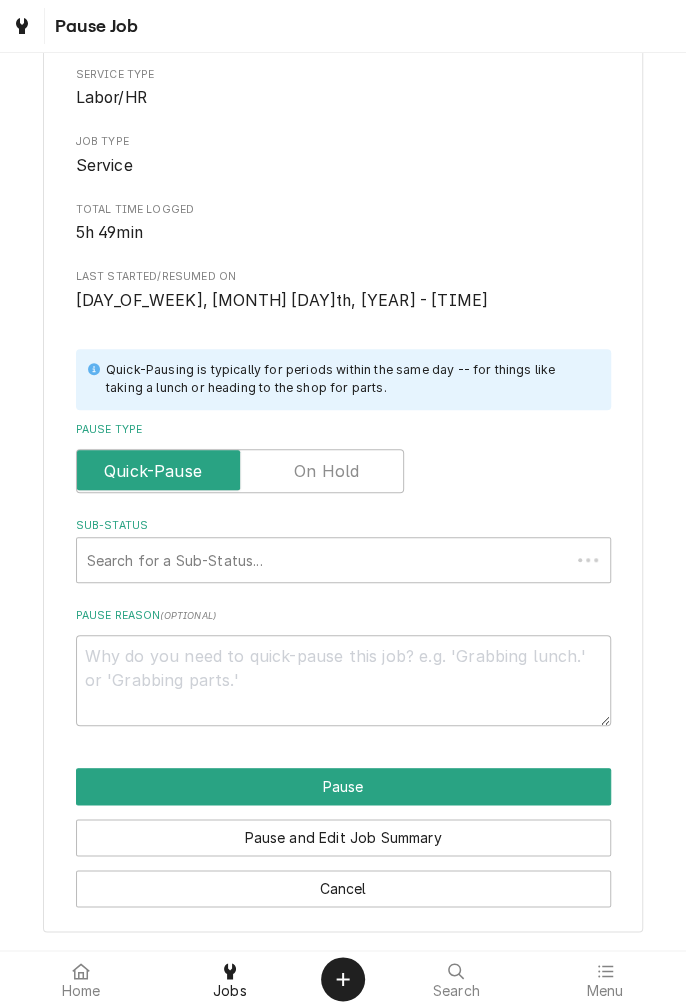 scroll, scrollTop: 0, scrollLeft: 0, axis: both 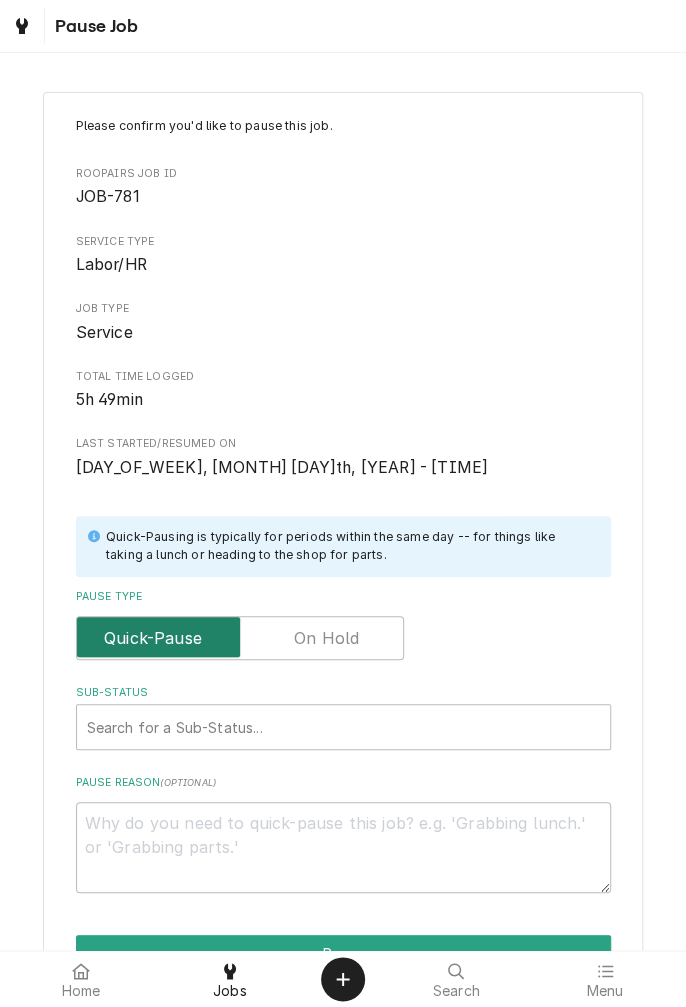 click at bounding box center (240, 638) 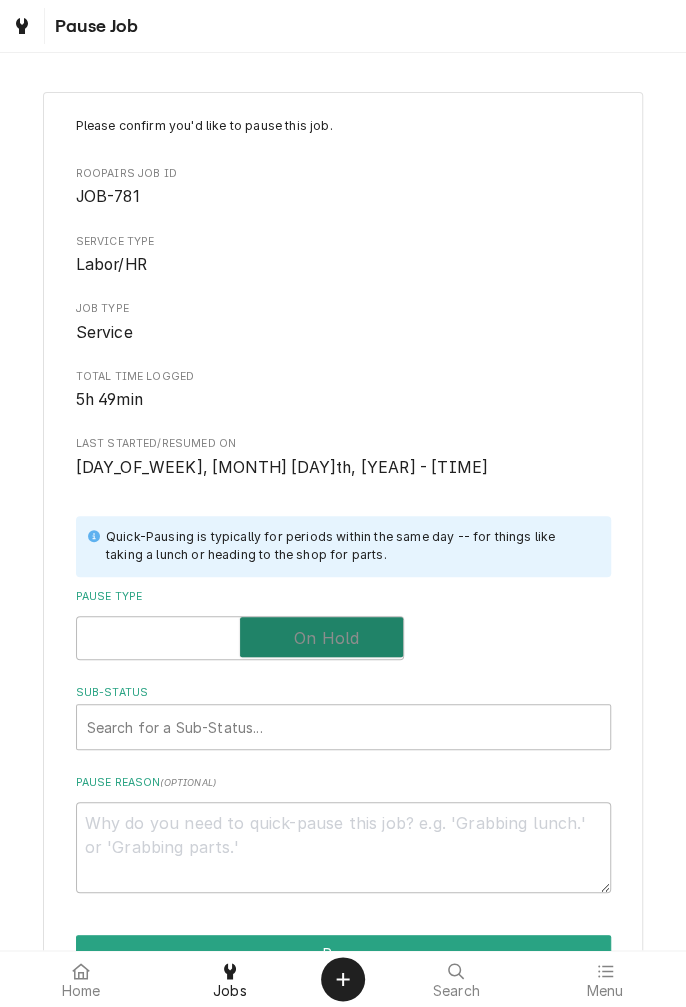 checkbox on "true" 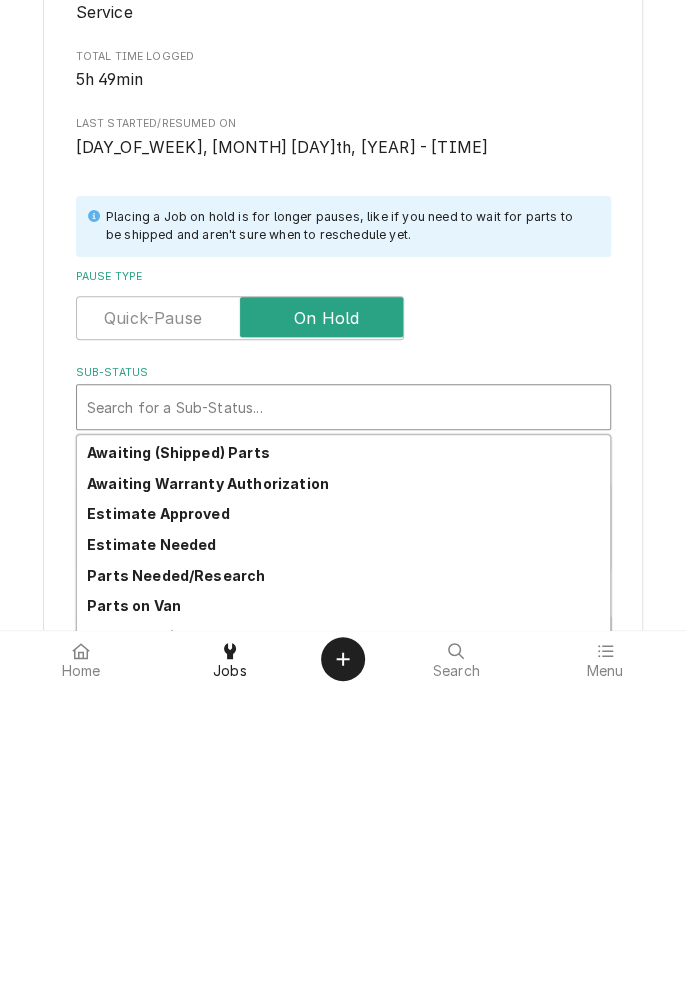 scroll, scrollTop: 128, scrollLeft: 0, axis: vertical 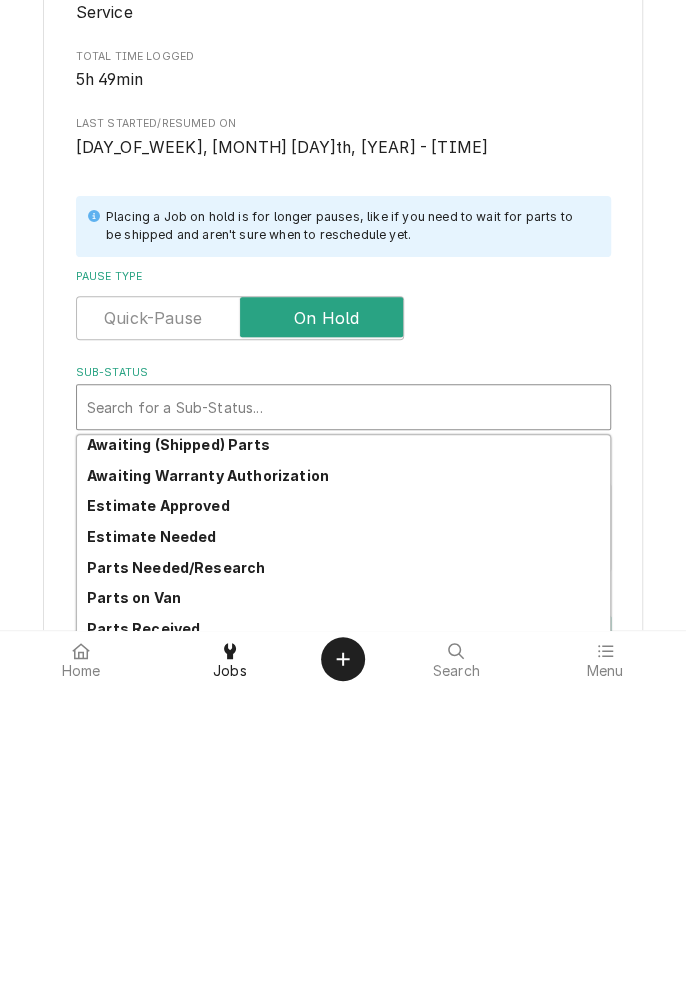 click on "Parts Needed/Research" at bounding box center (176, 887) 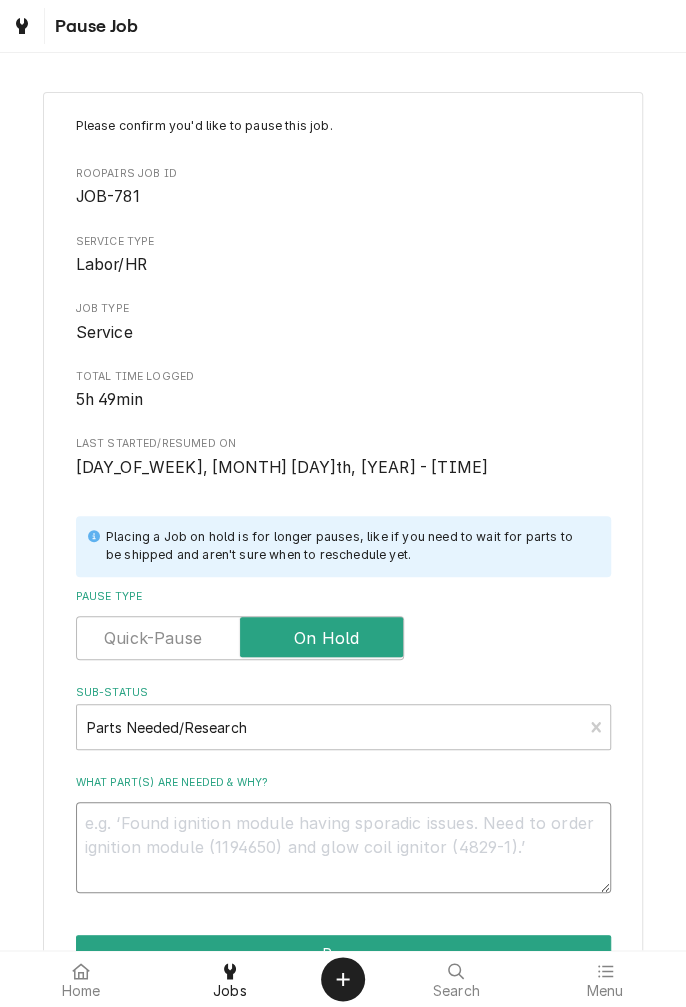 click on "What part(s) are needed & why?" at bounding box center (343, 847) 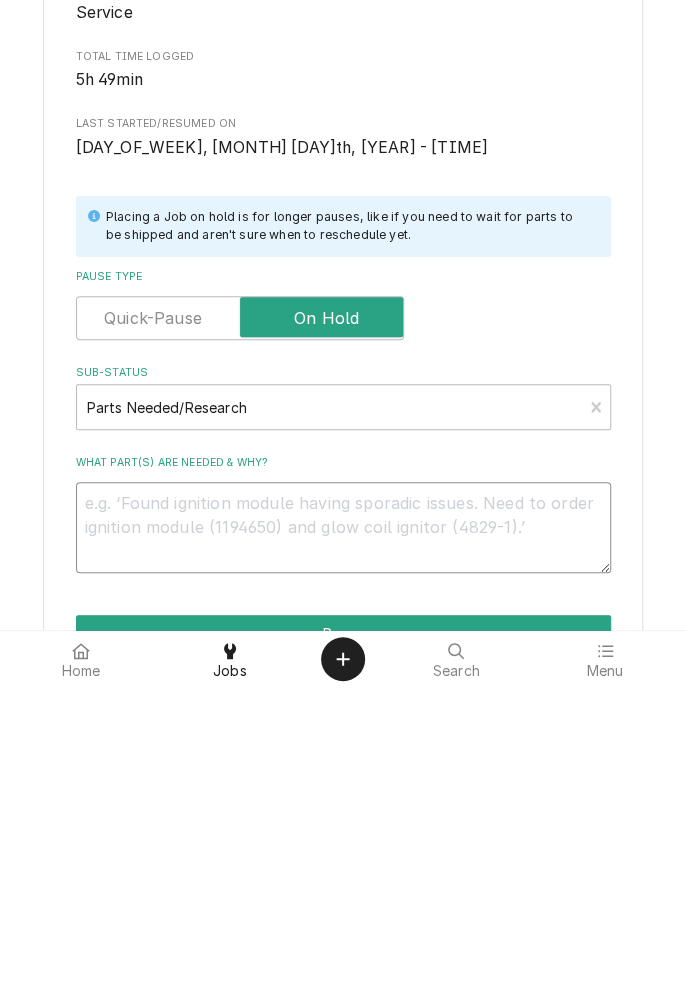 type on "O" 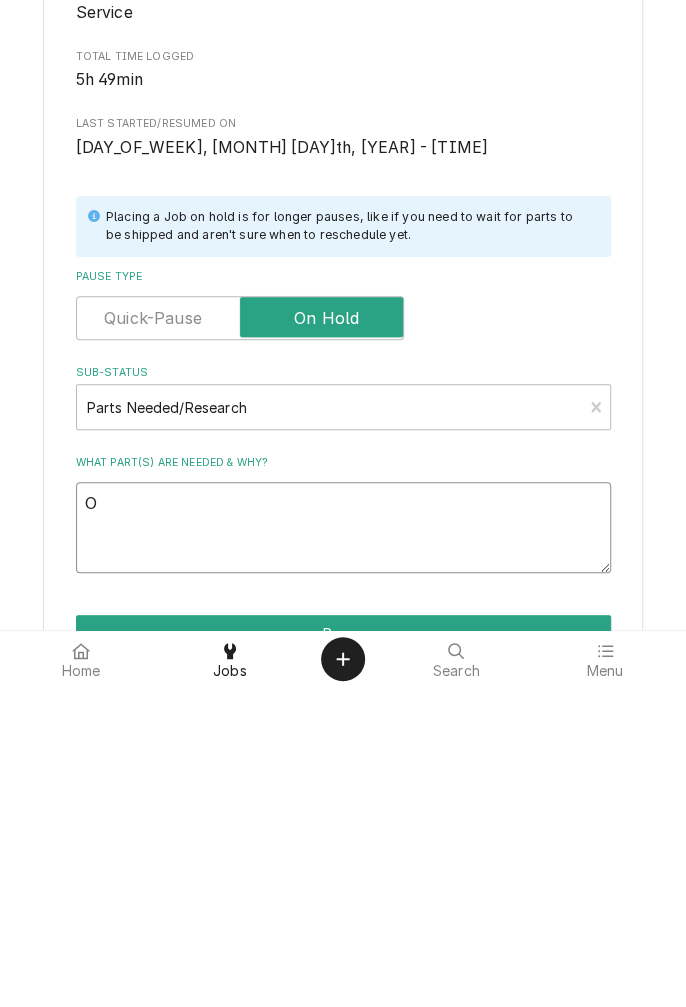 type on "x" 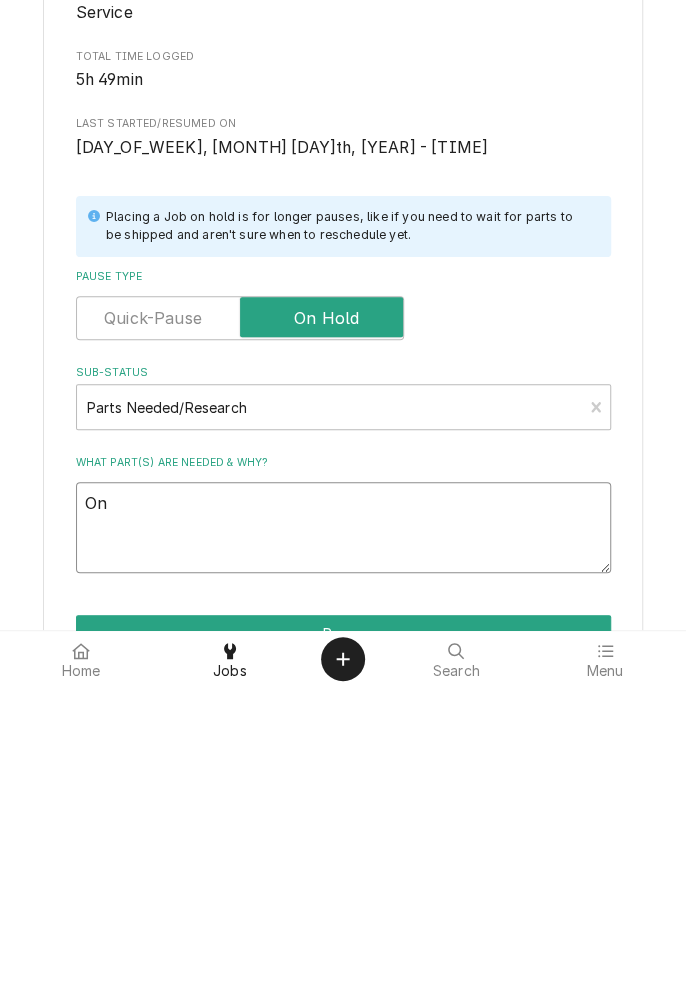 type on "x" 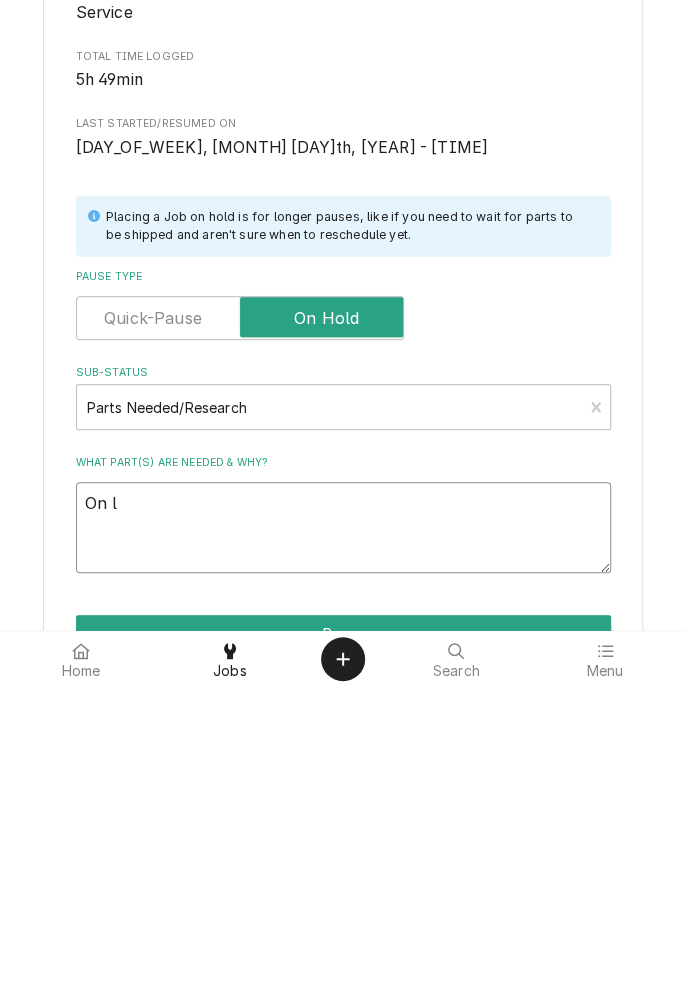 type on "x" 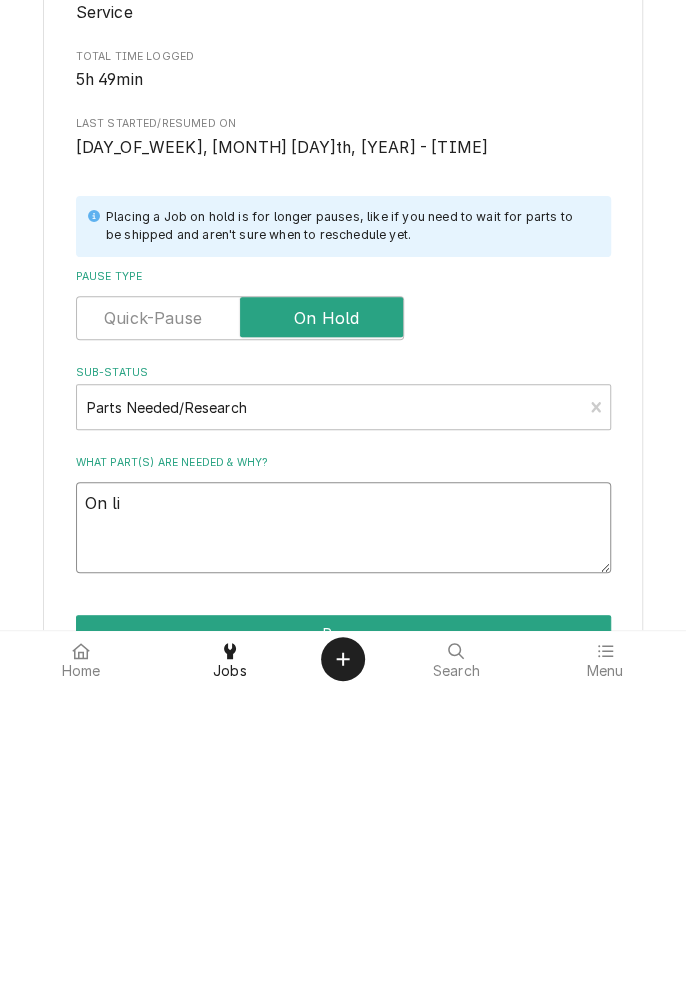 type on "x" 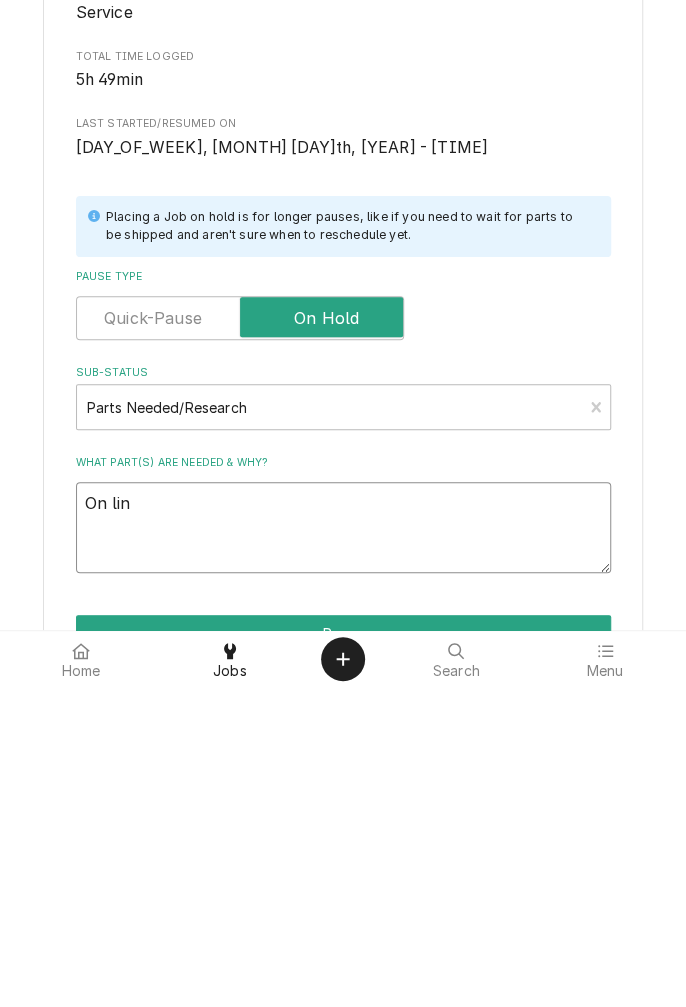 type on "x" 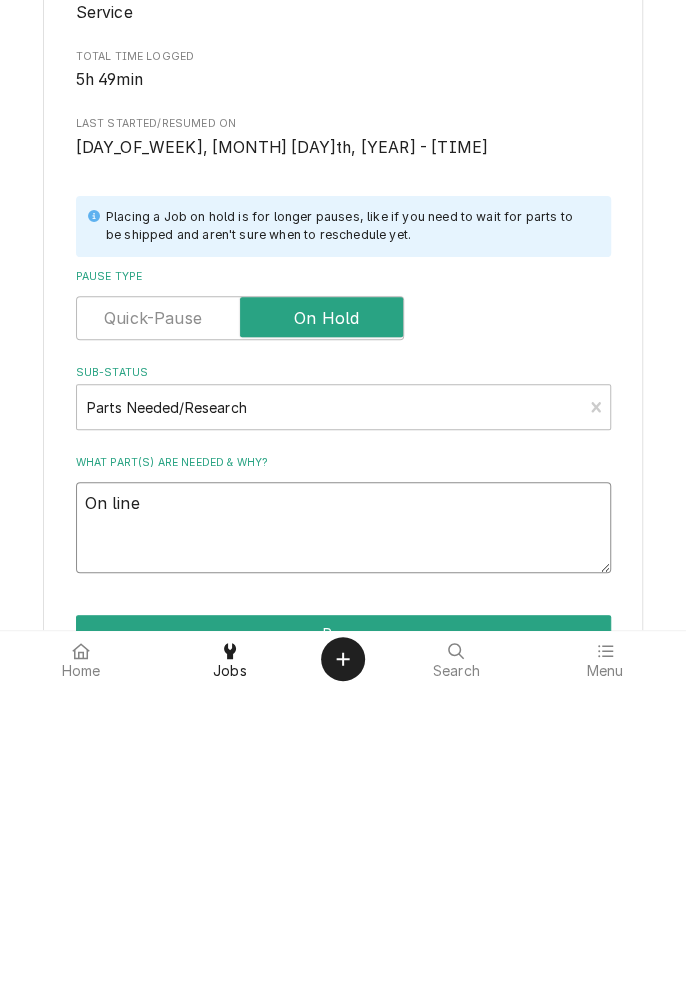 type on "x" 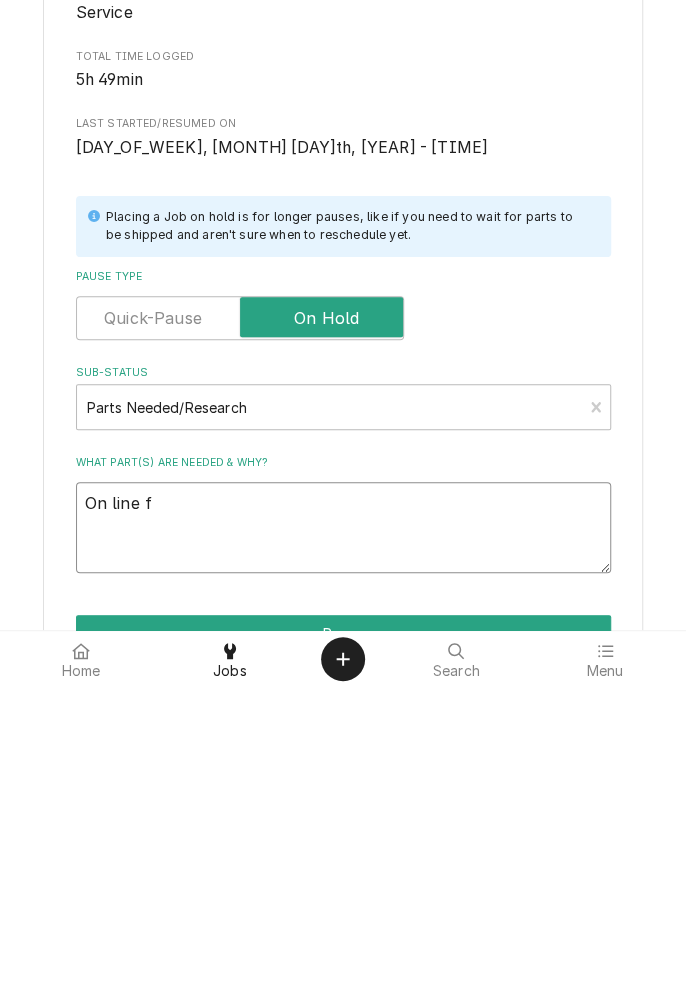 type on "x" 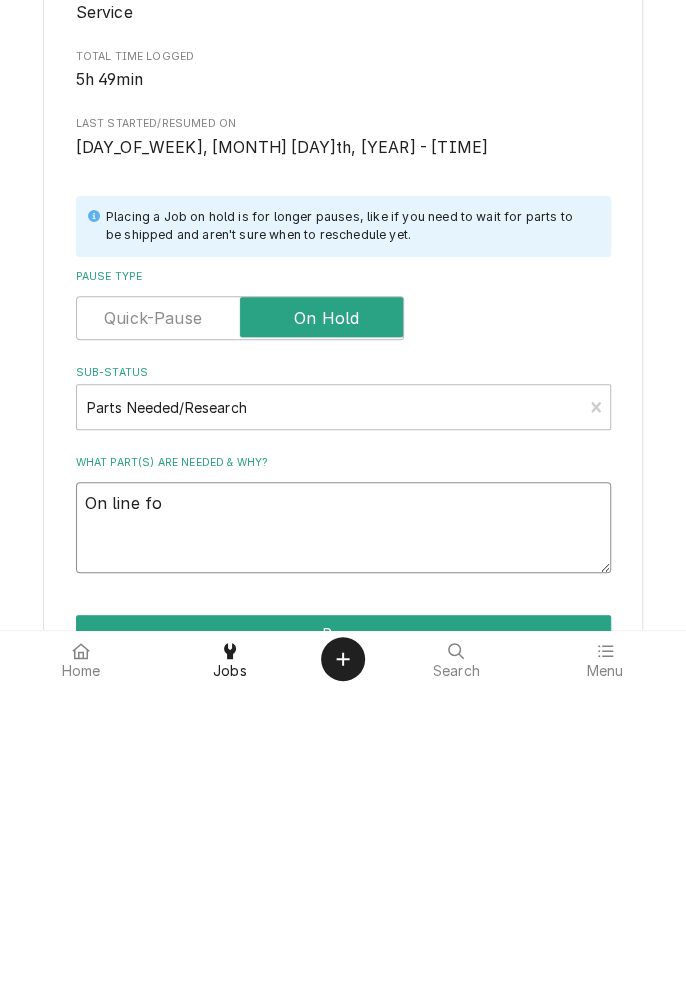 type on "x" 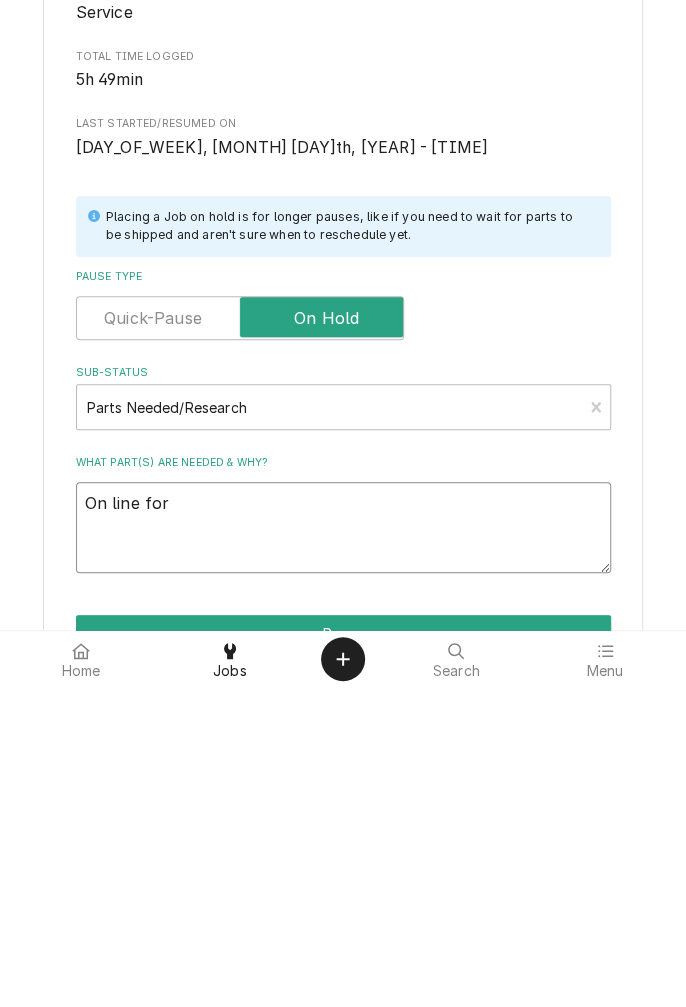 type on "x" 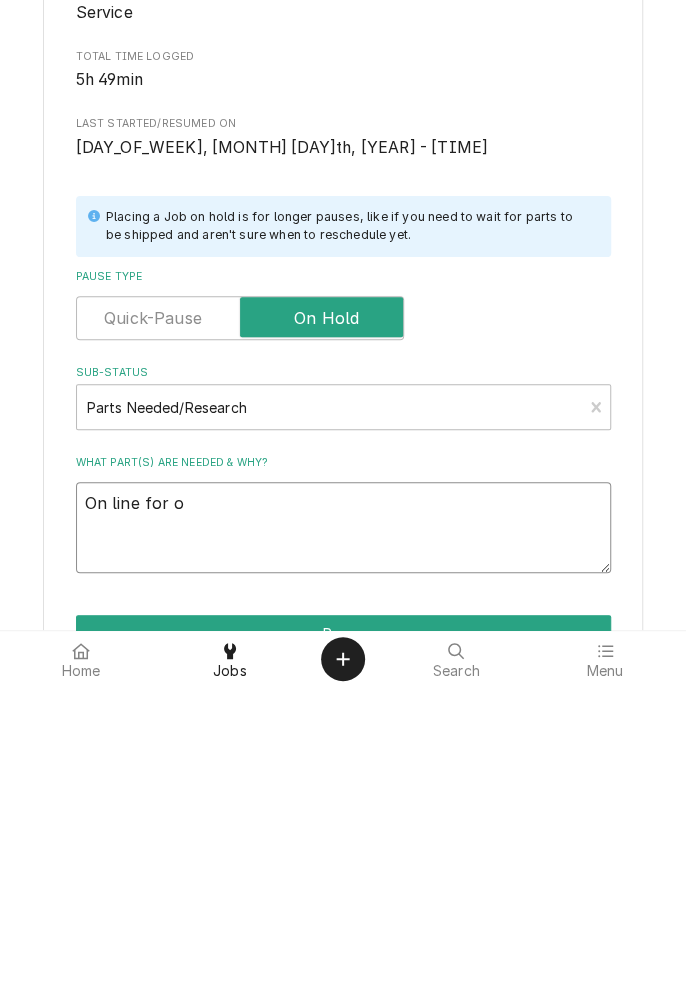 type on "x" 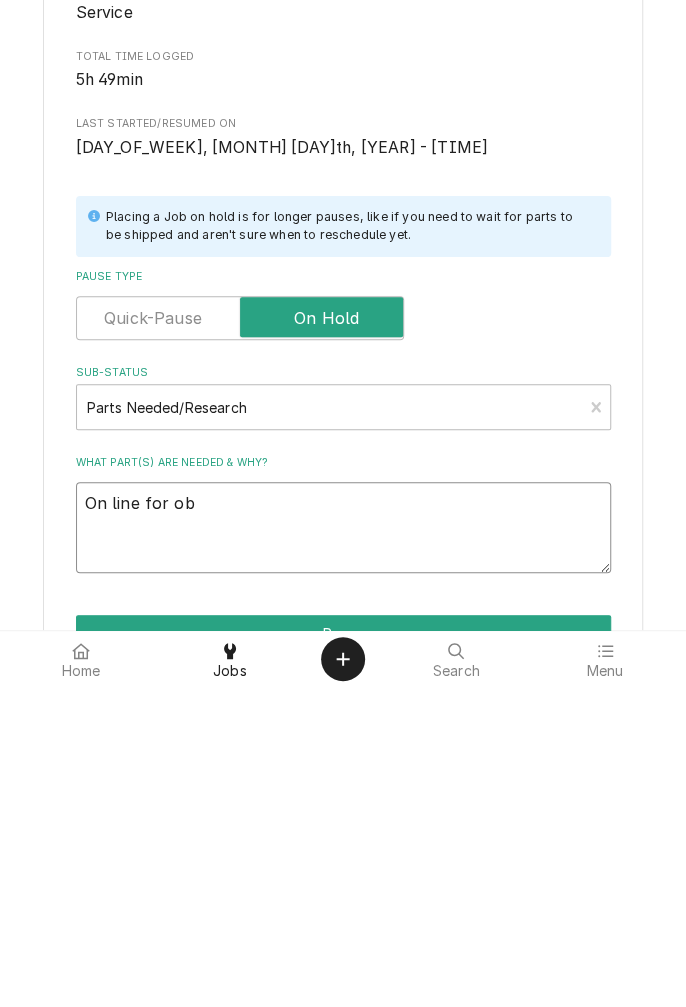 type on "x" 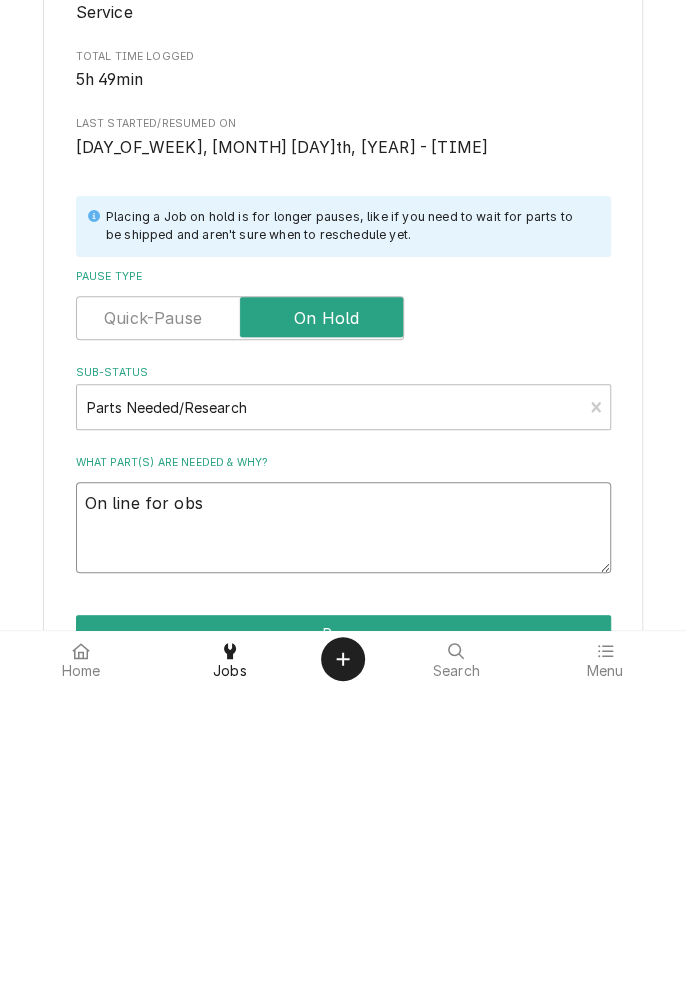 type on "x" 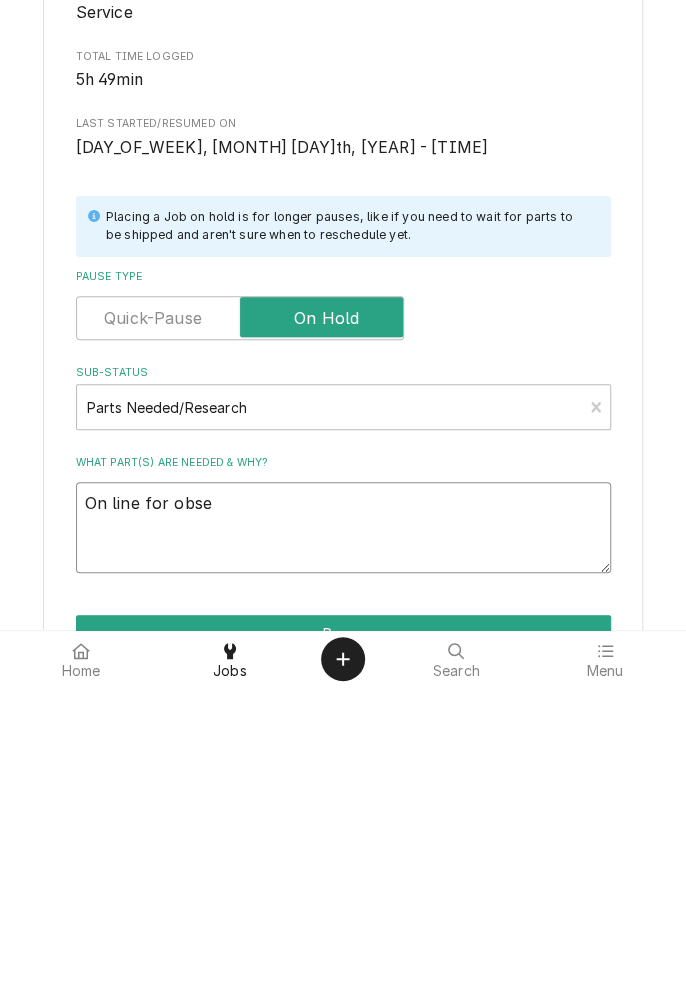 type on "x" 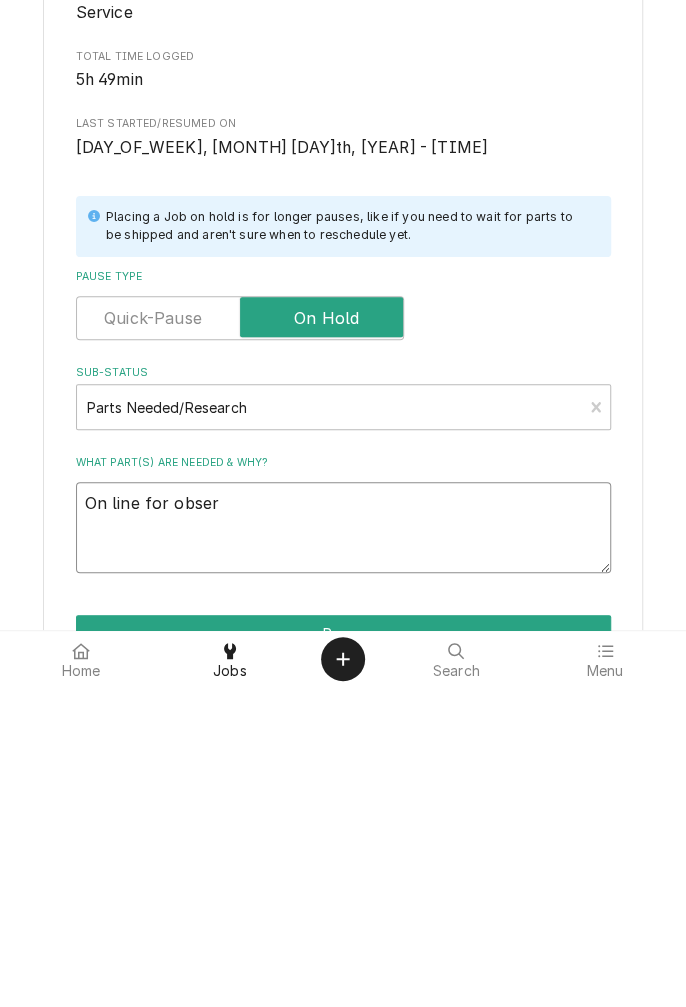 type on "x" 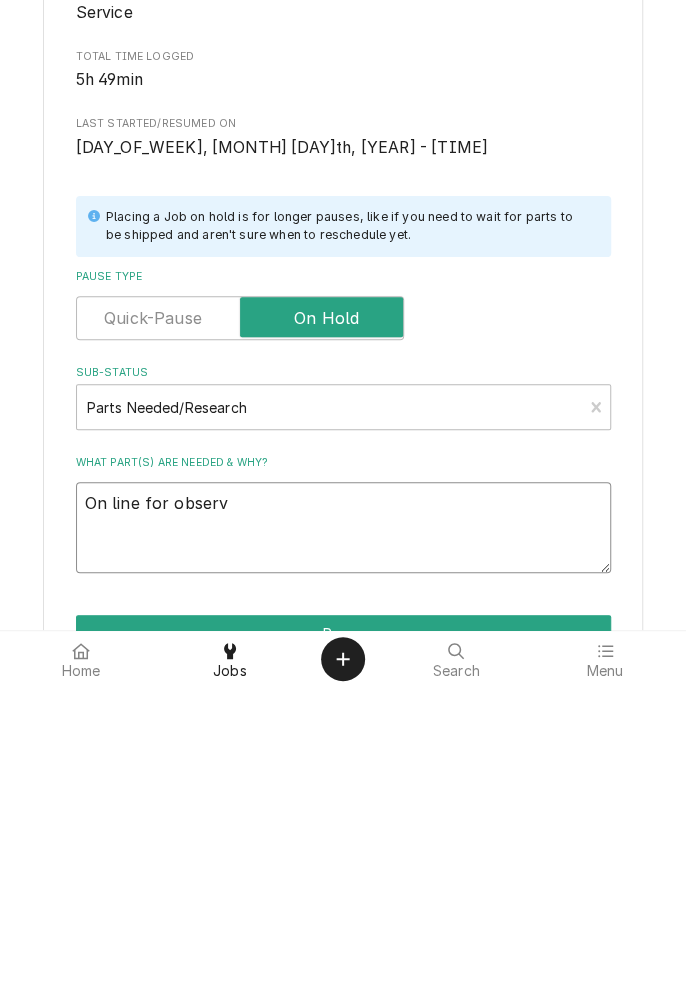 type on "x" 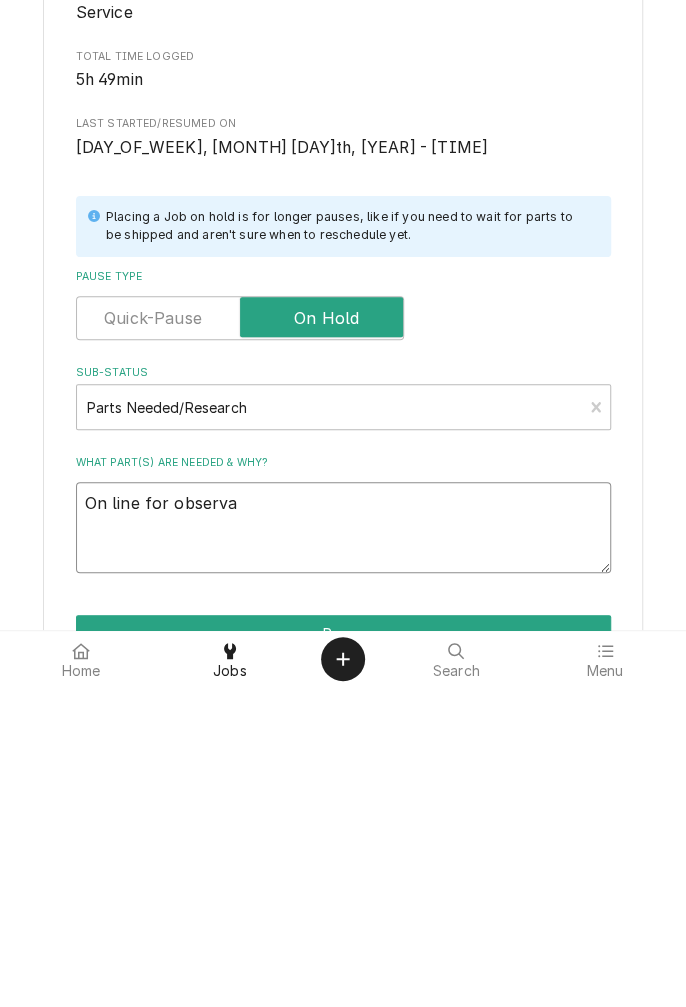 type on "x" 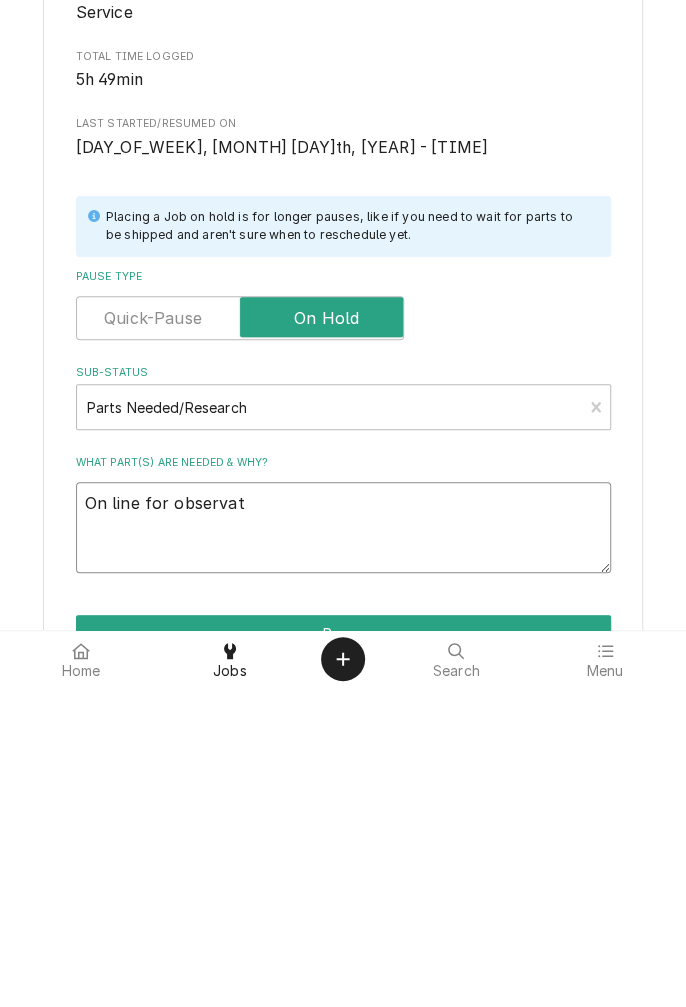 type on "x" 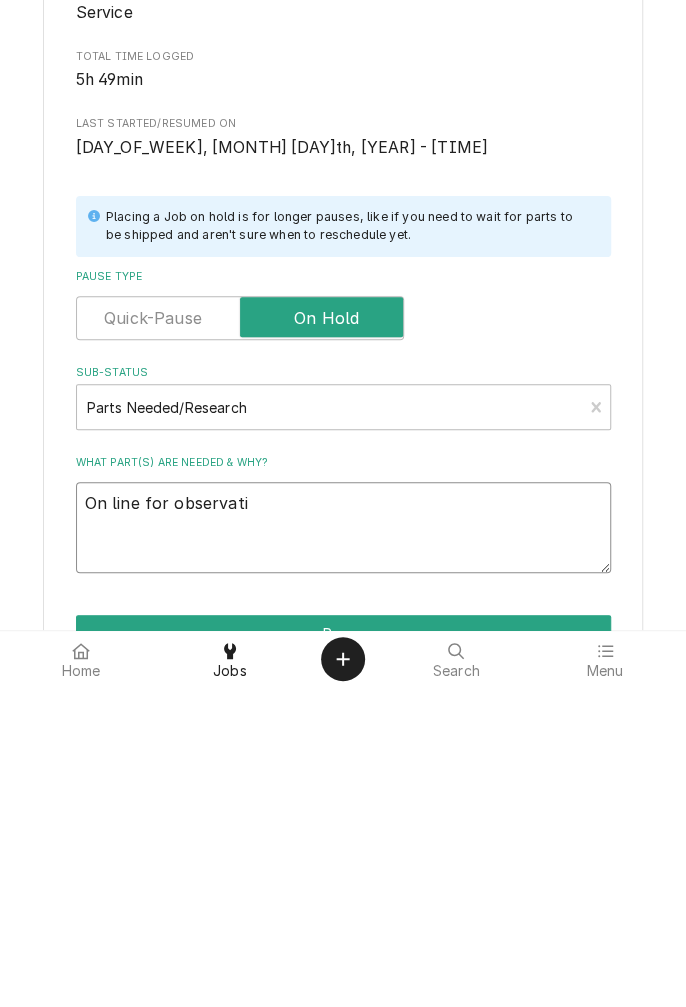 type on "x" 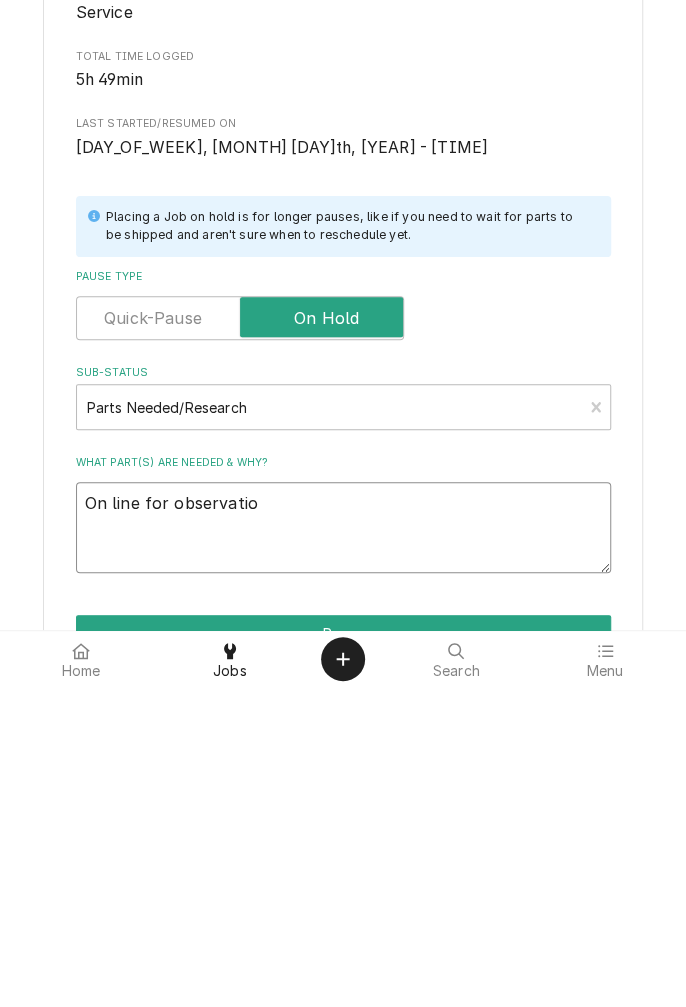 type on "x" 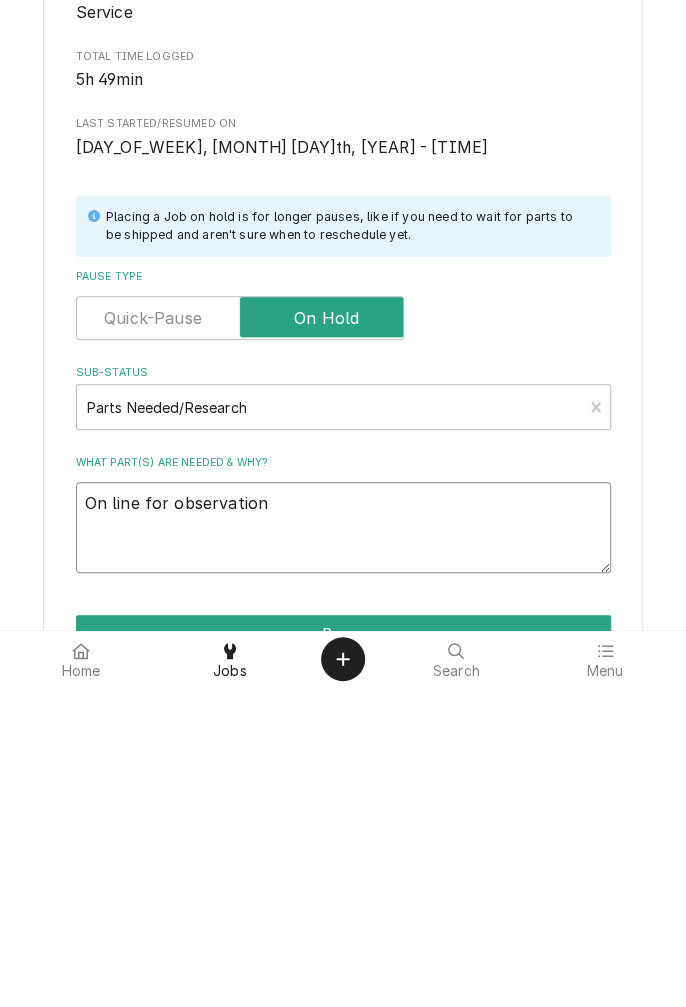 type on "x" 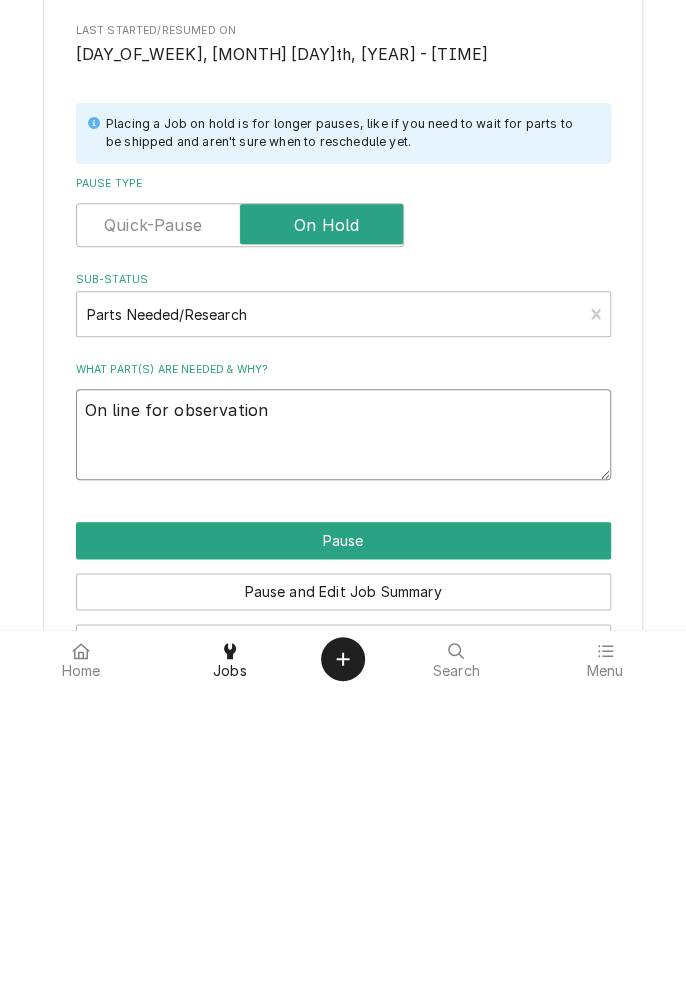 scroll, scrollTop: 166, scrollLeft: 0, axis: vertical 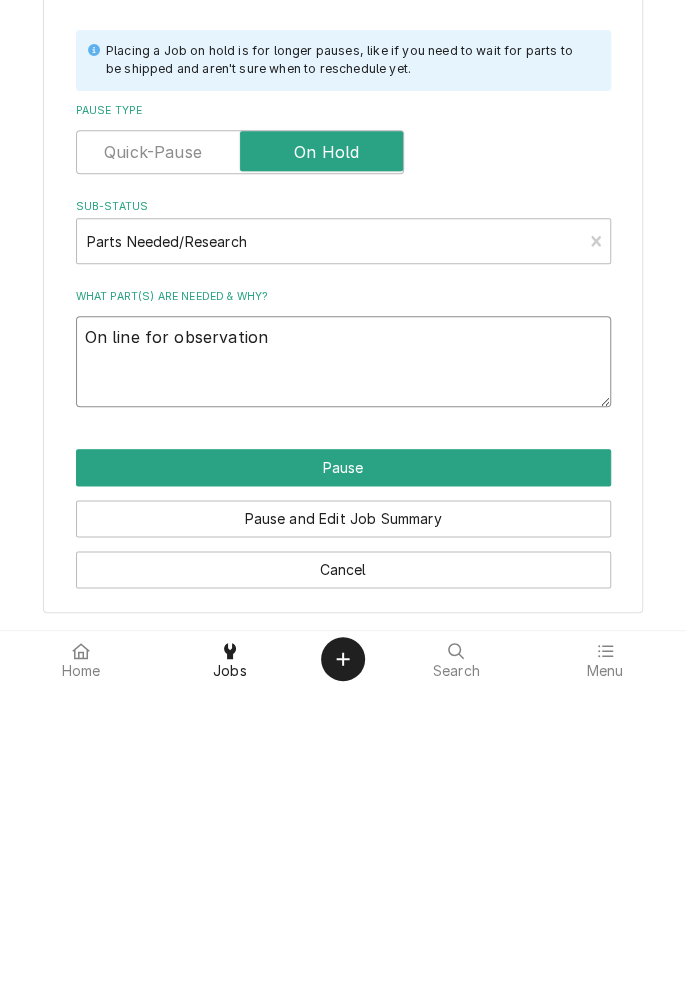type on "On line for observation" 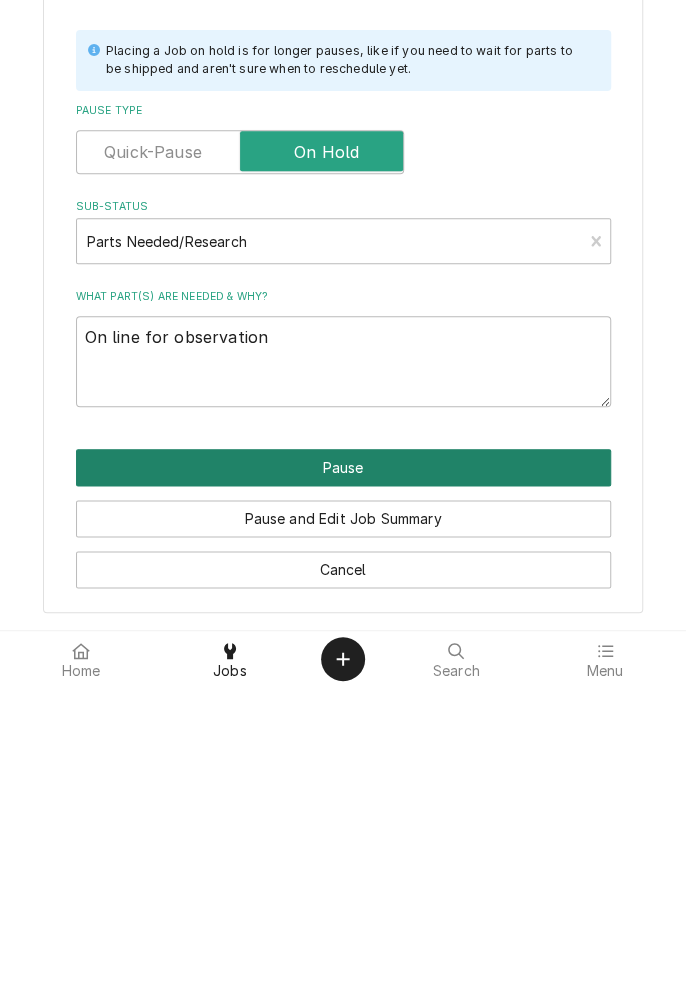click on "Pause" at bounding box center [343, 787] 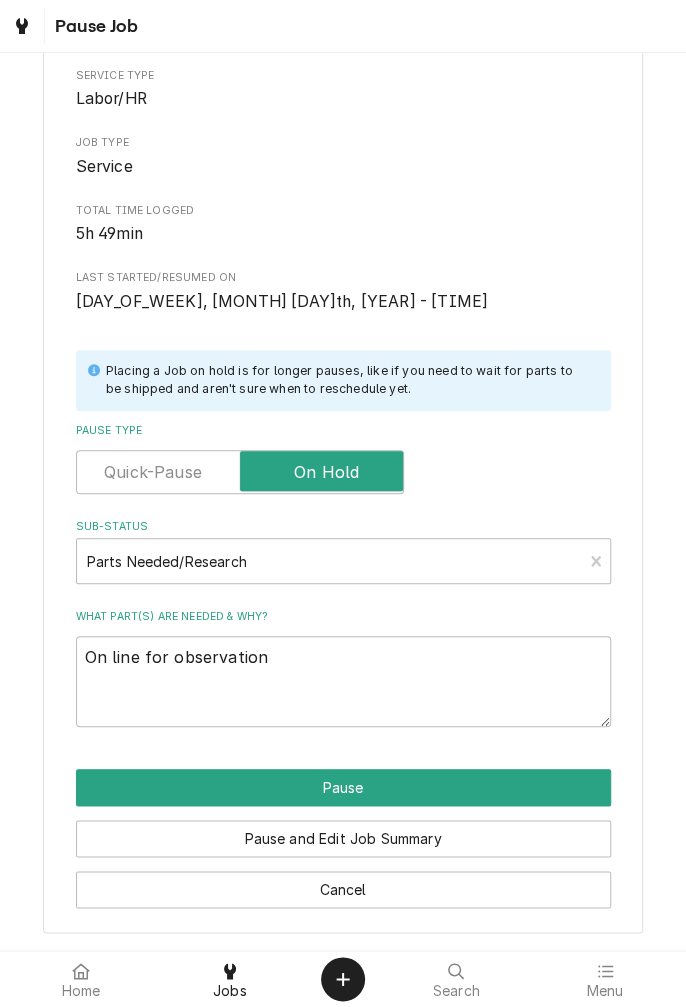 type on "x" 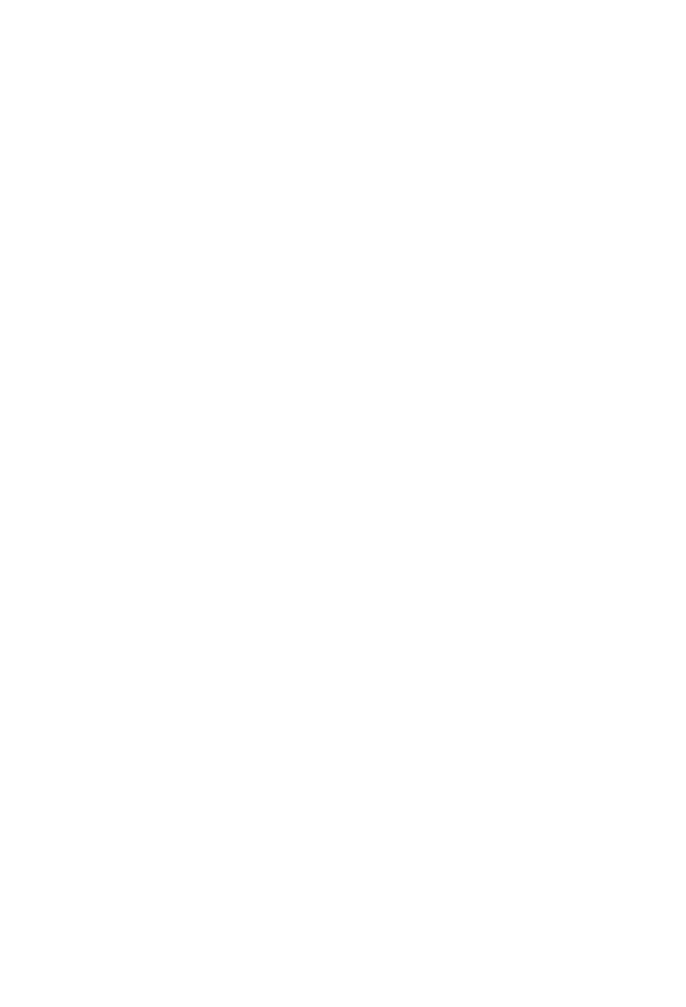 scroll, scrollTop: 0, scrollLeft: 0, axis: both 